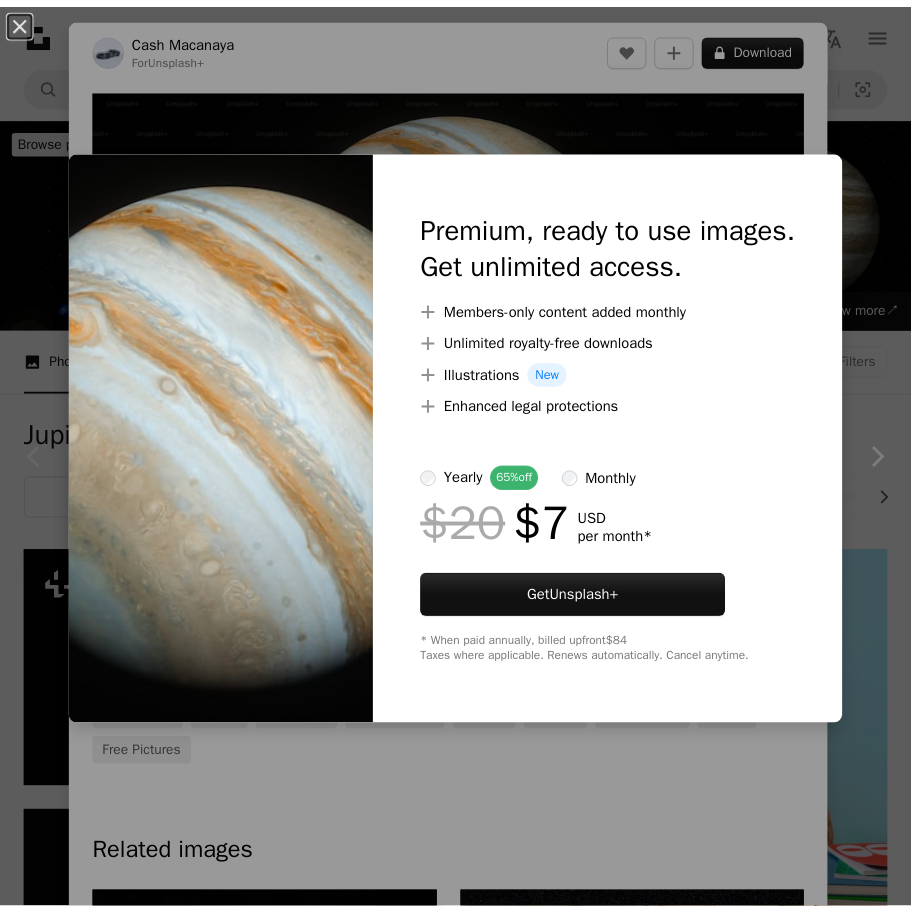 scroll, scrollTop: 354, scrollLeft: 0, axis: vertical 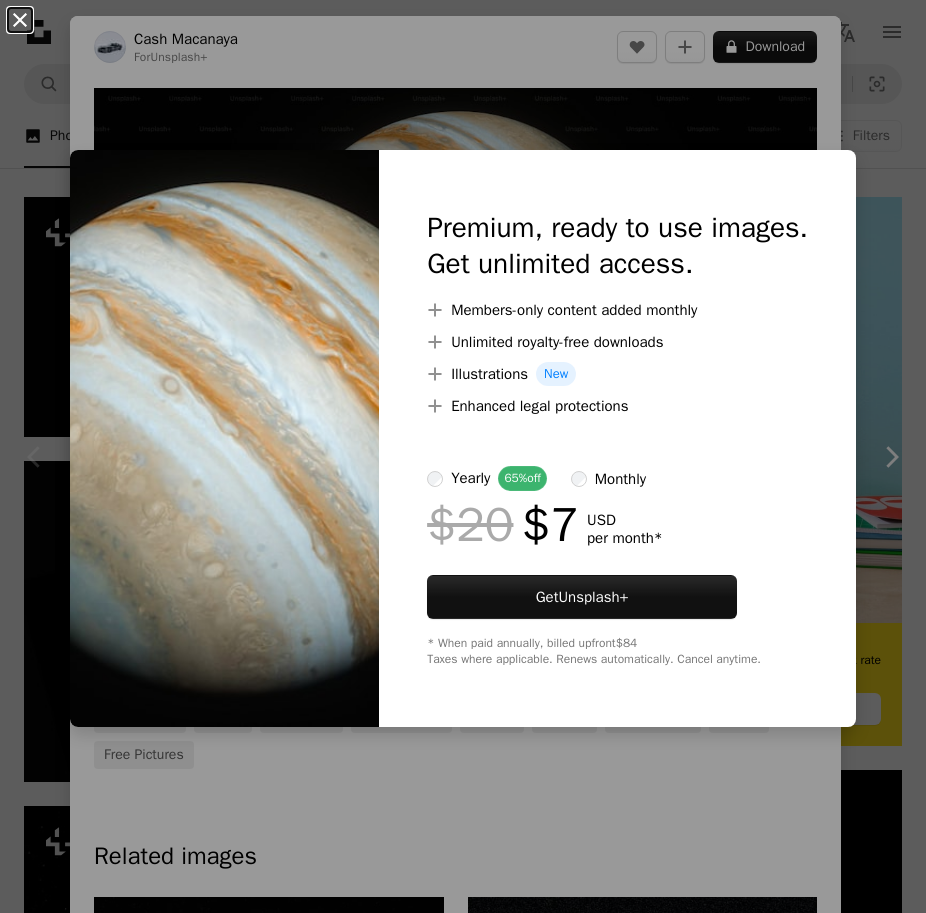 click on "An X shape" at bounding box center (20, 20) 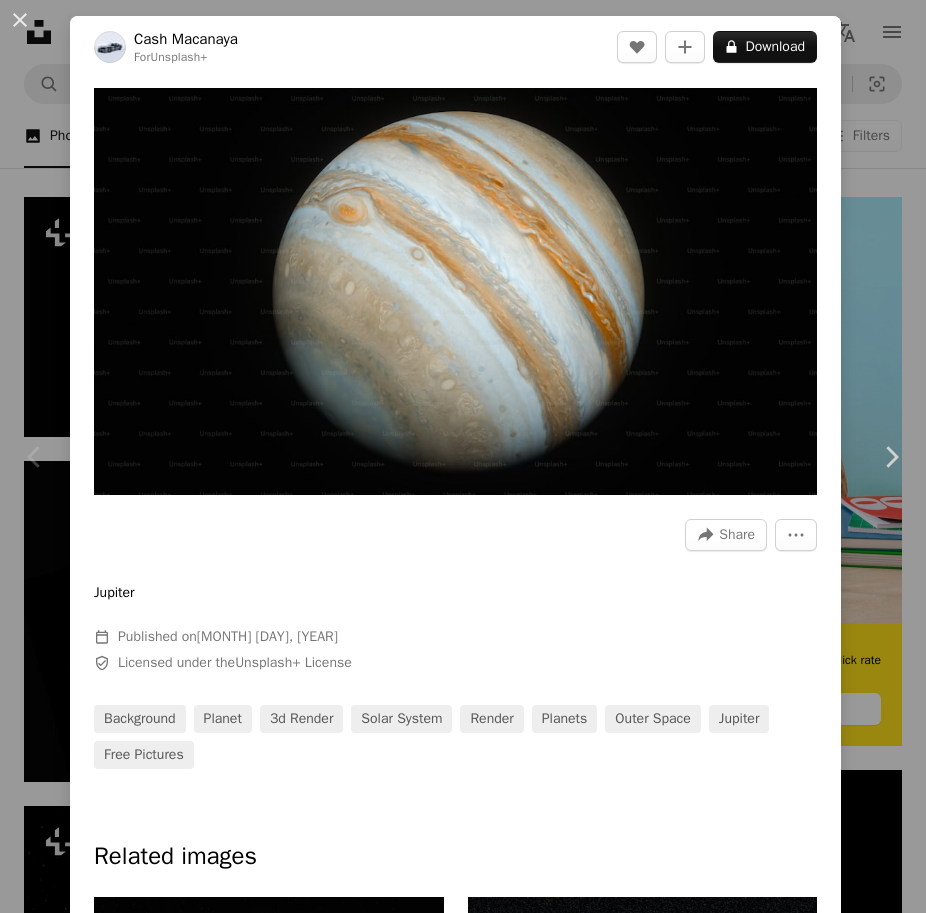click on "An X shape" at bounding box center (20, 20) 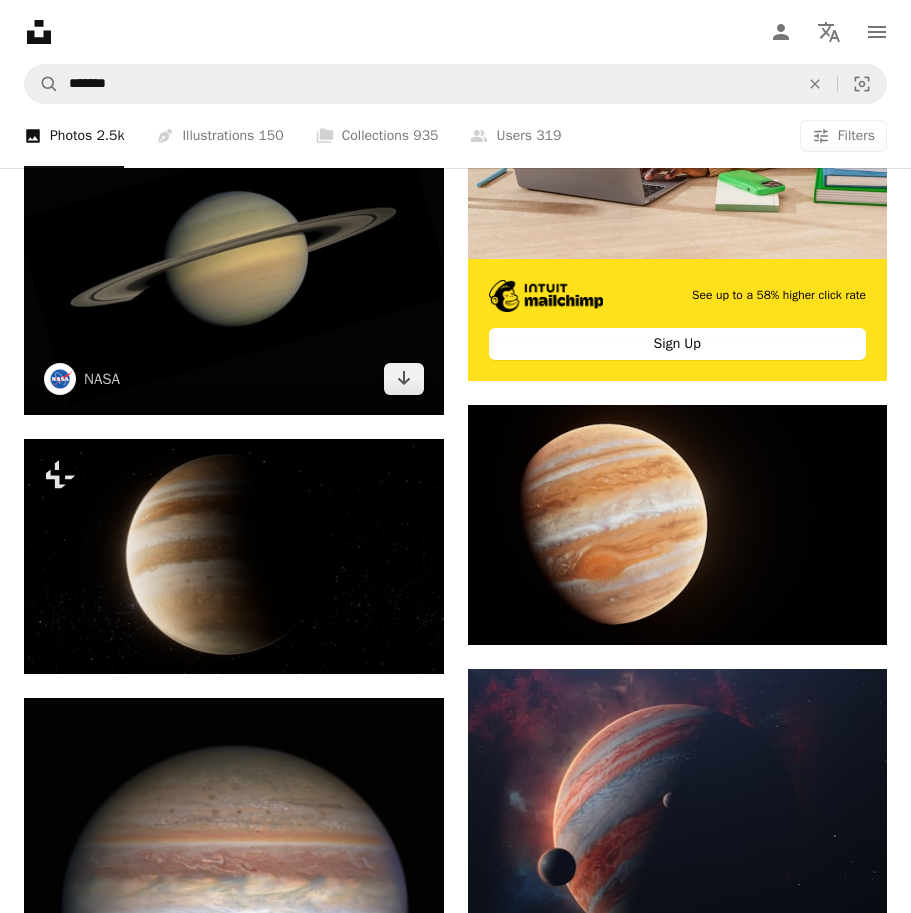 scroll, scrollTop: 712, scrollLeft: 0, axis: vertical 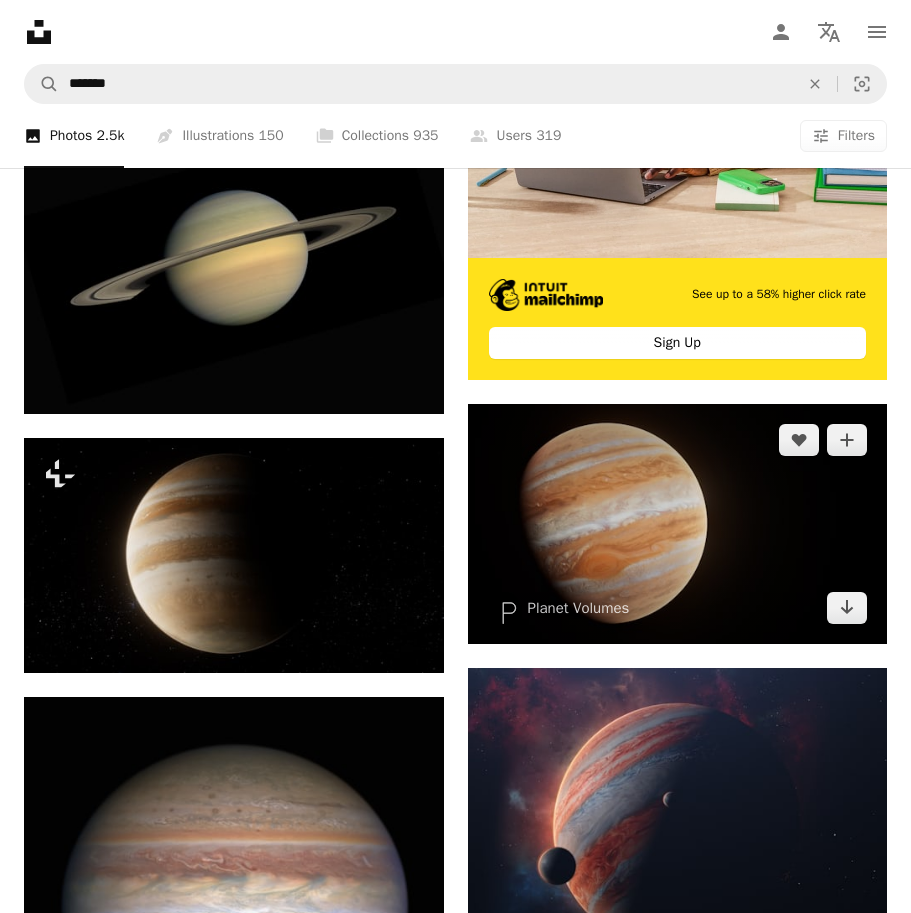 click at bounding box center [678, 524] 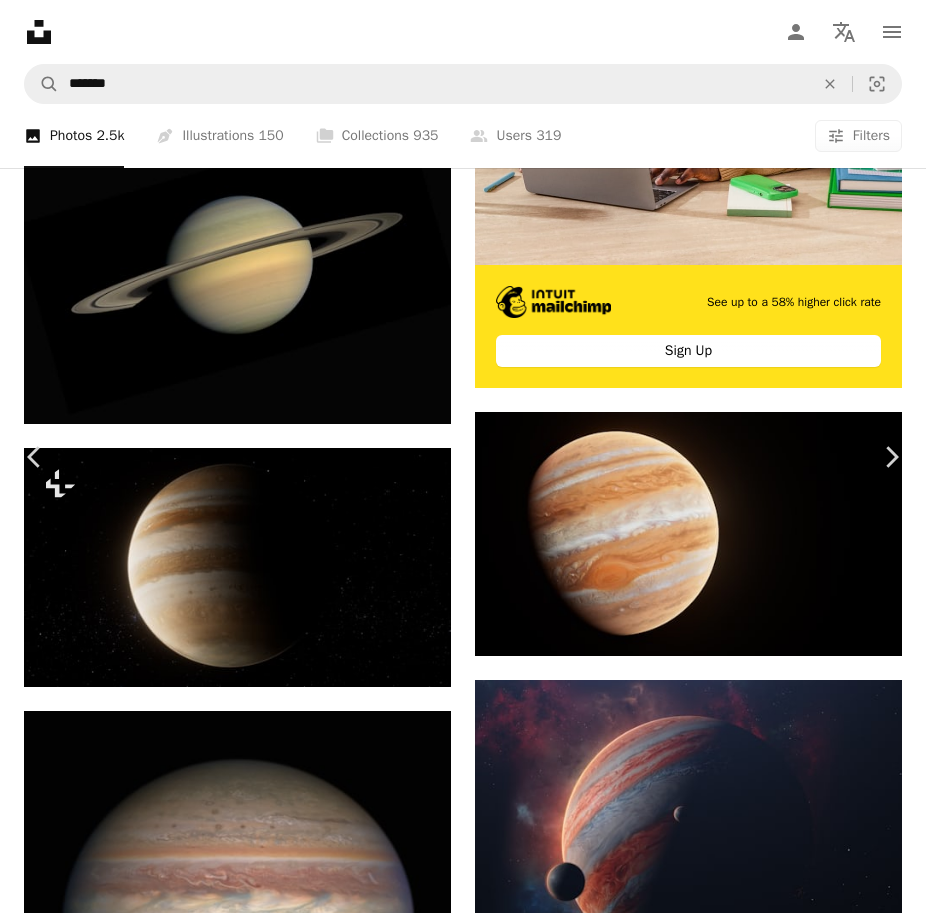 click on "Chevron down" 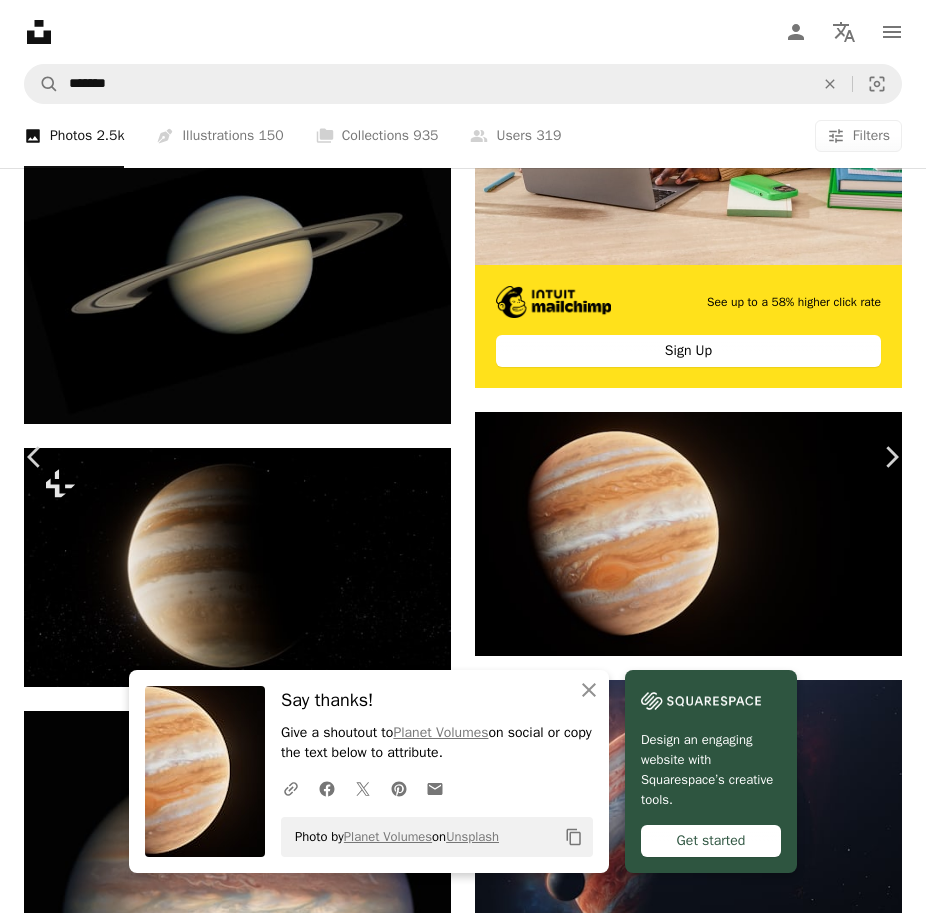 click on "An X shape" at bounding box center (20, 20) 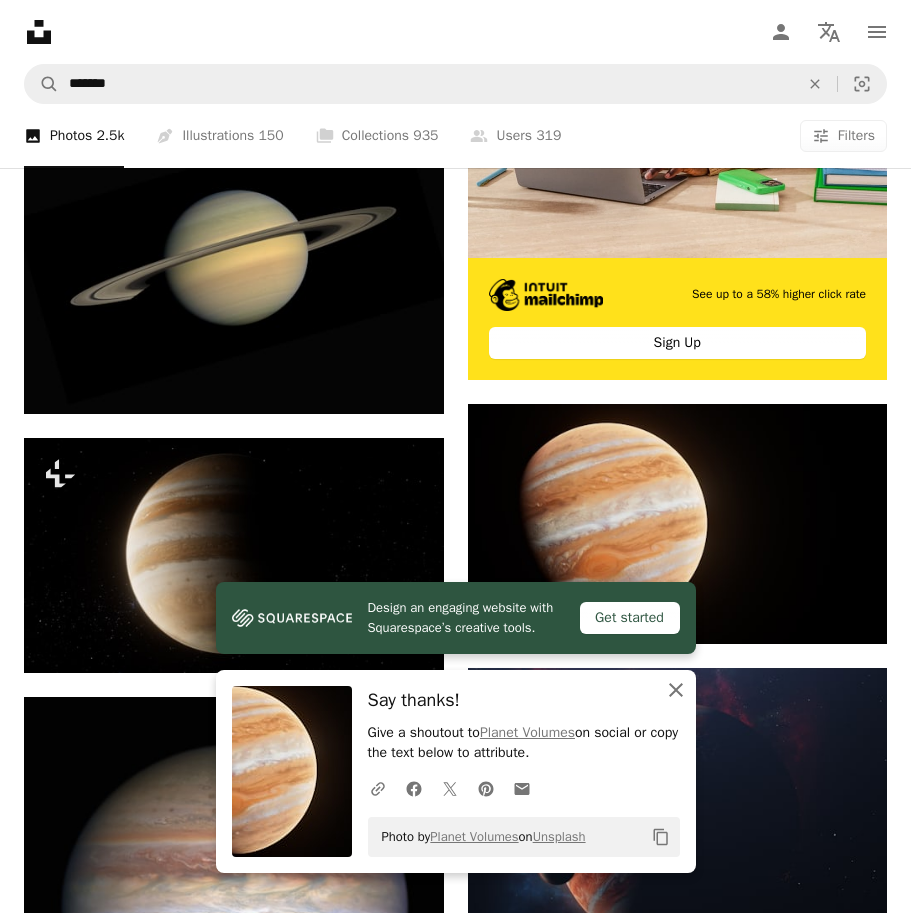 click on "An X shape" 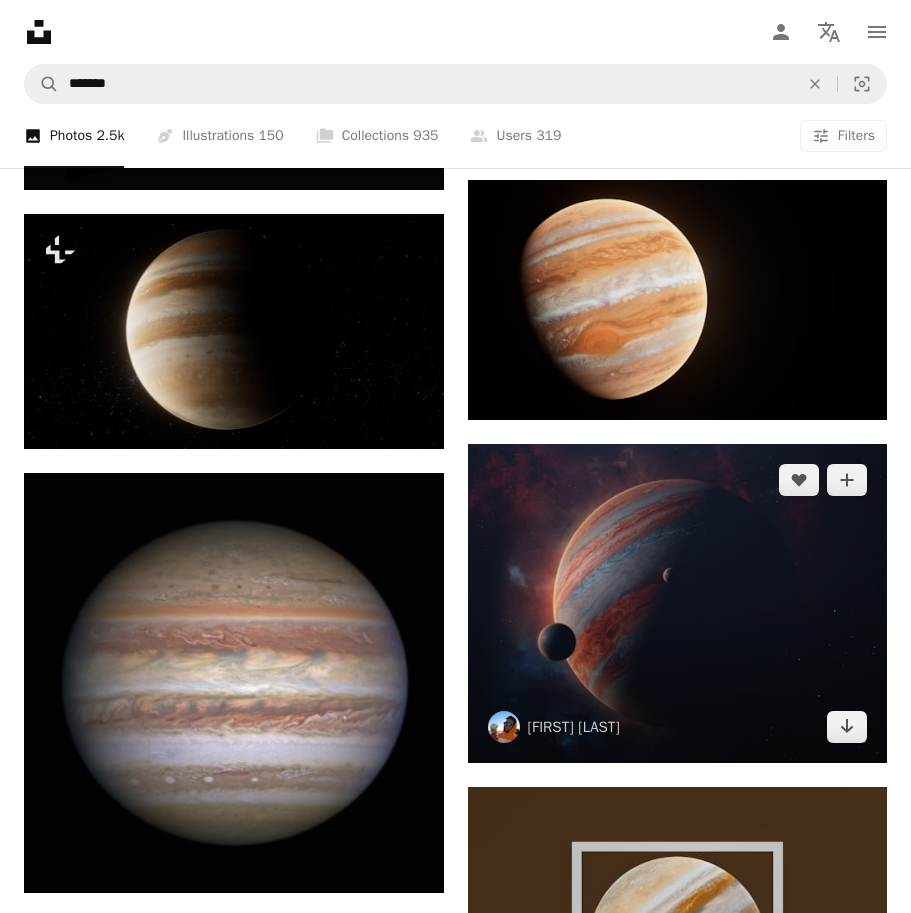 scroll, scrollTop: 1097, scrollLeft: 0, axis: vertical 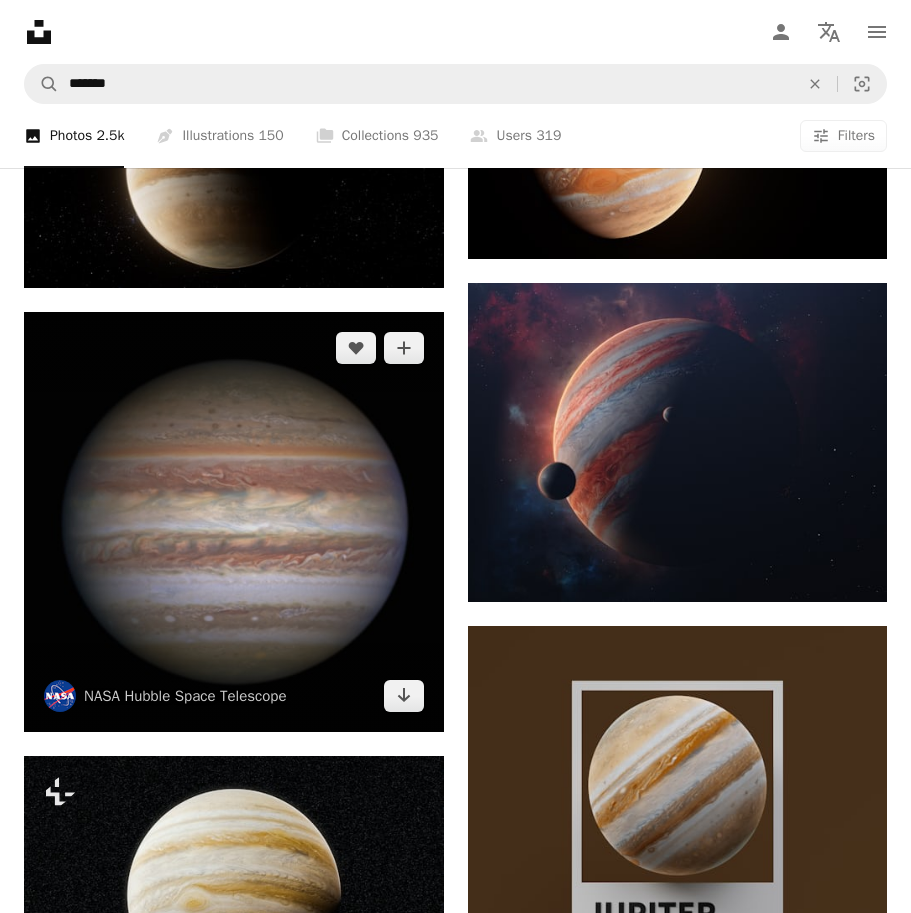 click at bounding box center (234, 522) 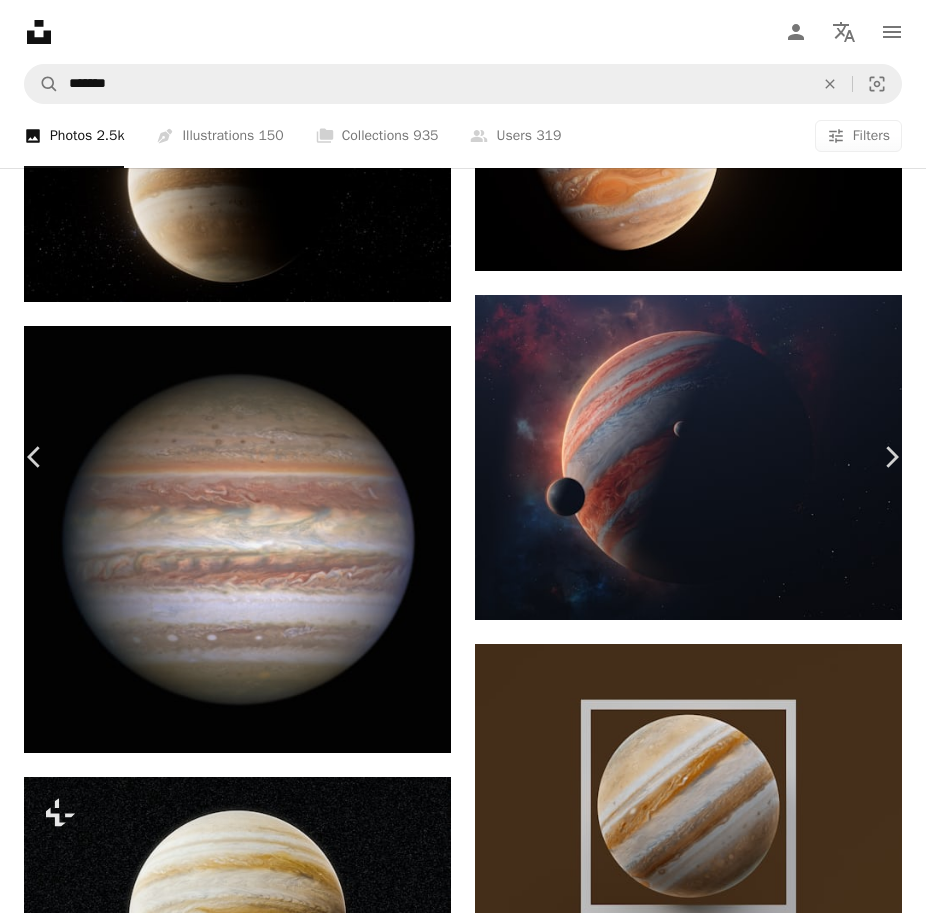 click on "Chevron down" at bounding box center [800, 4187] 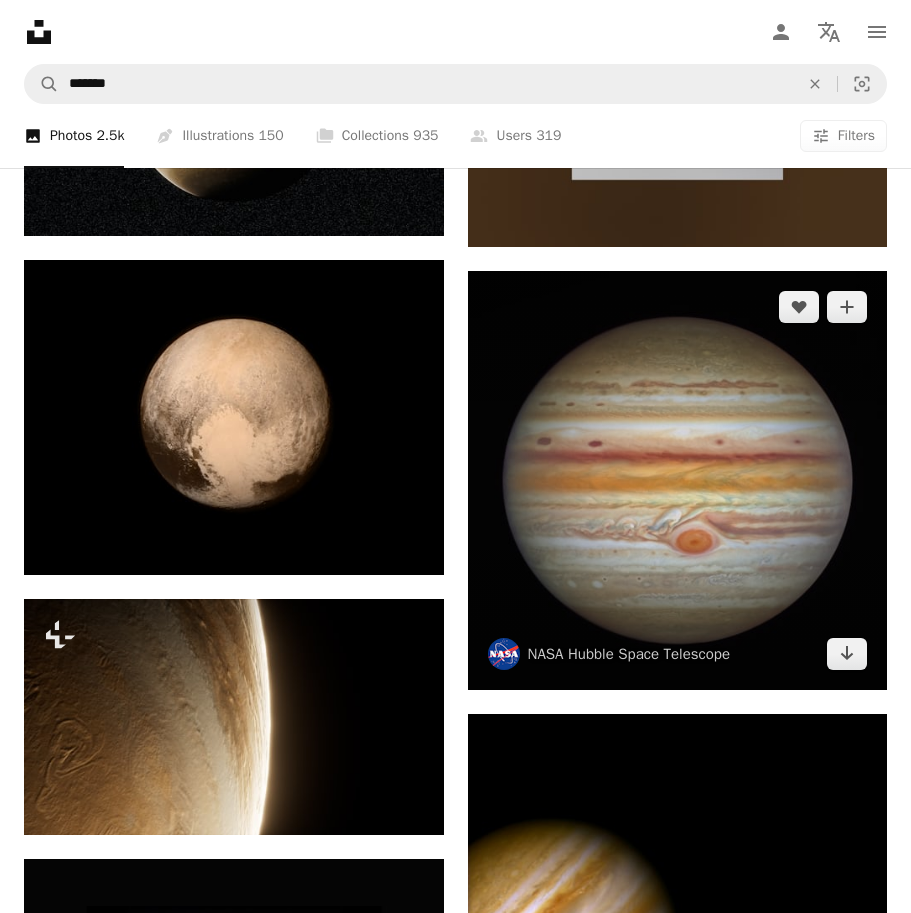 scroll, scrollTop: 1897, scrollLeft: 0, axis: vertical 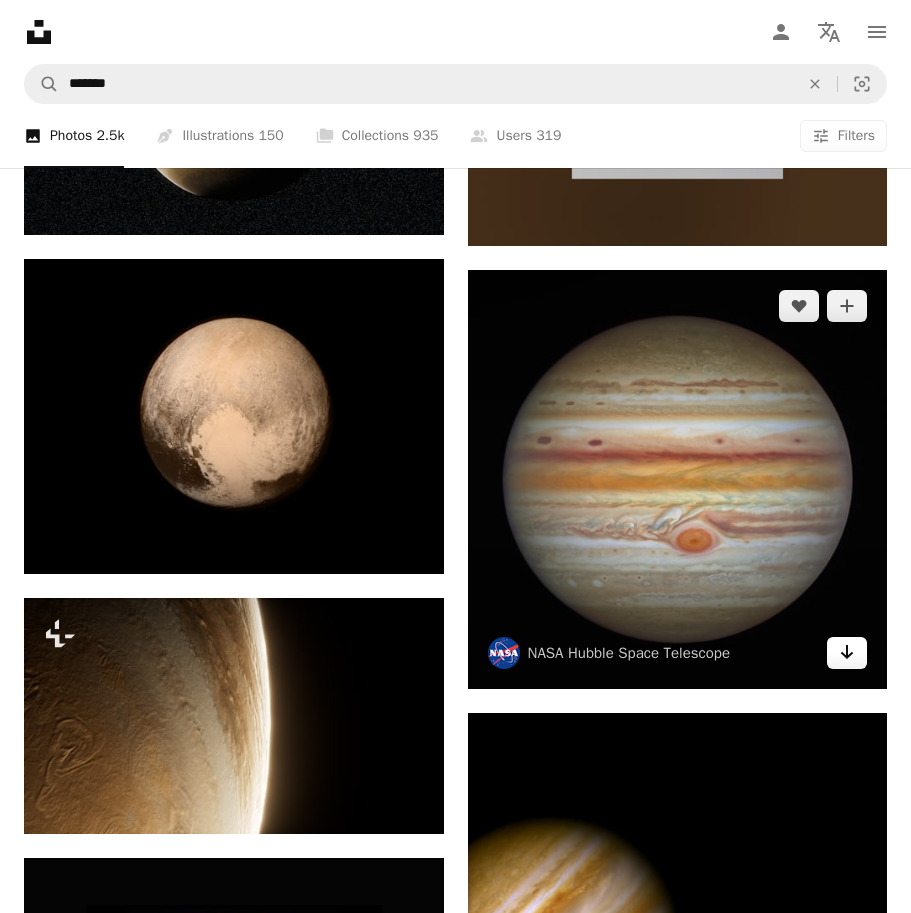 click on "Arrow pointing down" 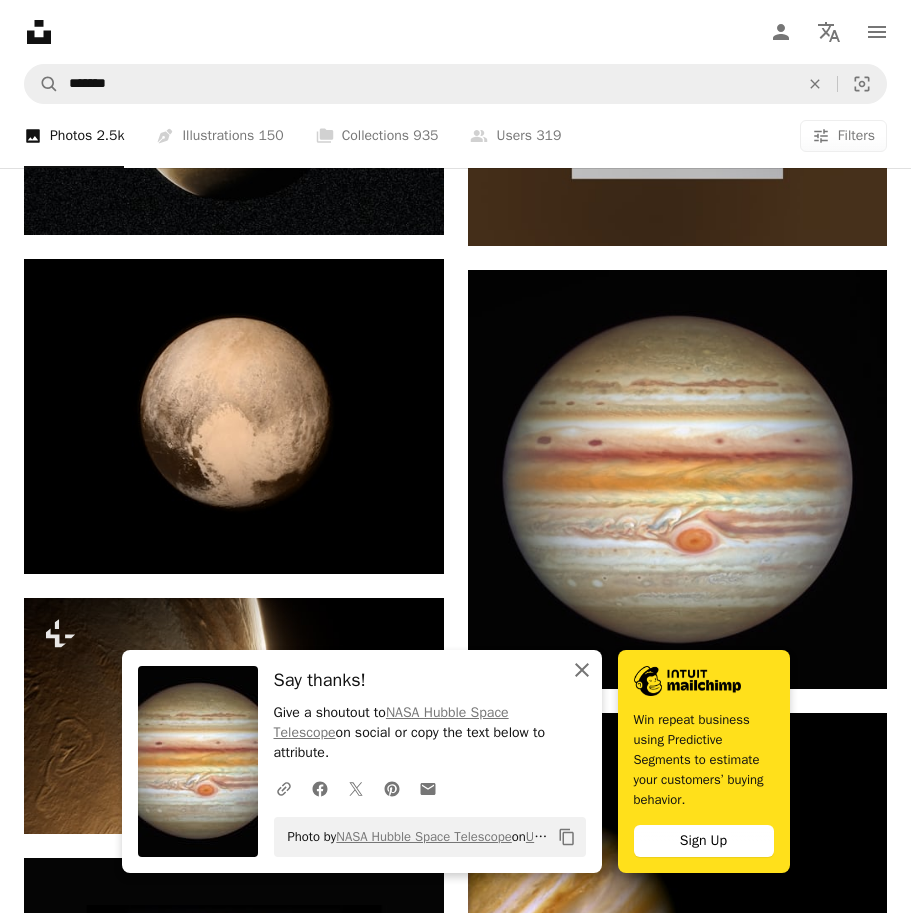 click 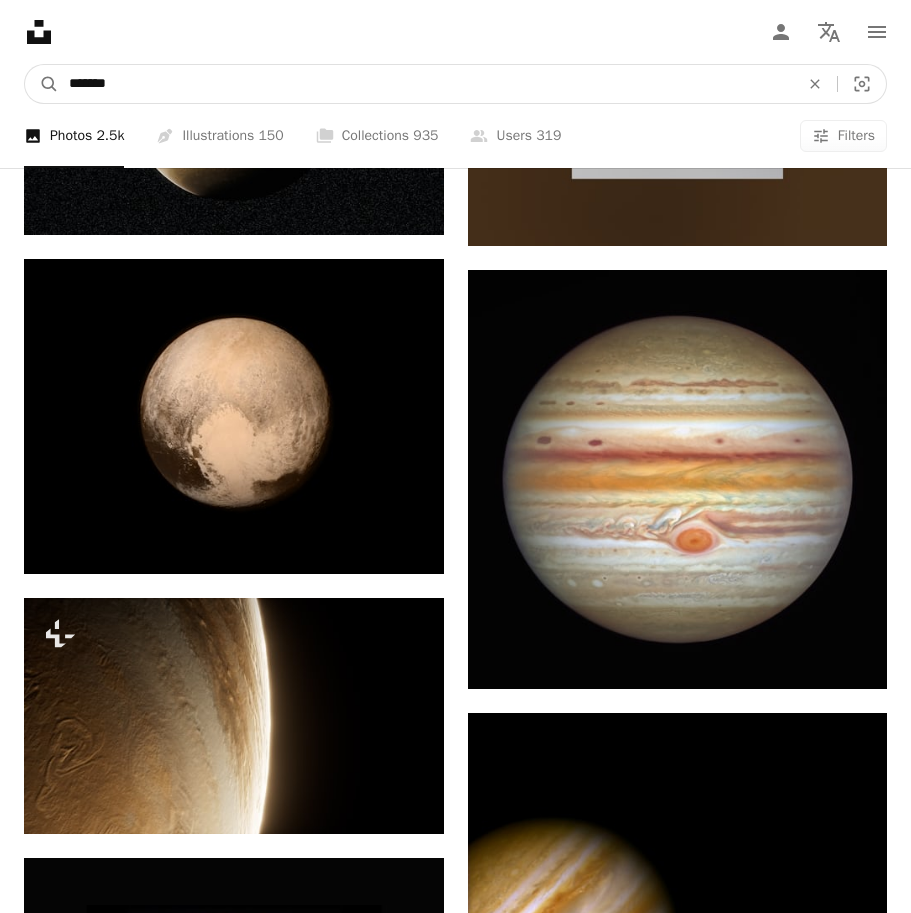 click on "*******" at bounding box center [426, 84] 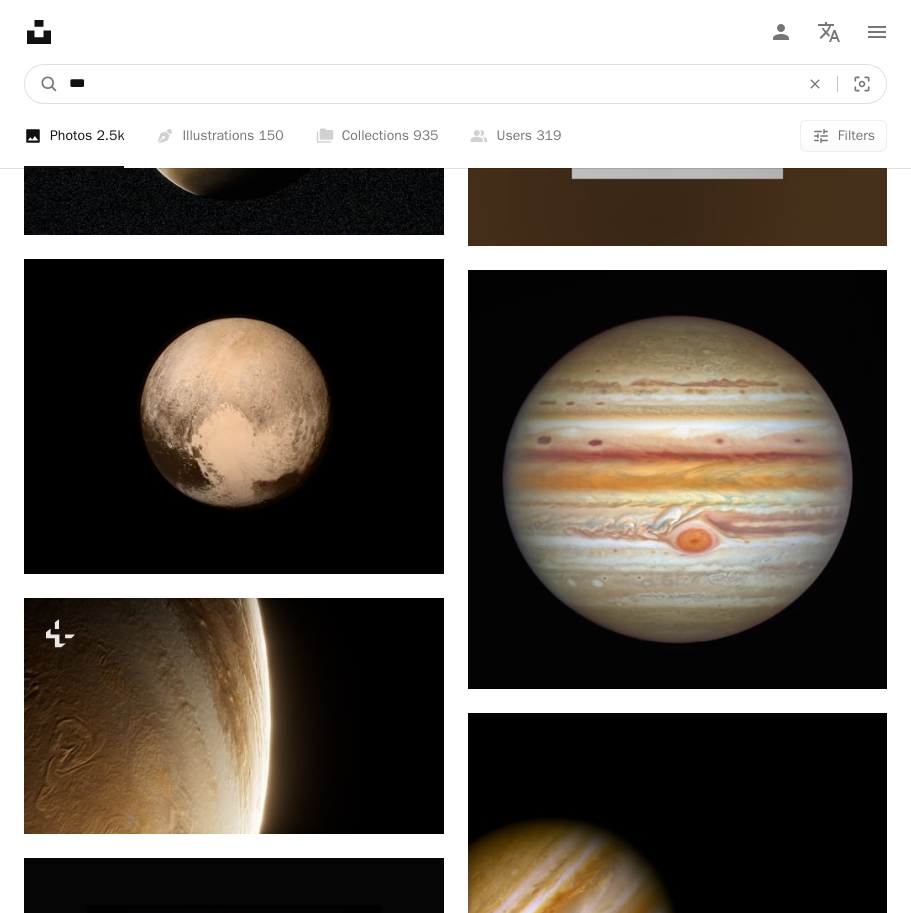 type on "****" 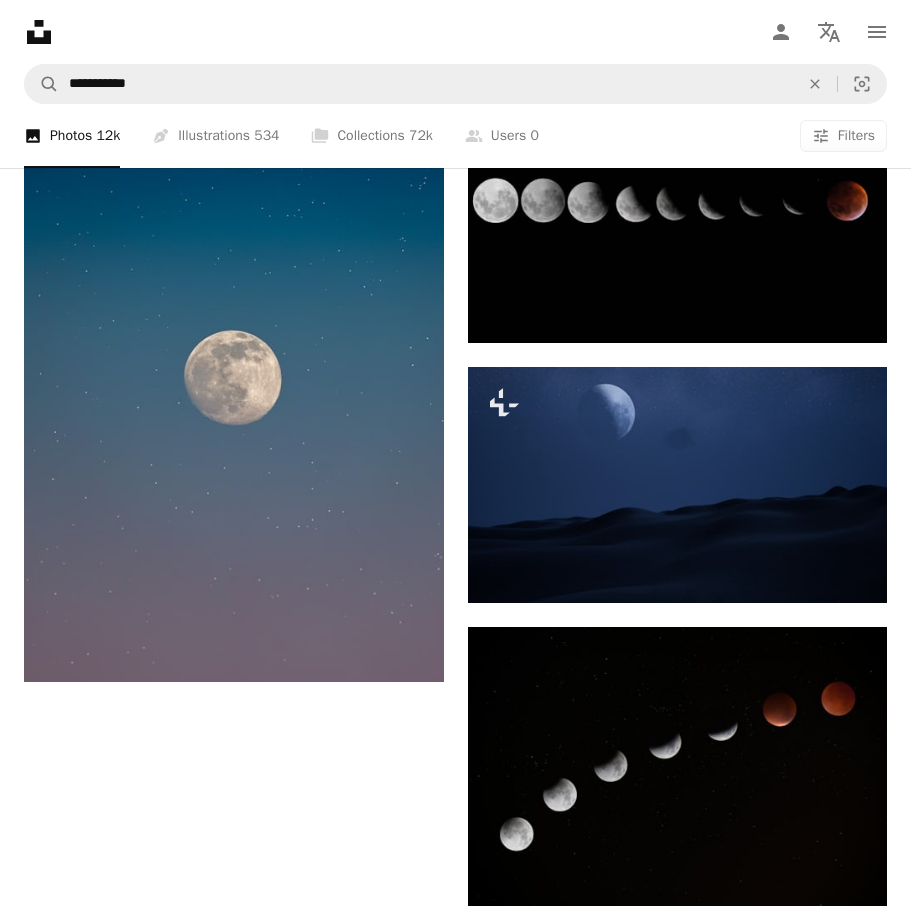 scroll, scrollTop: 3599, scrollLeft: 0, axis: vertical 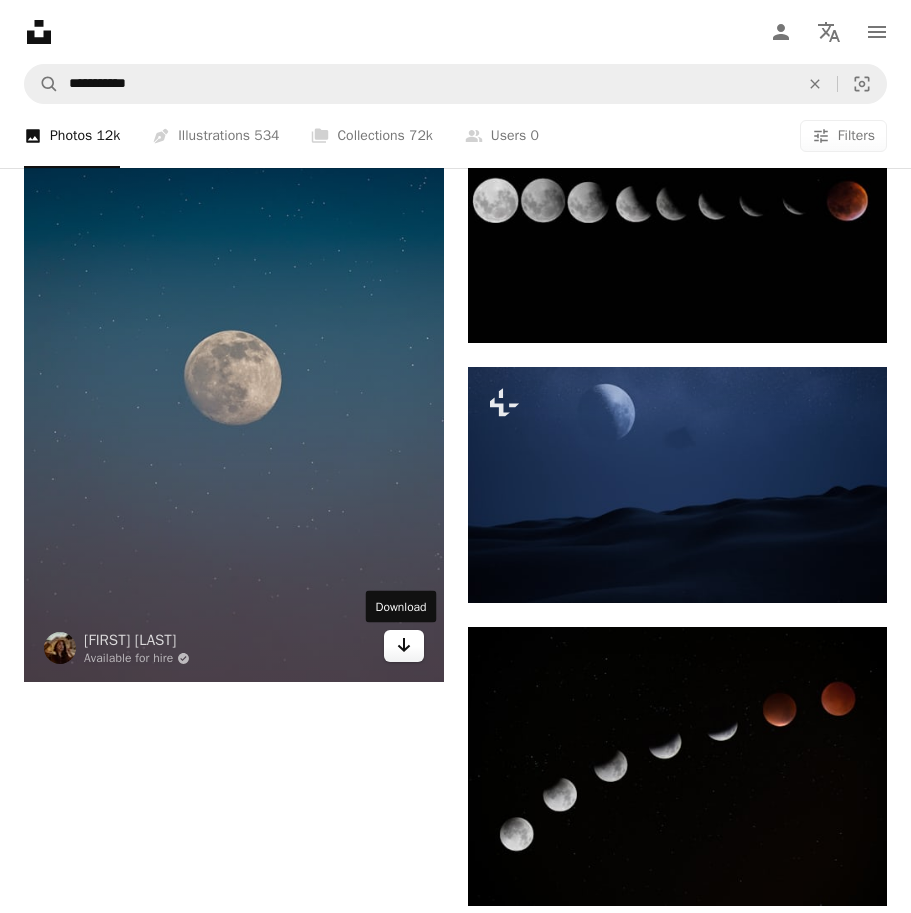 click on "Arrow pointing down" at bounding box center (404, 646) 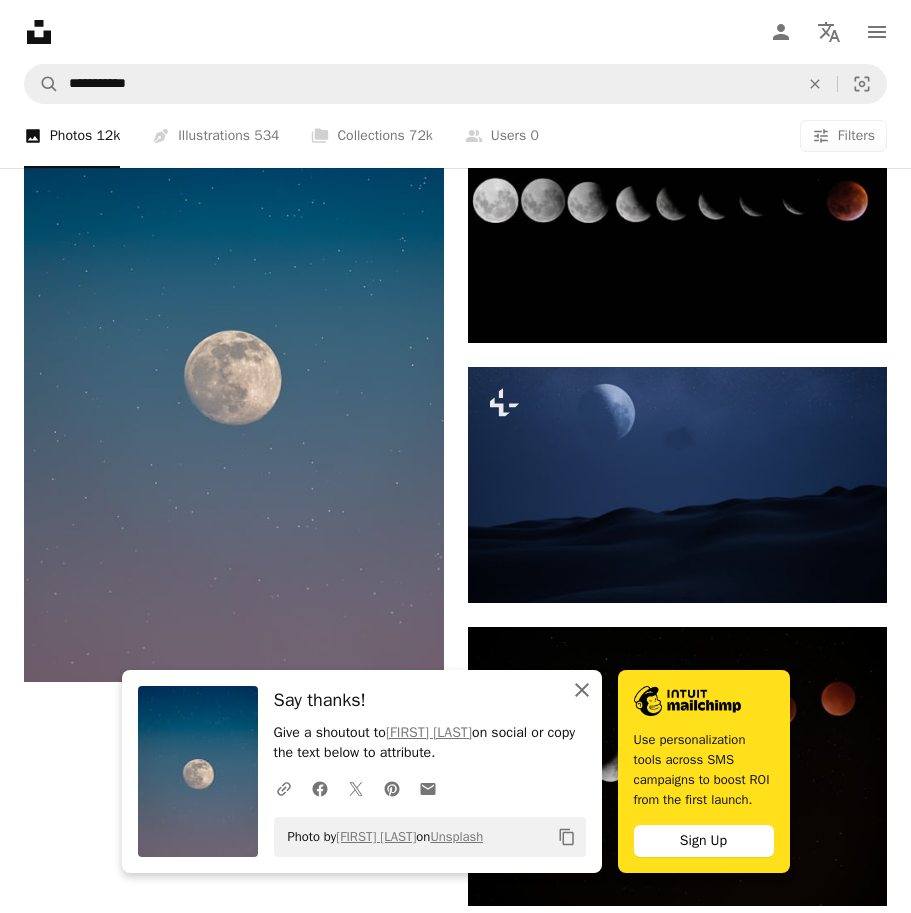 click on "An X shape" 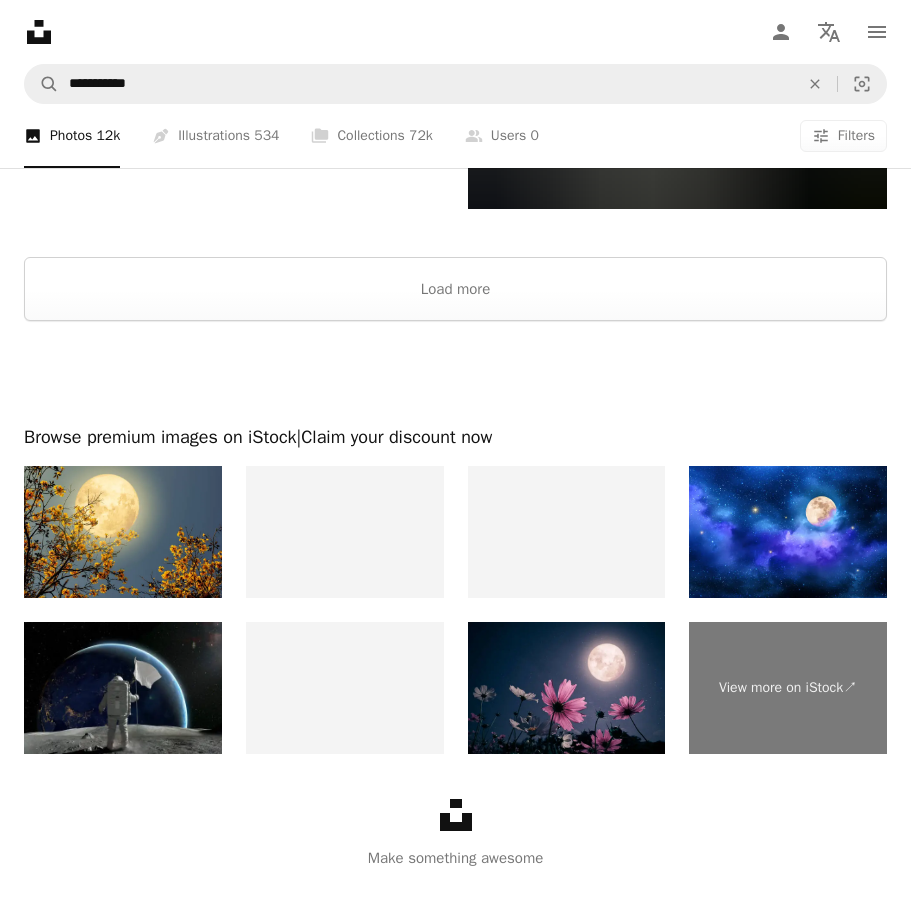 scroll, scrollTop: 4601, scrollLeft: 0, axis: vertical 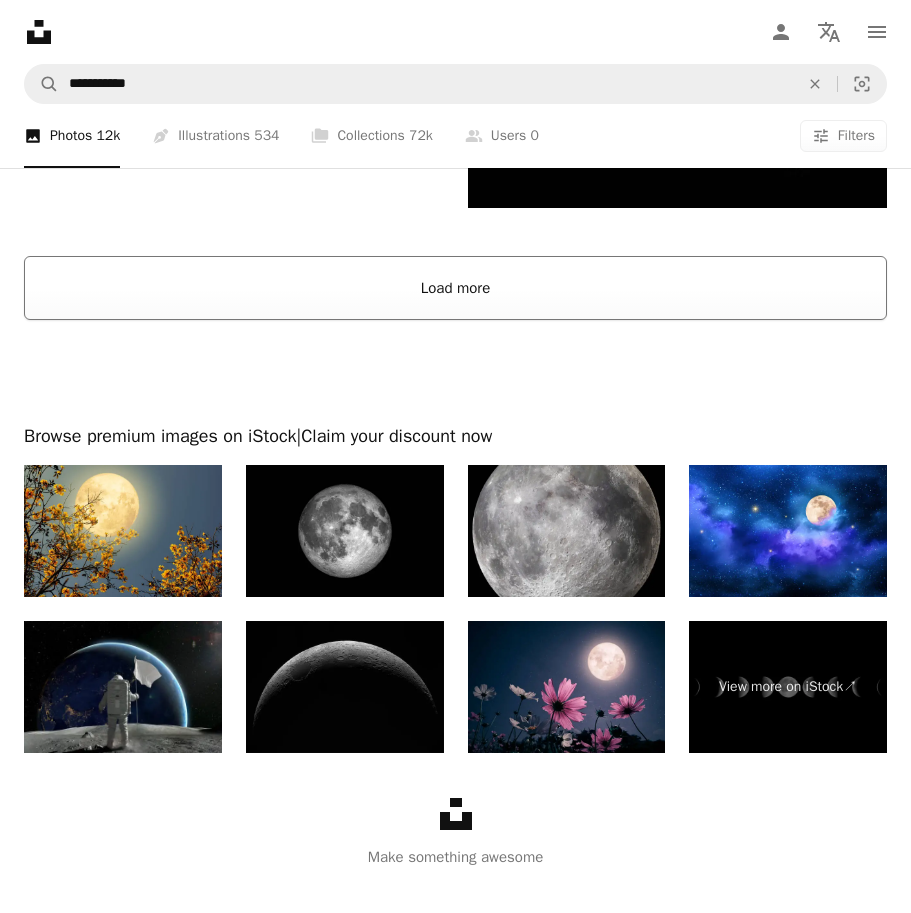 click on "Load more" at bounding box center (455, 288) 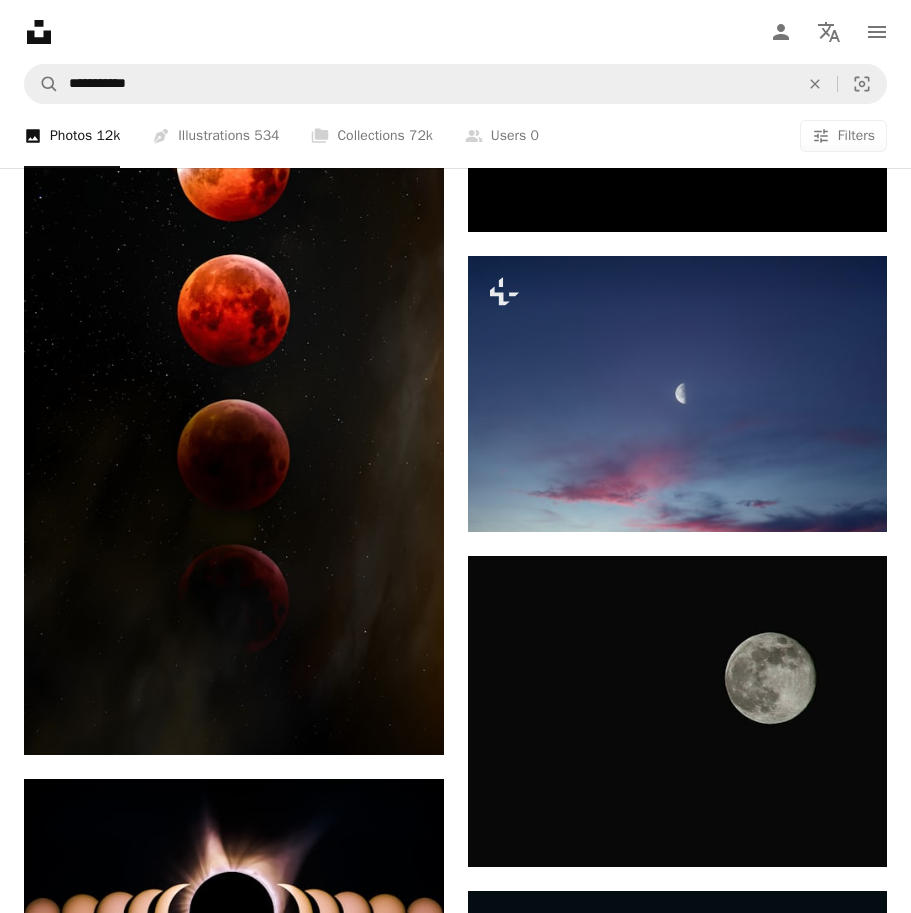 scroll, scrollTop: 7326, scrollLeft: 0, axis: vertical 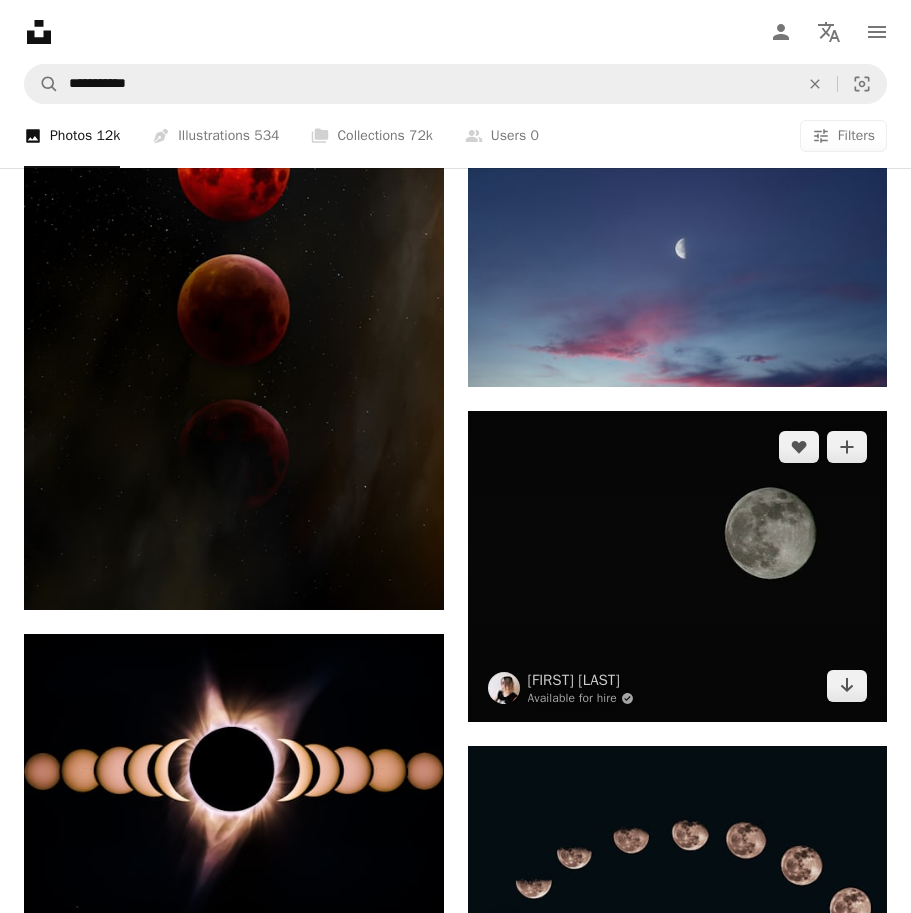click at bounding box center (678, 566) 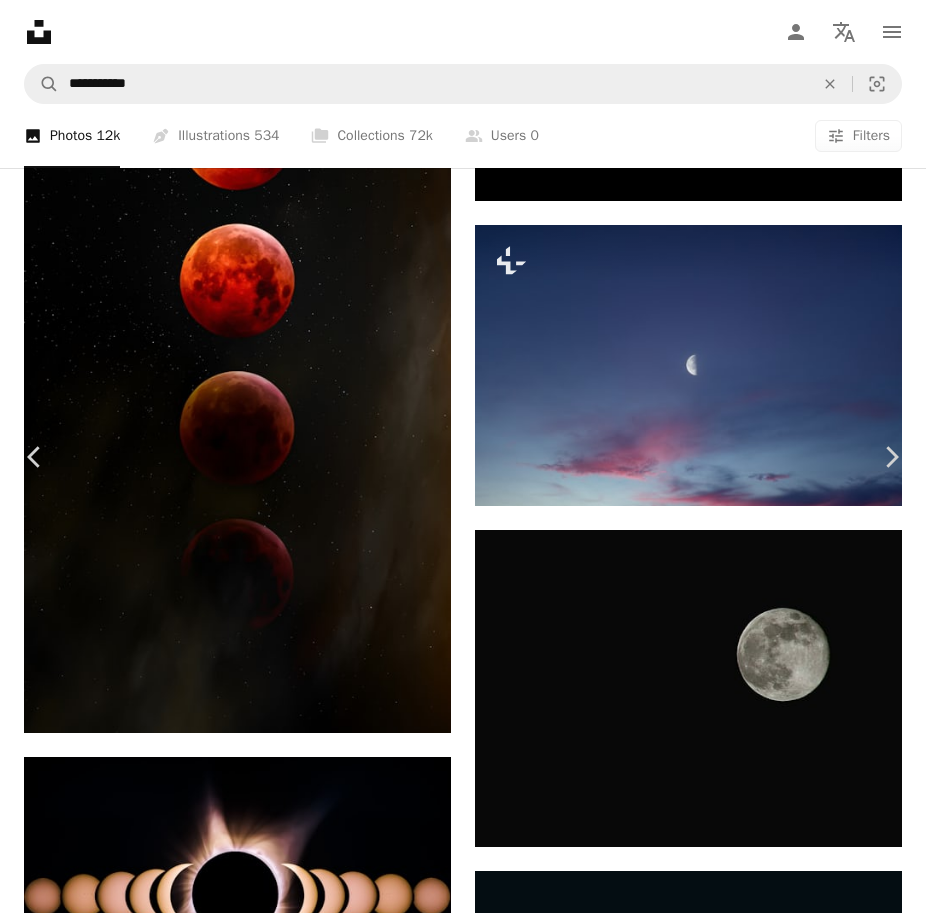 click on "An X shape" at bounding box center [20, 20] 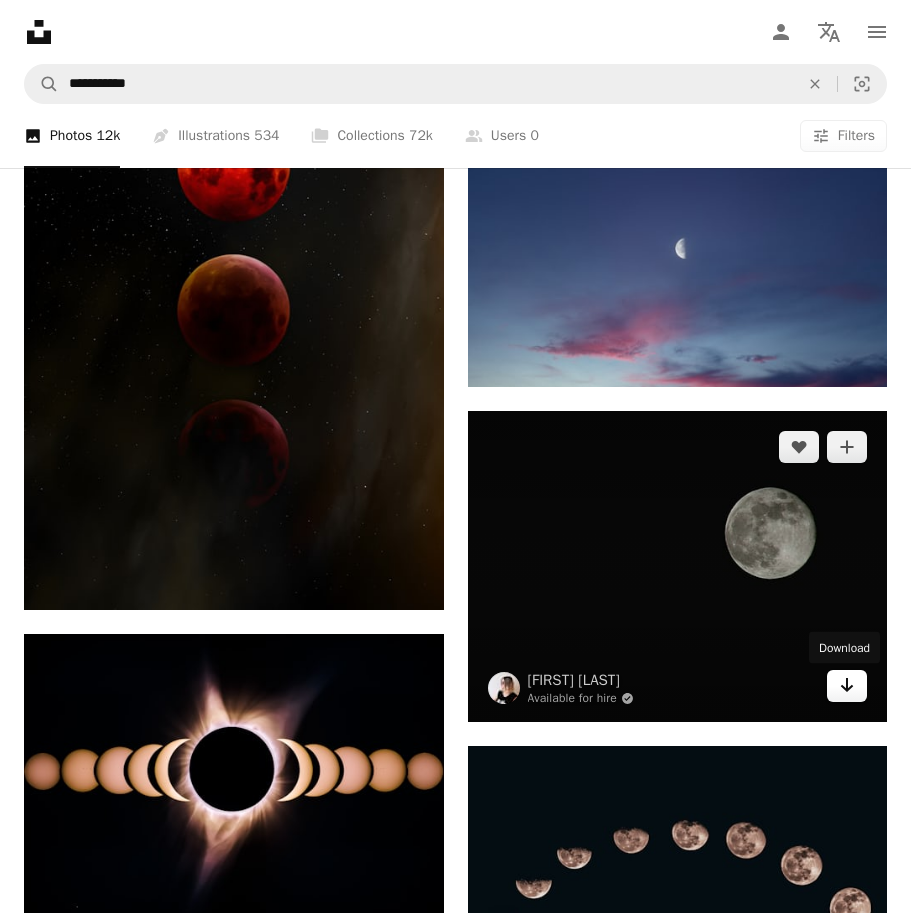click on "Arrow pointing down" 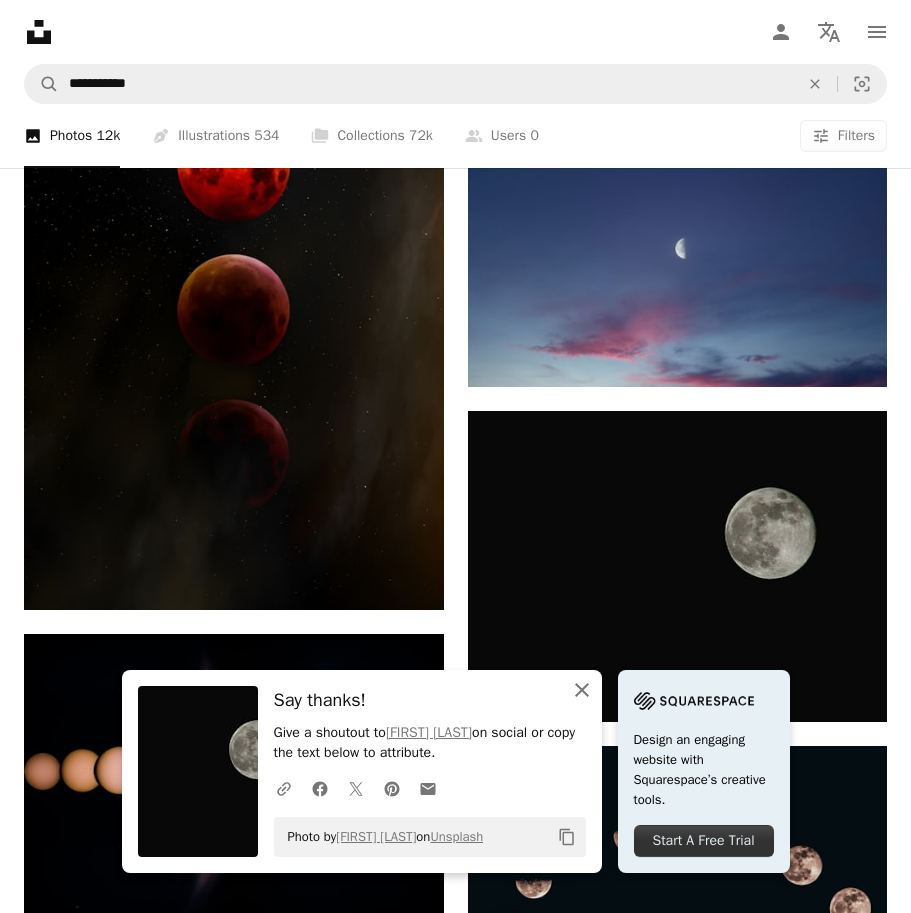 click 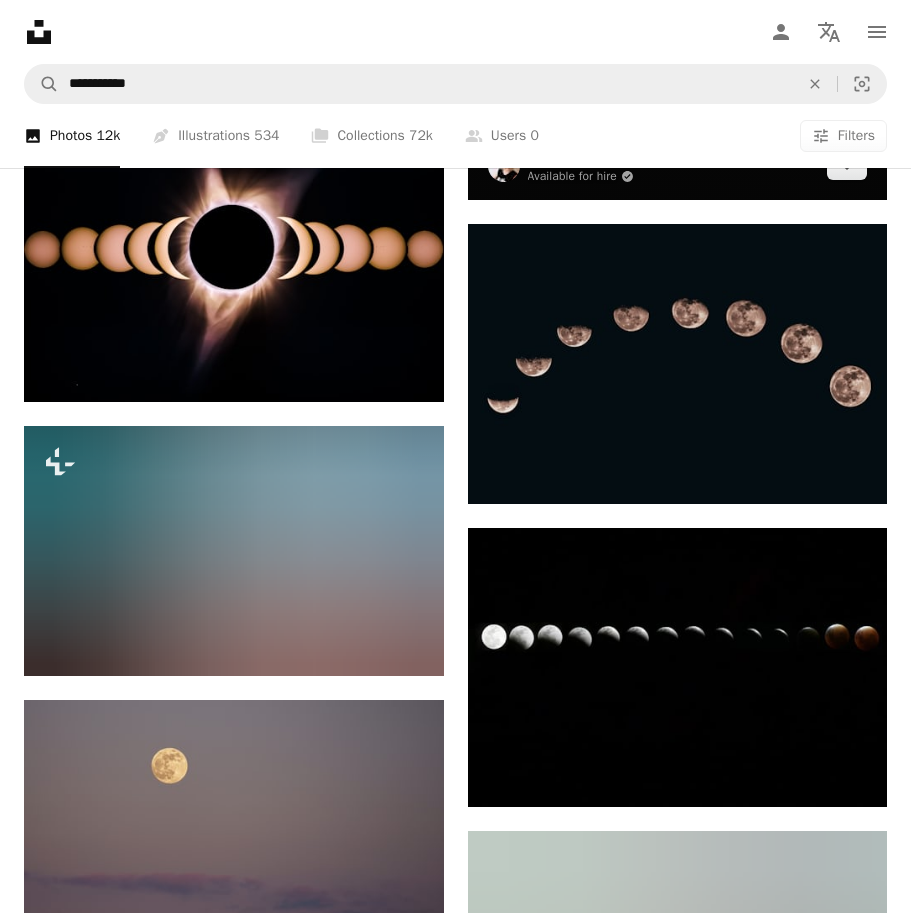 scroll, scrollTop: 7944, scrollLeft: 0, axis: vertical 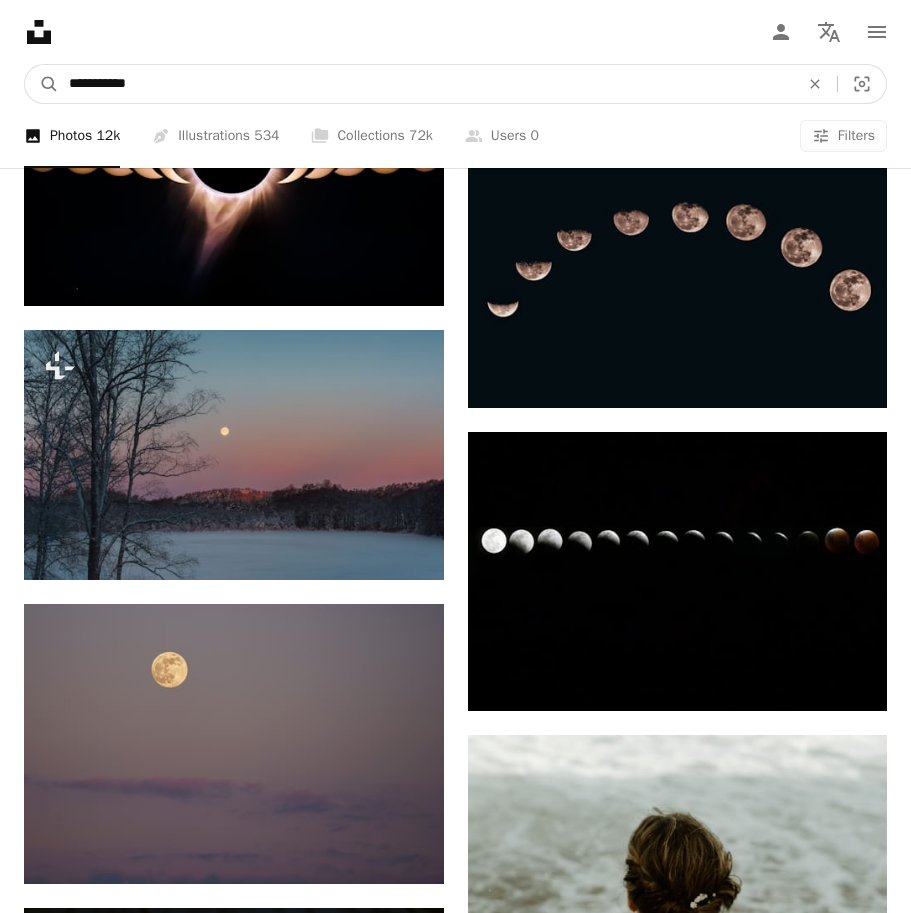 click on "**********" at bounding box center [426, 84] 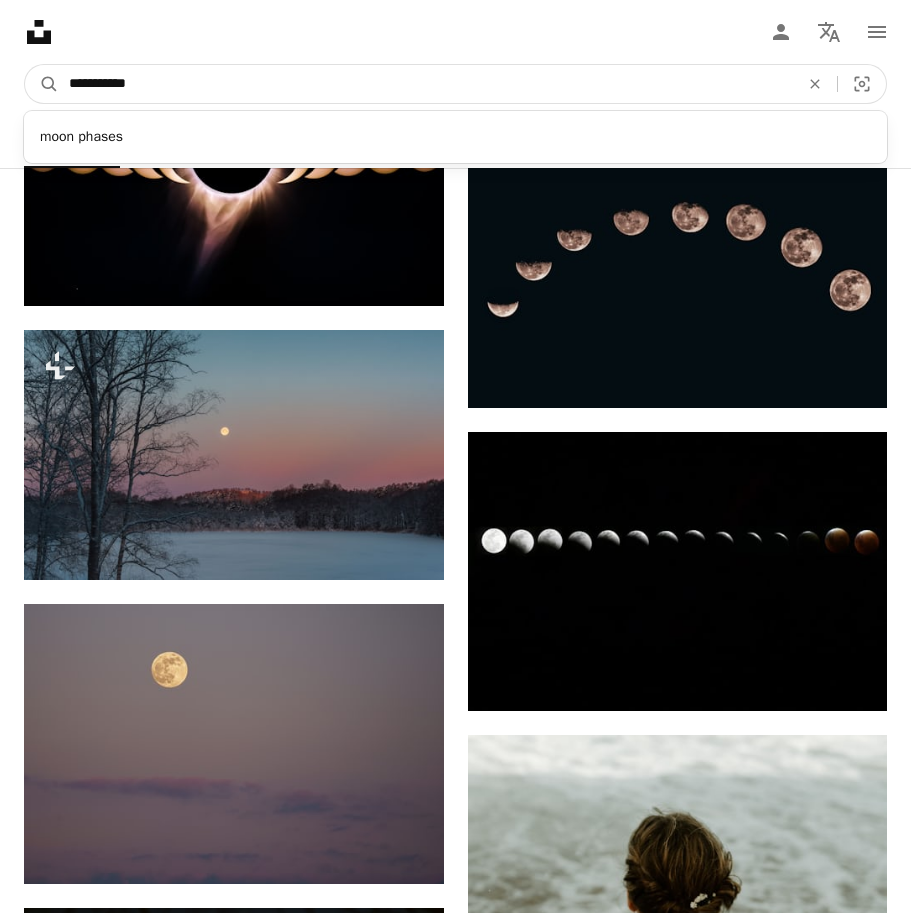 click on "**********" at bounding box center [426, 84] 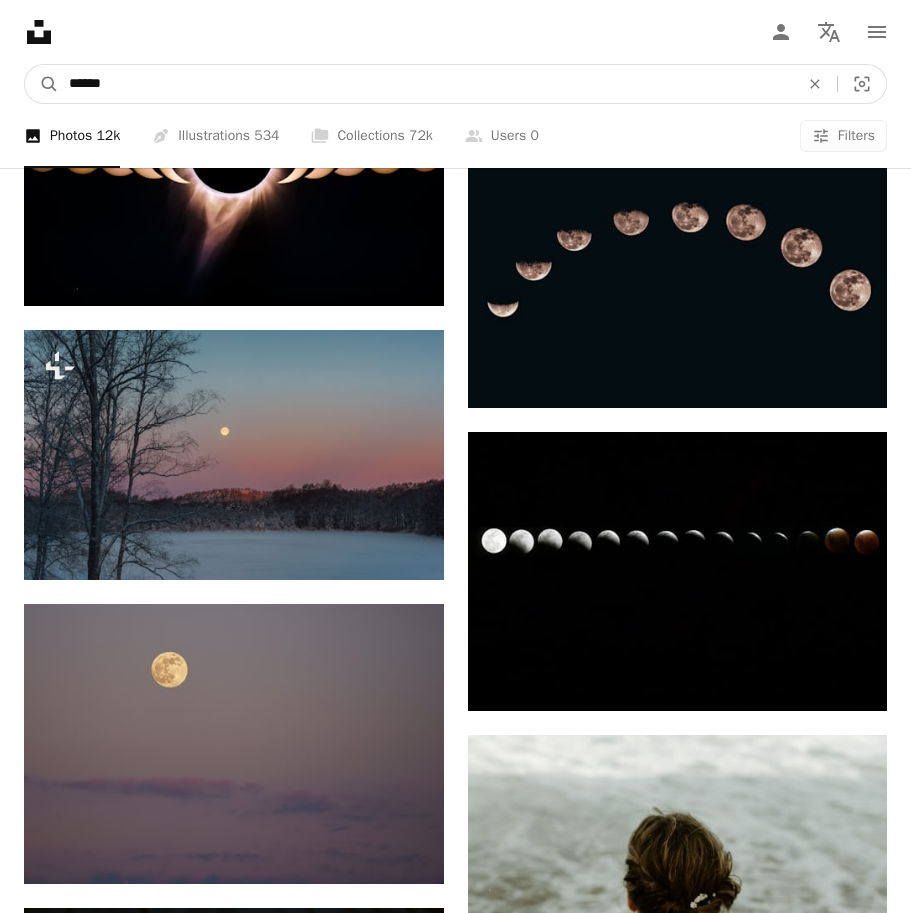 type on "*******" 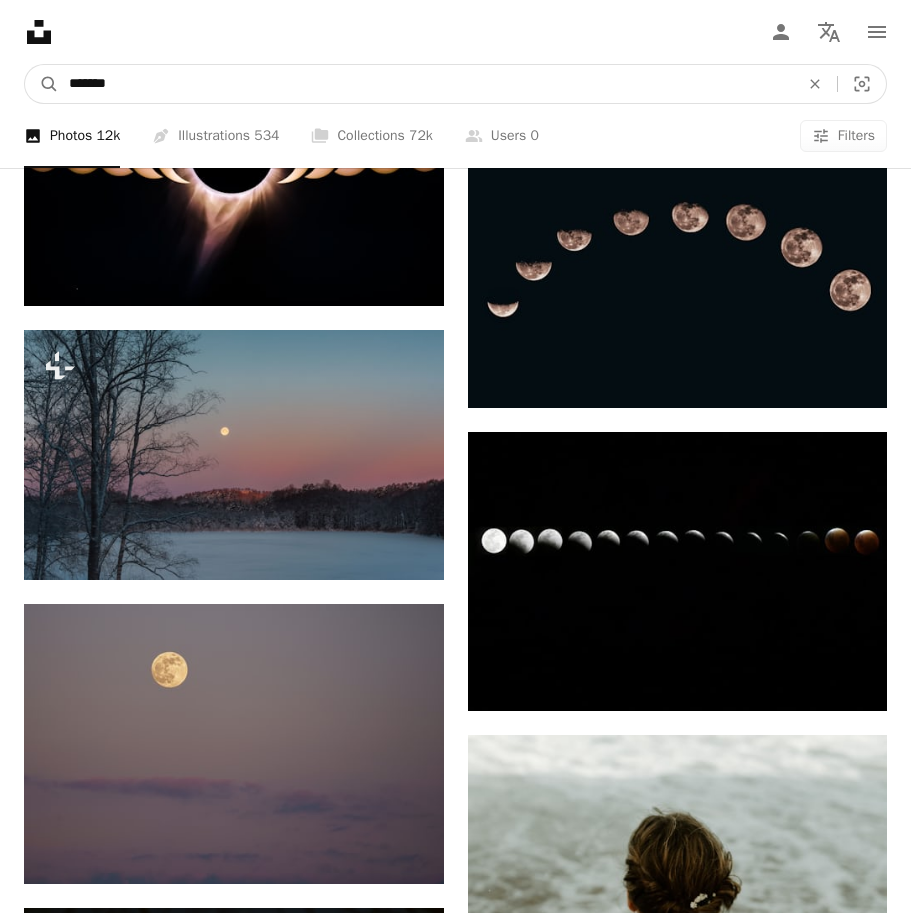 click on "A magnifying glass" at bounding box center (42, 84) 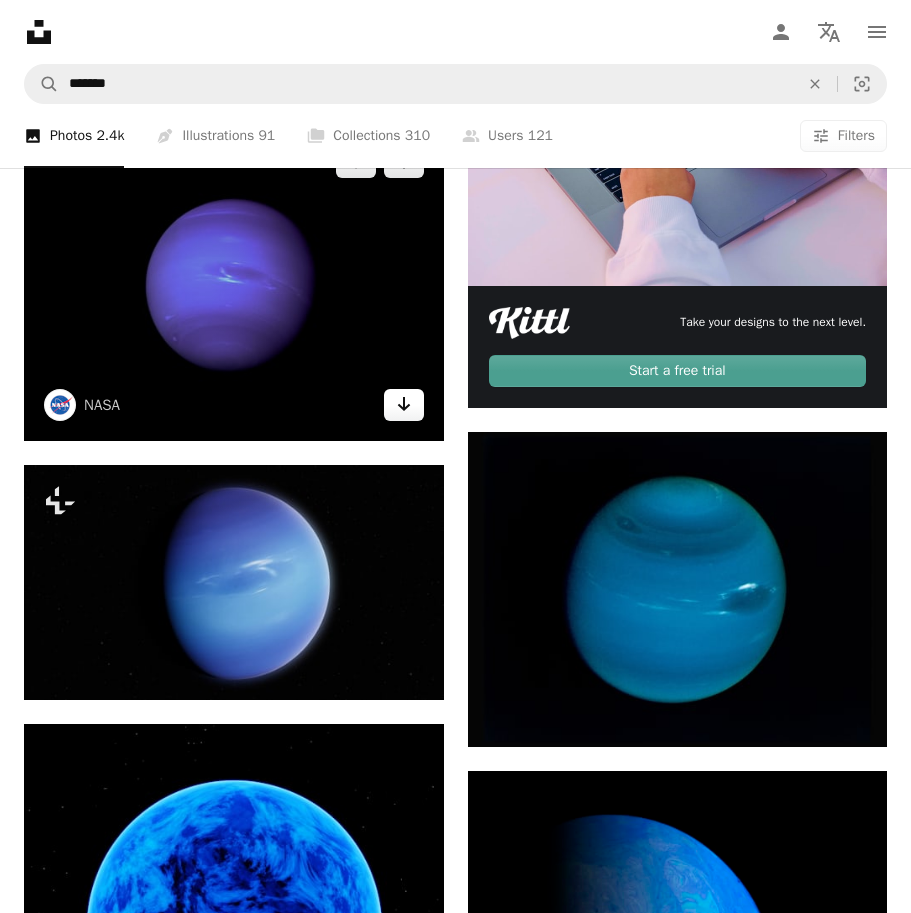 scroll, scrollTop: 686, scrollLeft: 0, axis: vertical 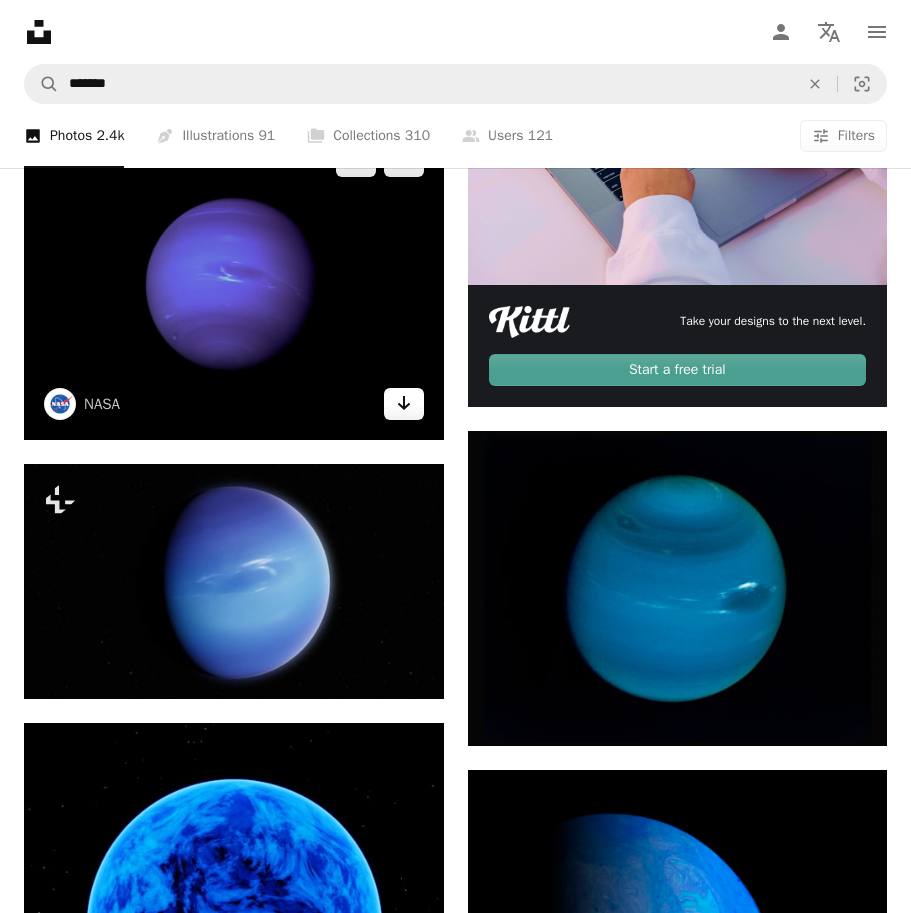 click on "Arrow pointing down" 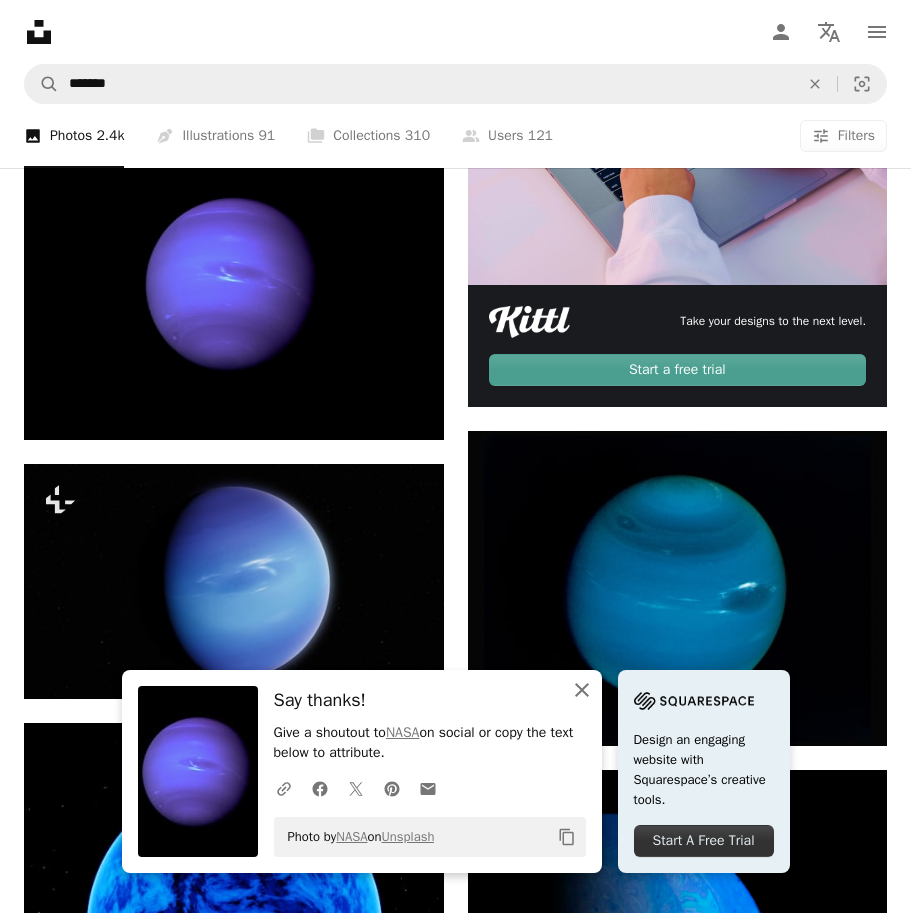 click on "An X shape" 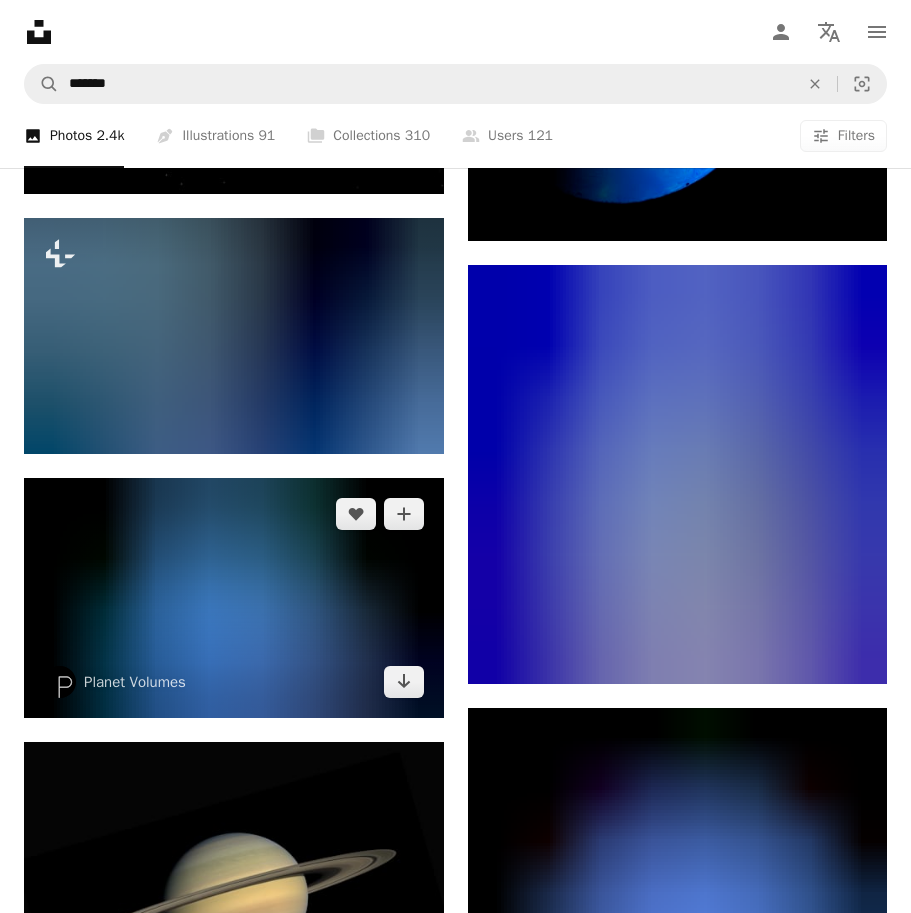 scroll, scrollTop: 1674, scrollLeft: 0, axis: vertical 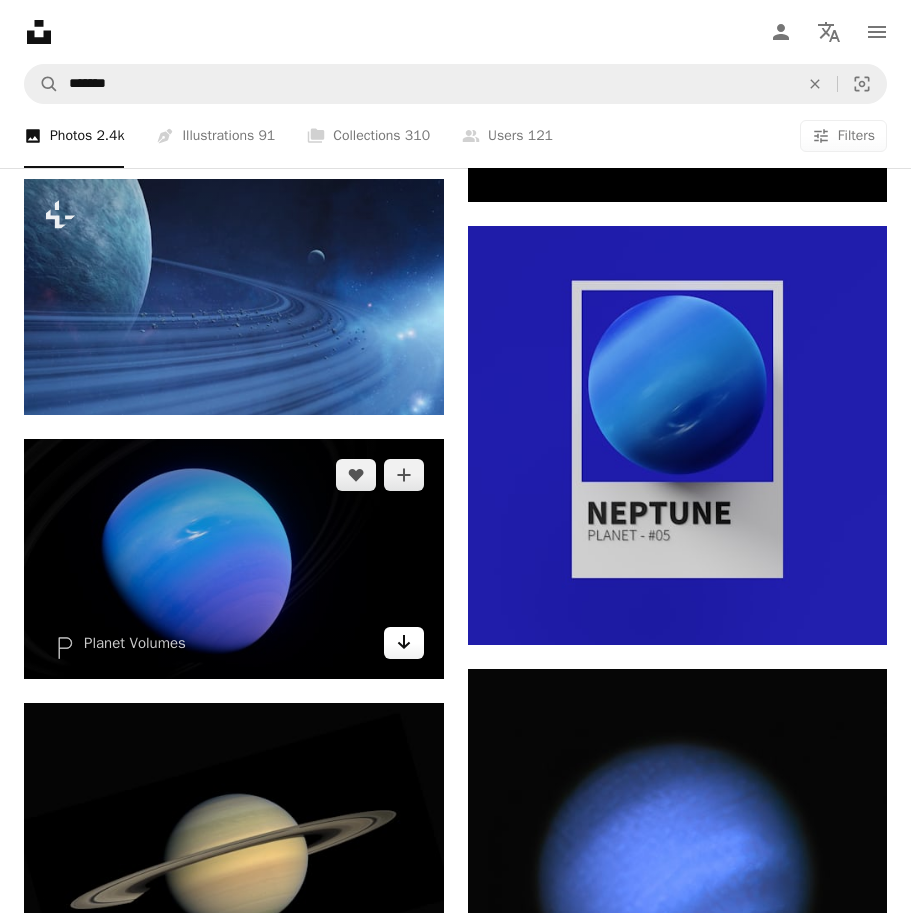 click on "Arrow pointing down" 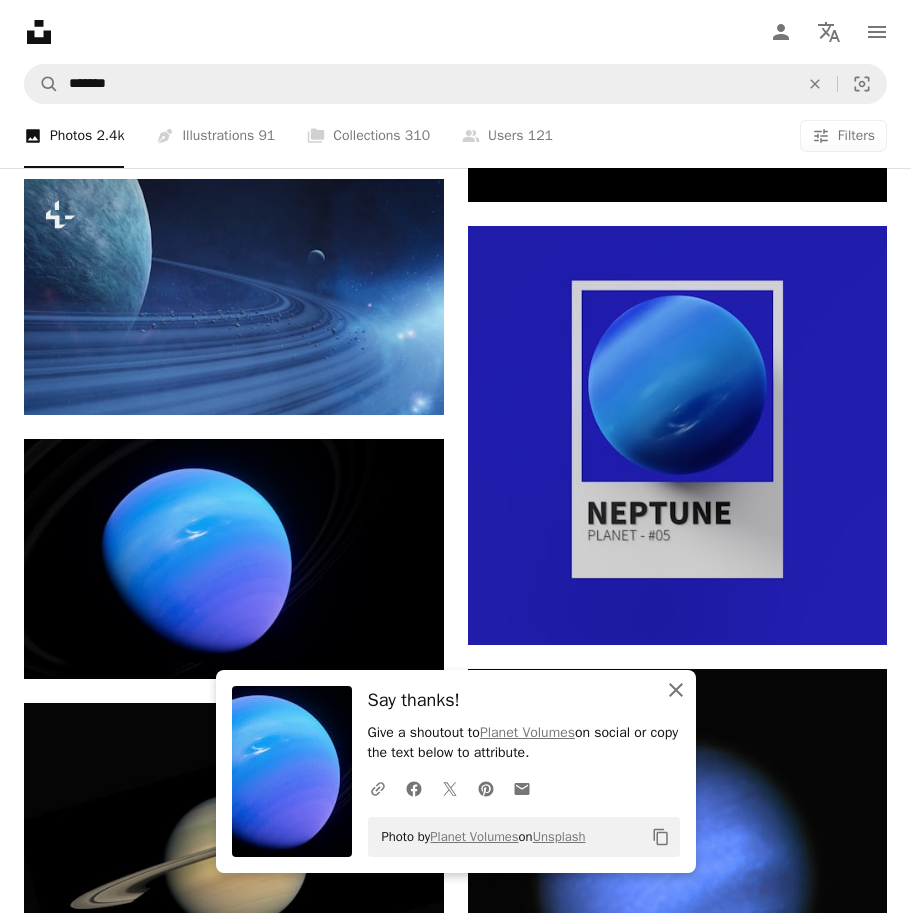click on "An X shape" 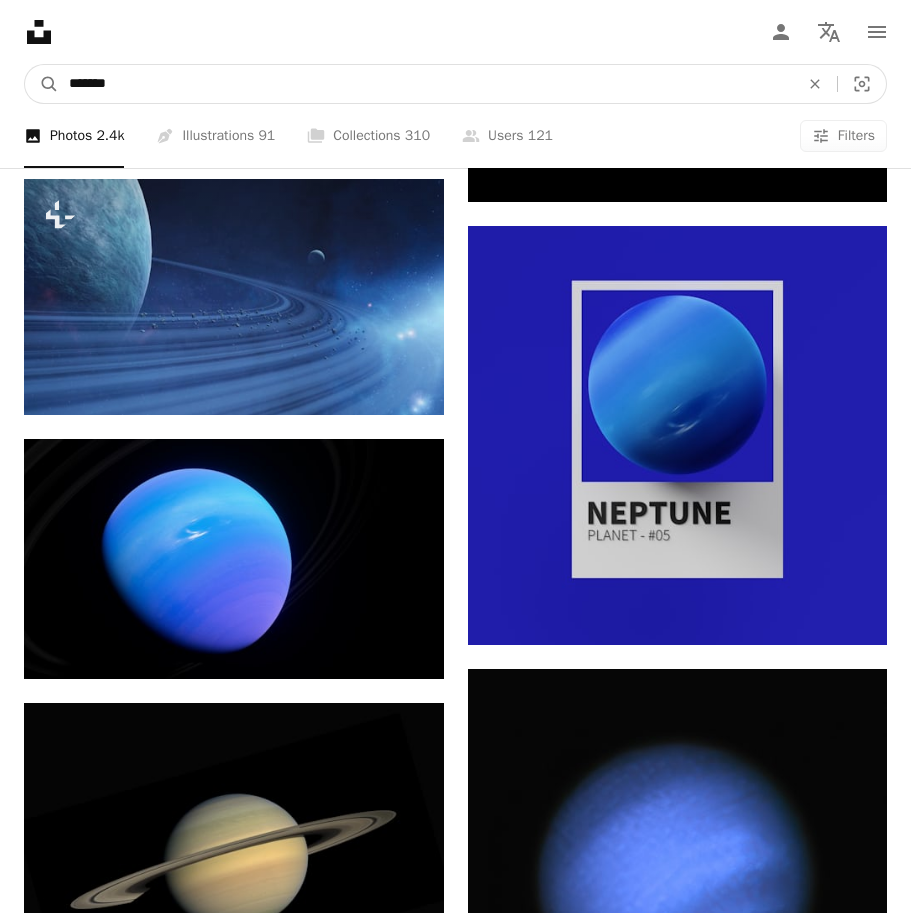 click on "*******" at bounding box center (426, 84) 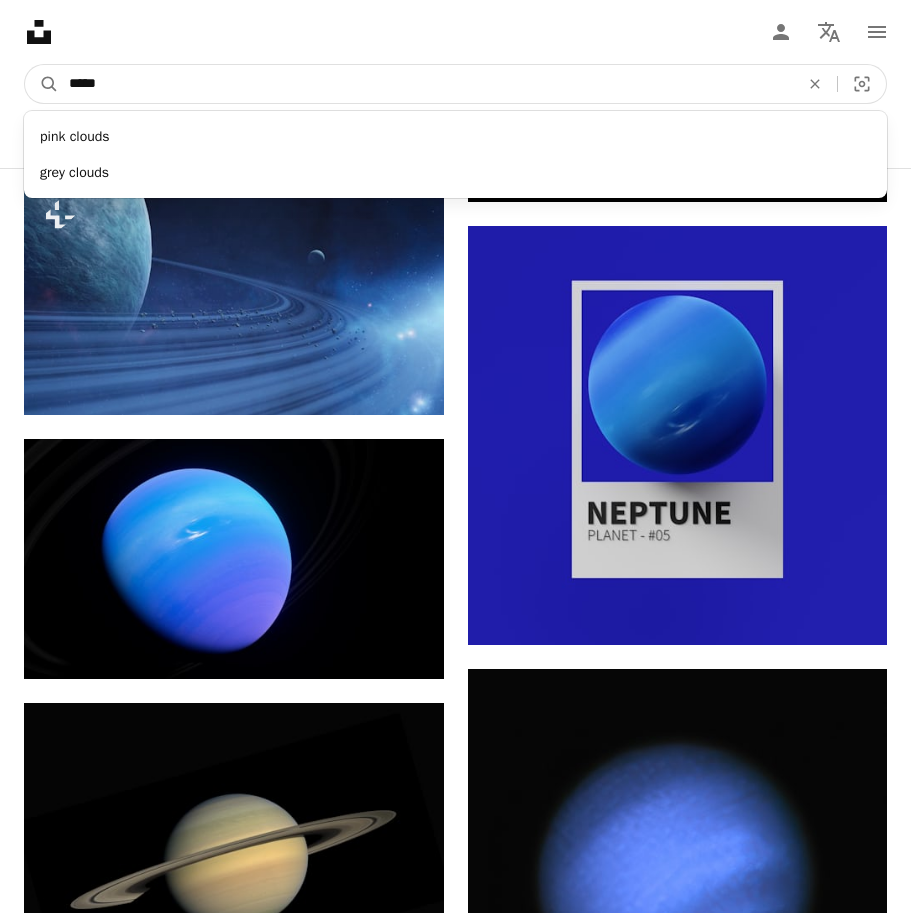 type on "******" 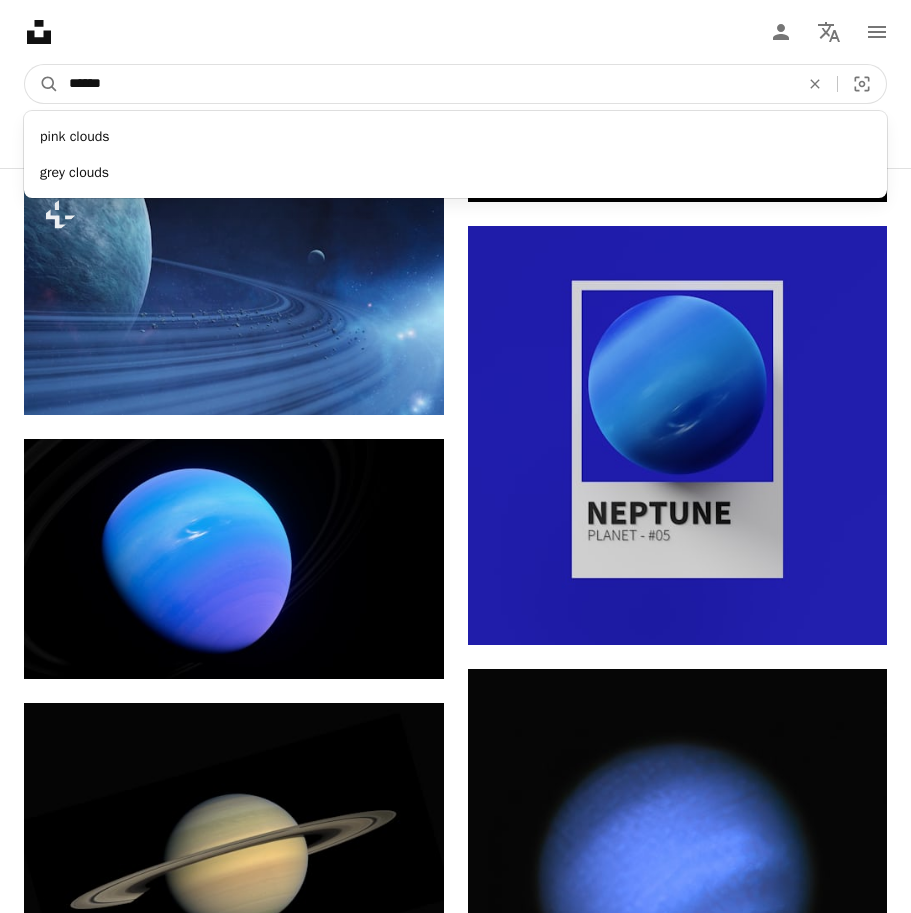 click on "A magnifying glass" at bounding box center (42, 84) 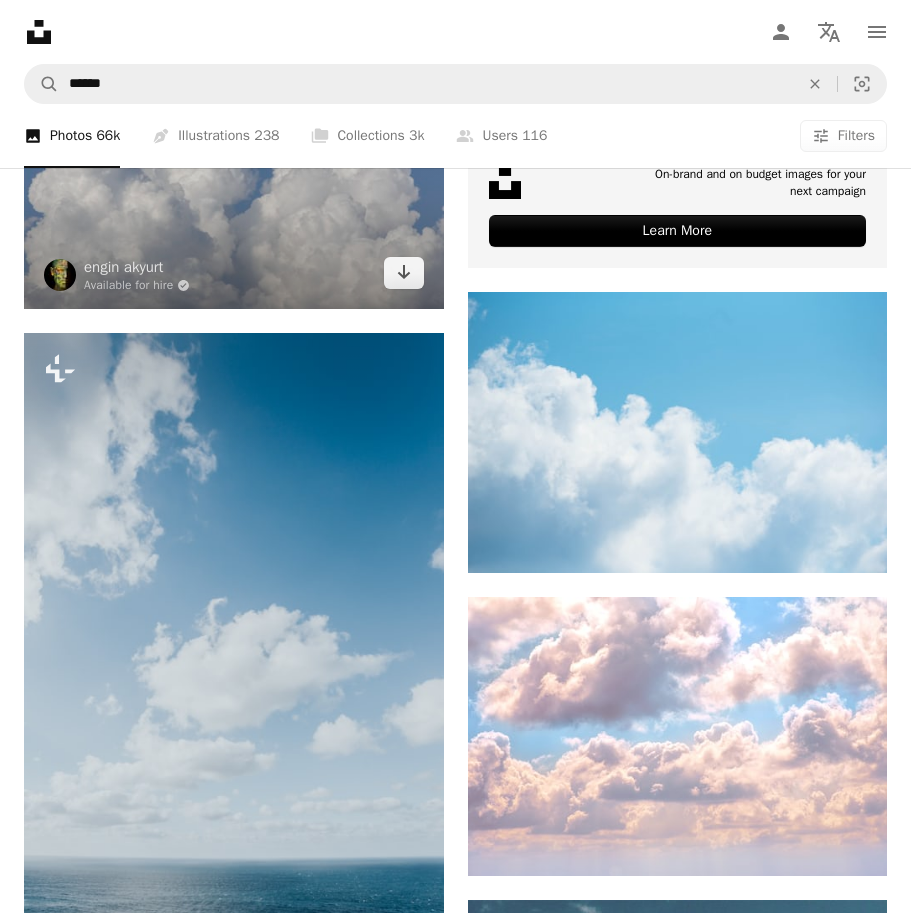 scroll, scrollTop: 810, scrollLeft: 0, axis: vertical 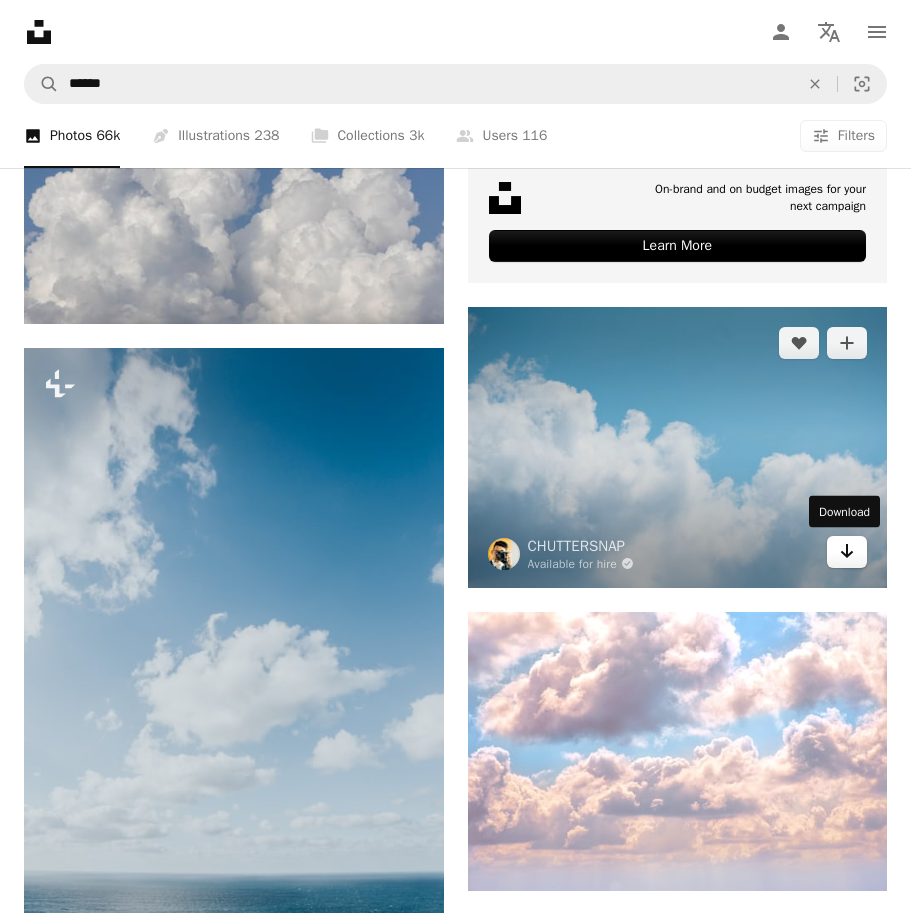 click on "Arrow pointing down" at bounding box center (847, 552) 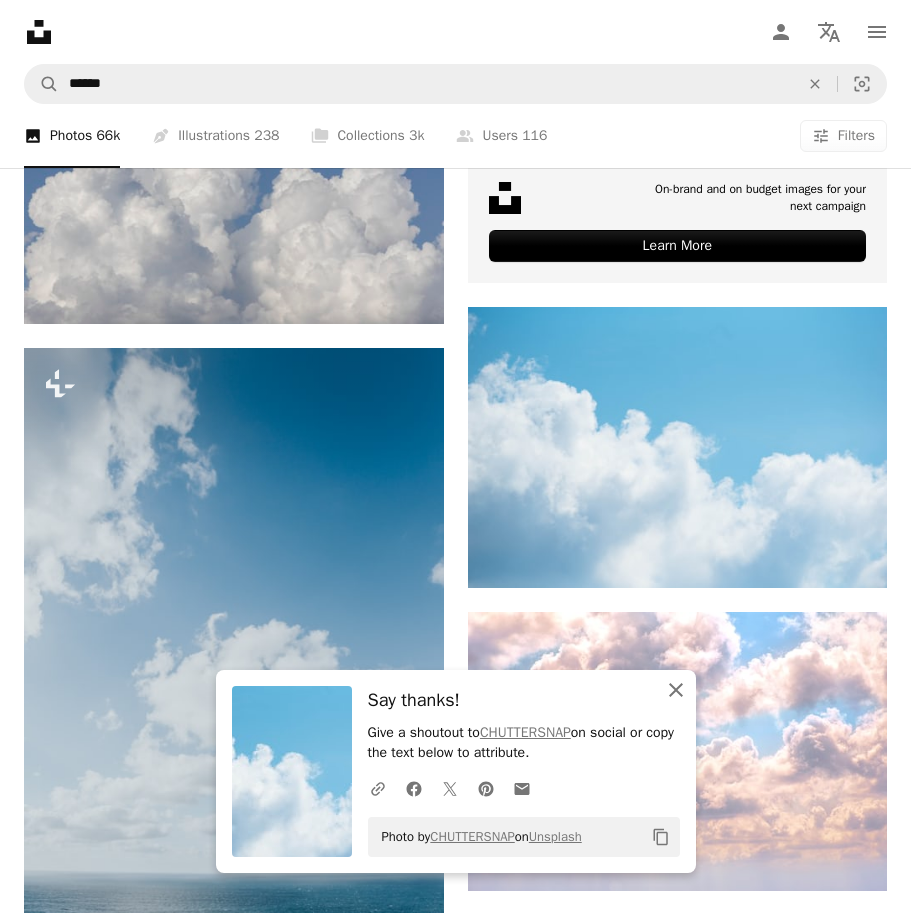 click on "An X shape" 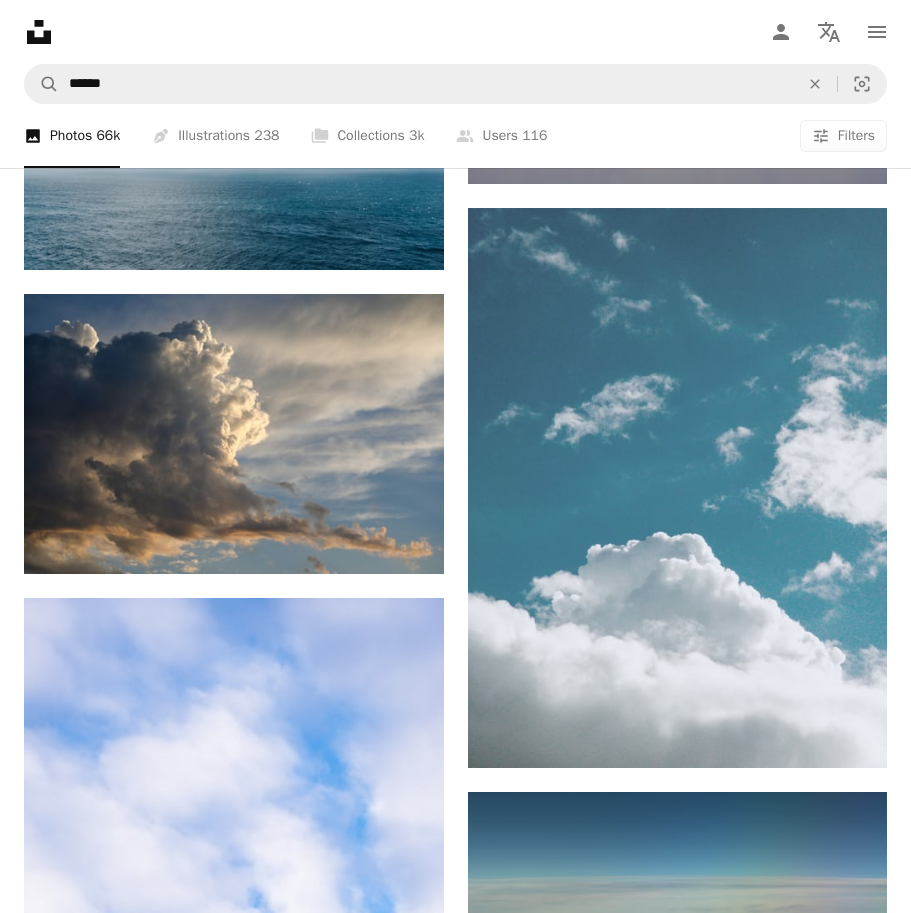 scroll, scrollTop: 1576, scrollLeft: 0, axis: vertical 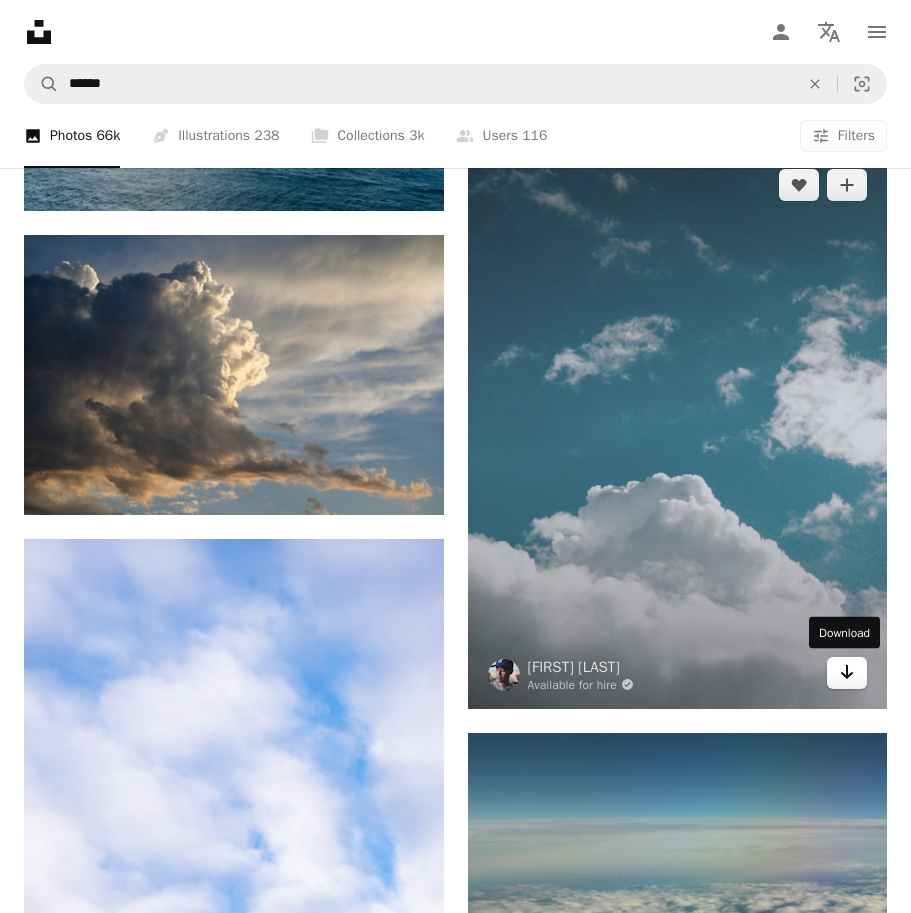 click on "Arrow pointing down" 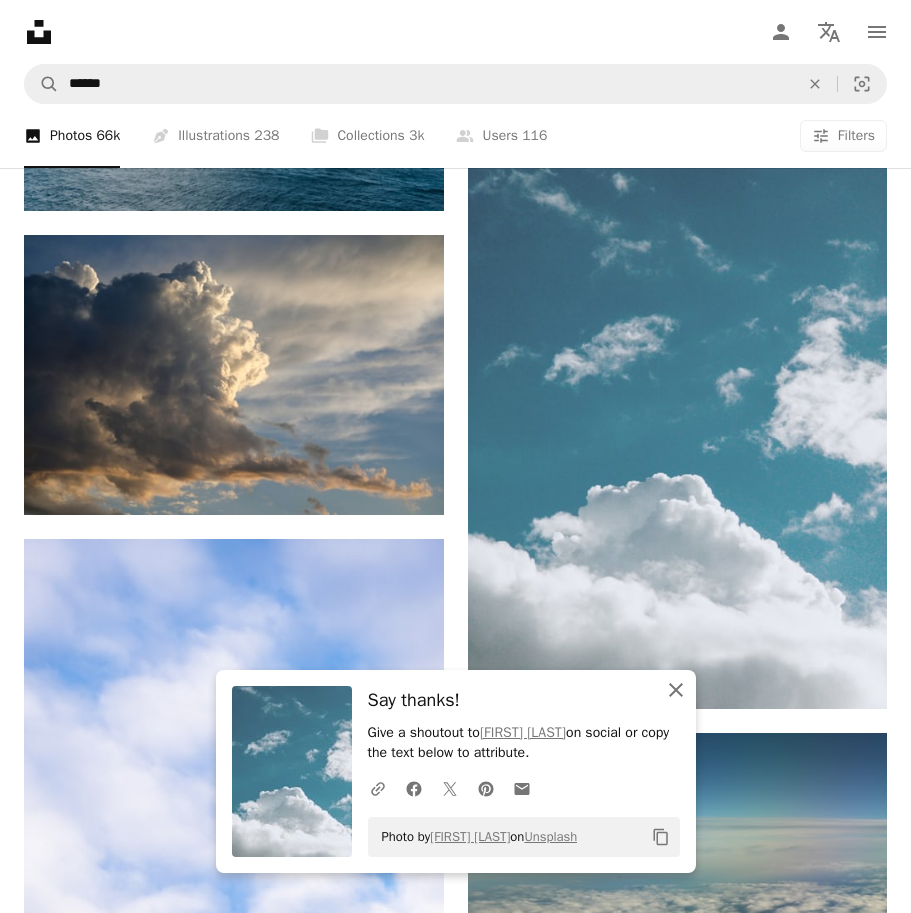 click on "An X shape" 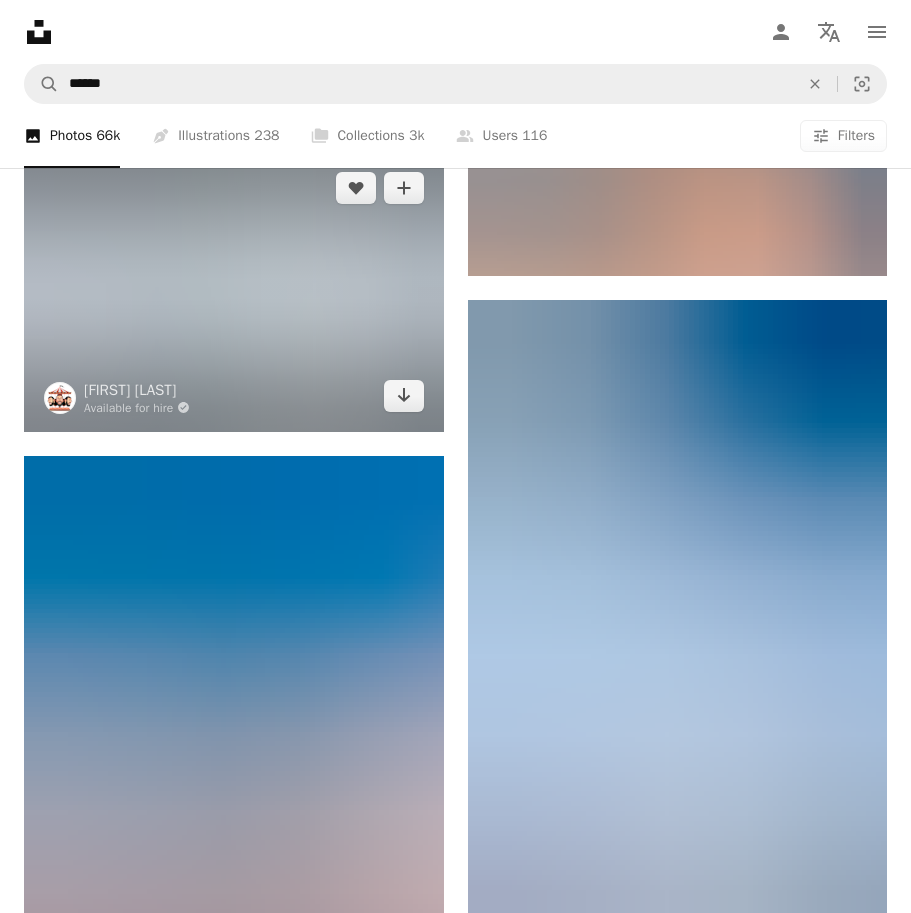 scroll, scrollTop: 2739, scrollLeft: 0, axis: vertical 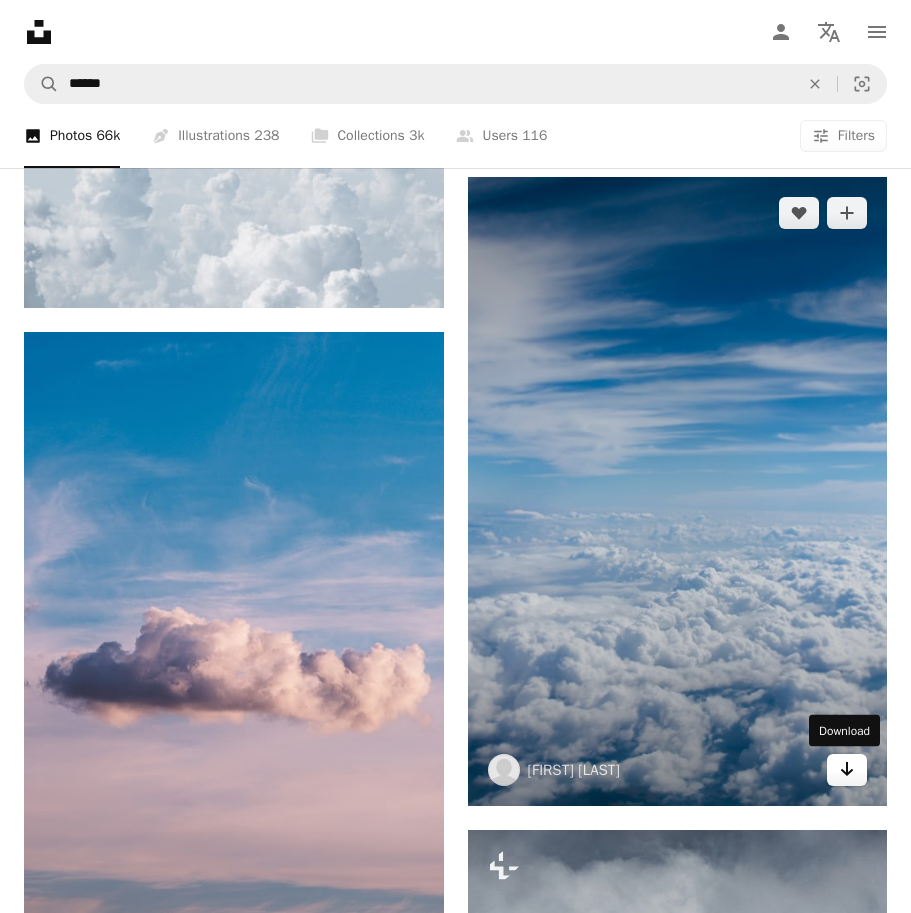 click on "Arrow pointing down" at bounding box center (847, 770) 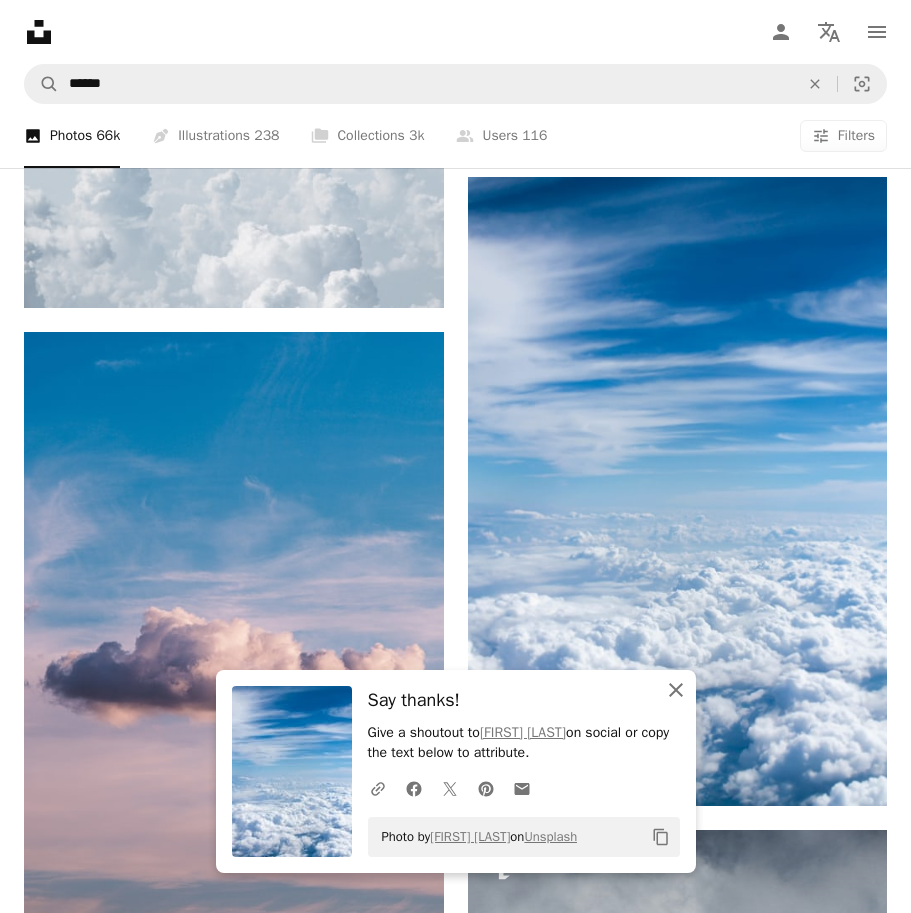 click on "An X shape" 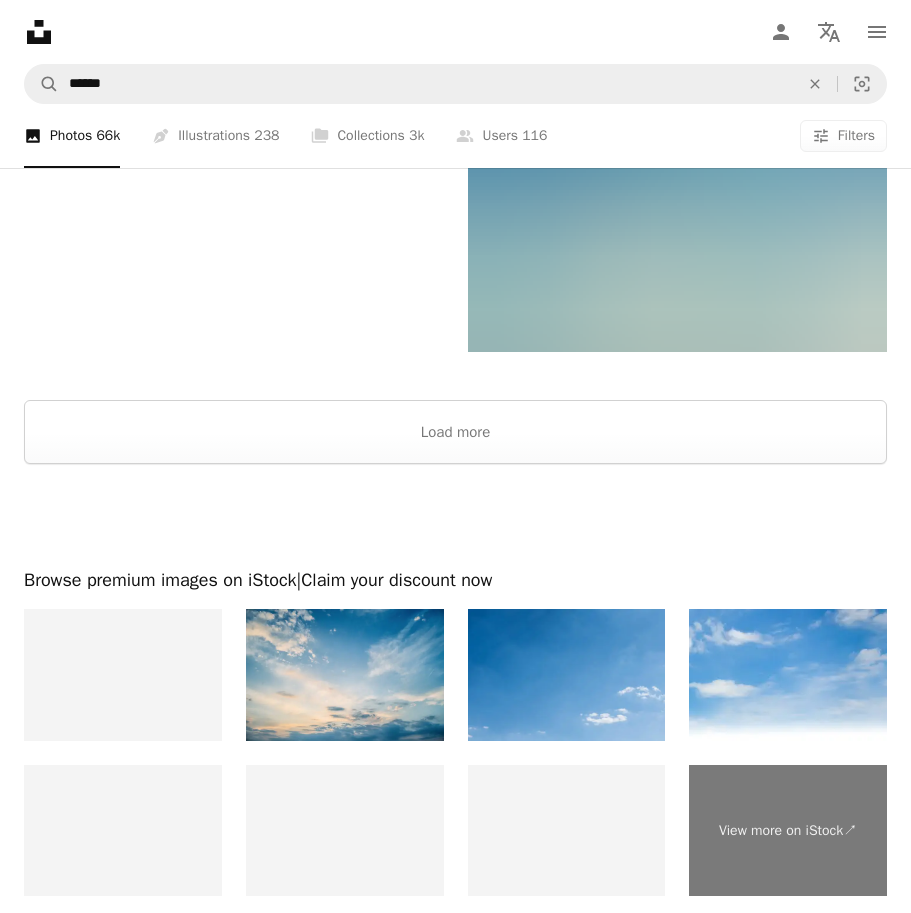 scroll, scrollTop: 5349, scrollLeft: 0, axis: vertical 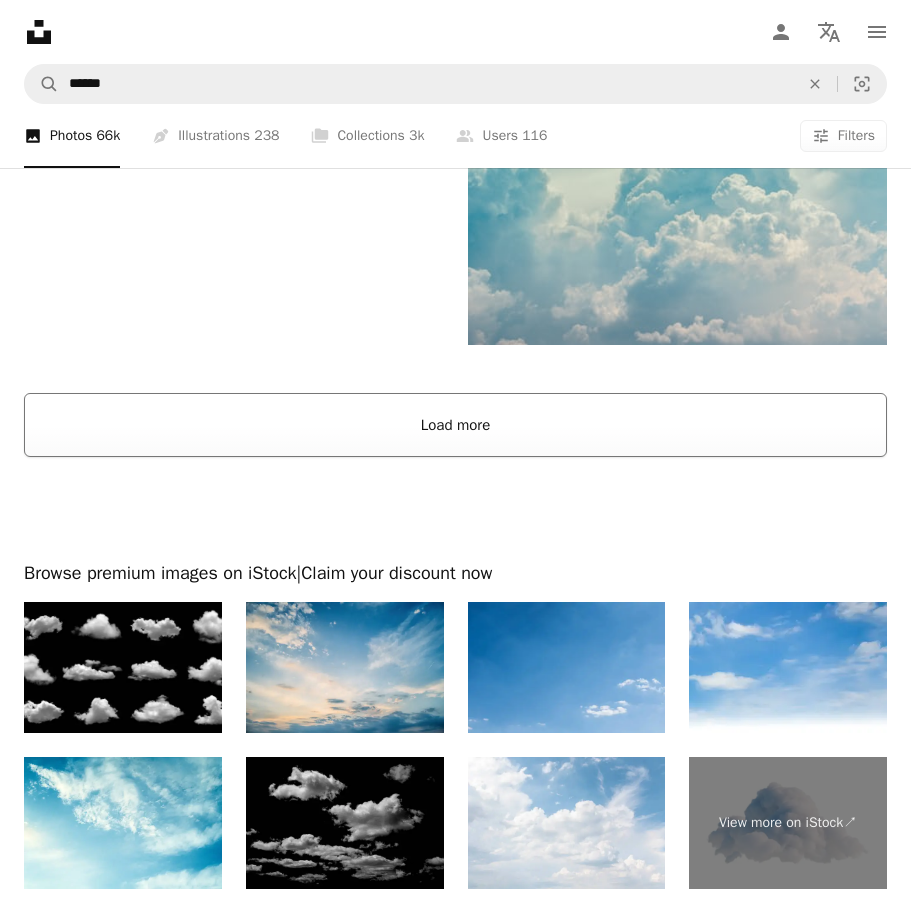 click on "Load more" at bounding box center (455, 425) 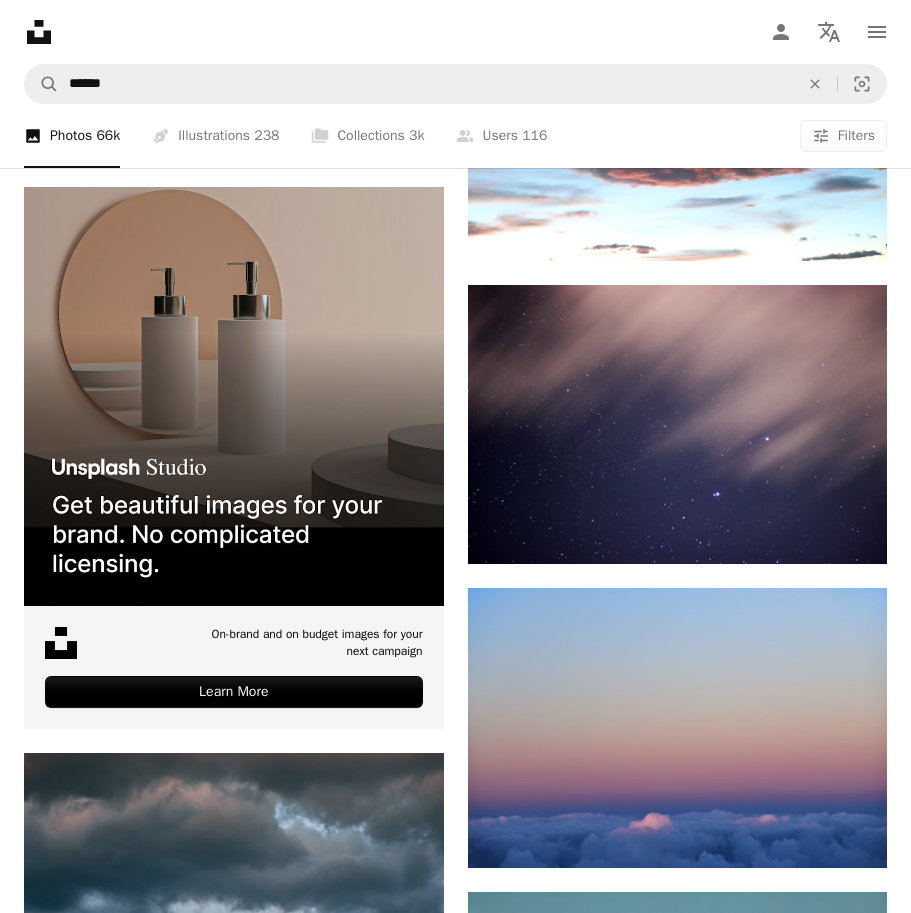 scroll, scrollTop: 6621, scrollLeft: 0, axis: vertical 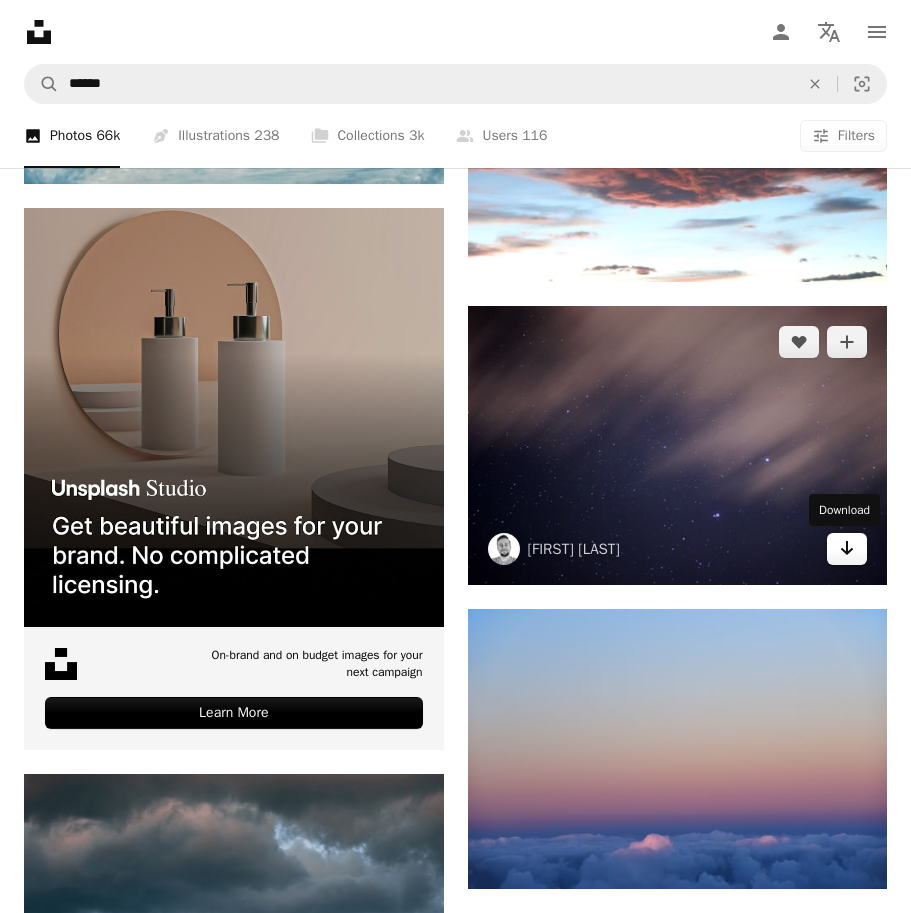 click on "Arrow pointing down" 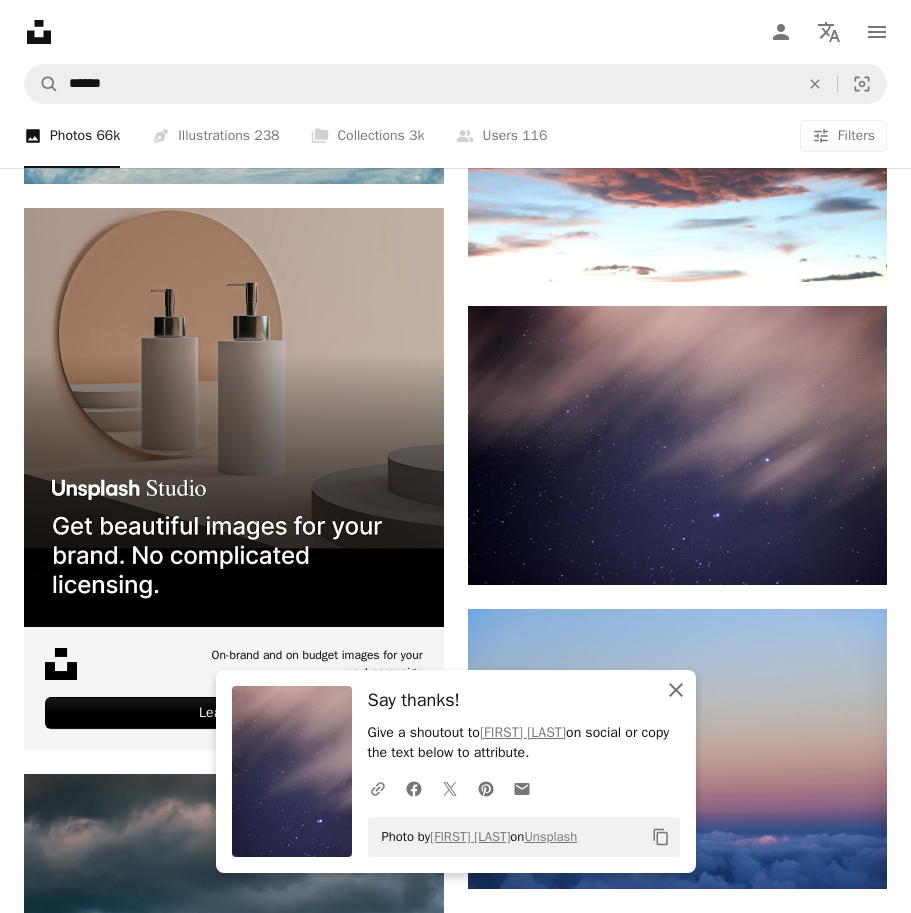click on "An X shape" 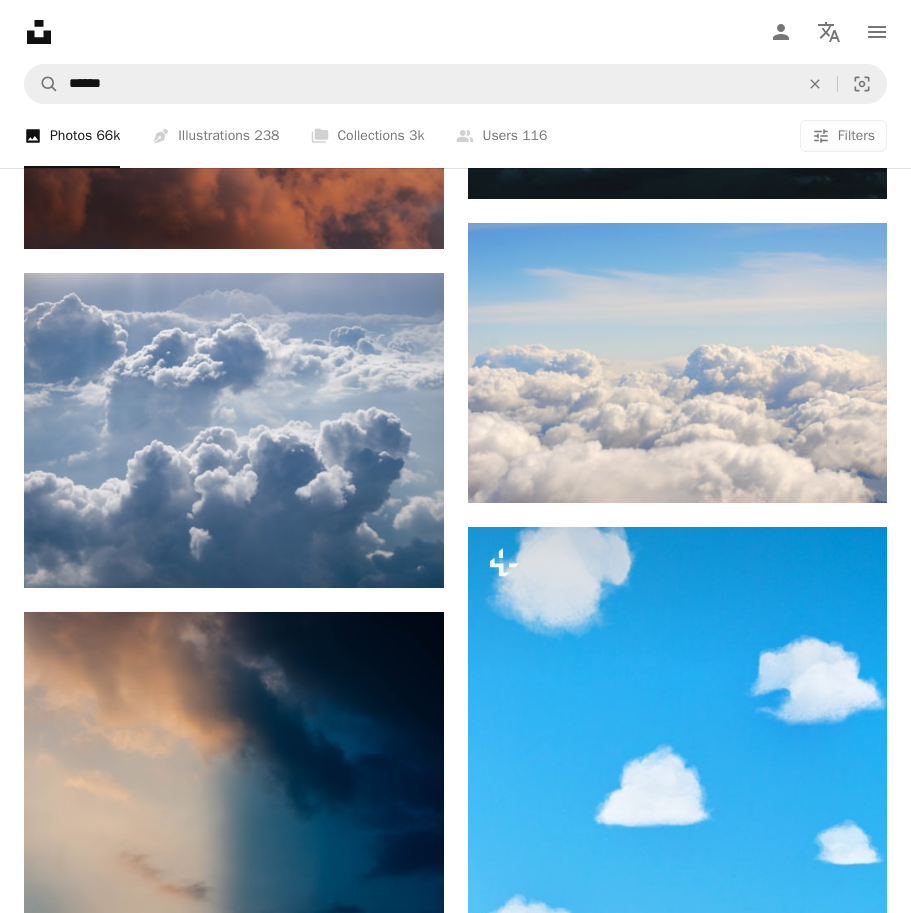 scroll, scrollTop: 15715, scrollLeft: 0, axis: vertical 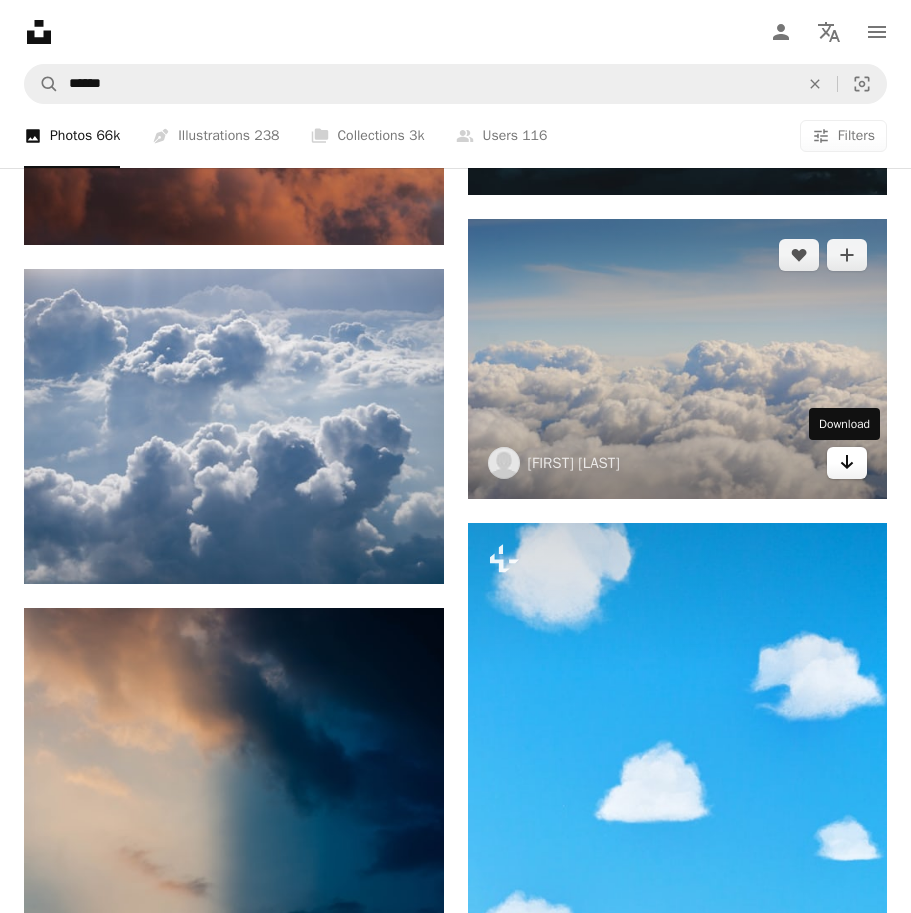 click on "Arrow pointing down" 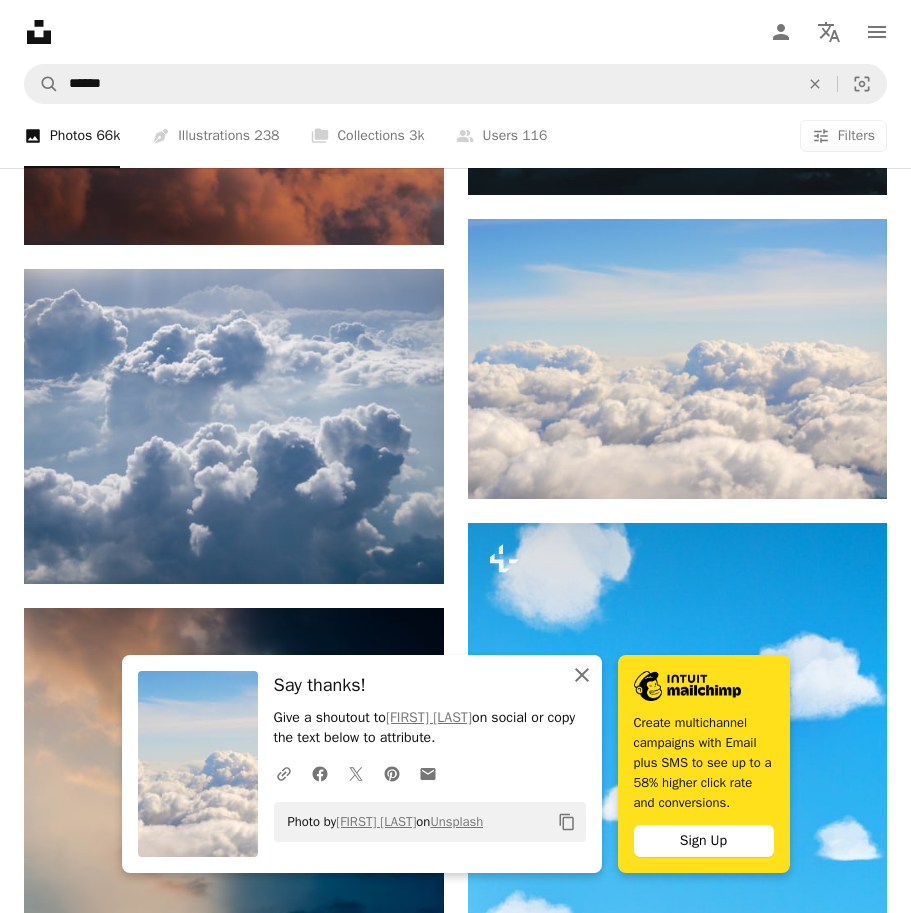 click 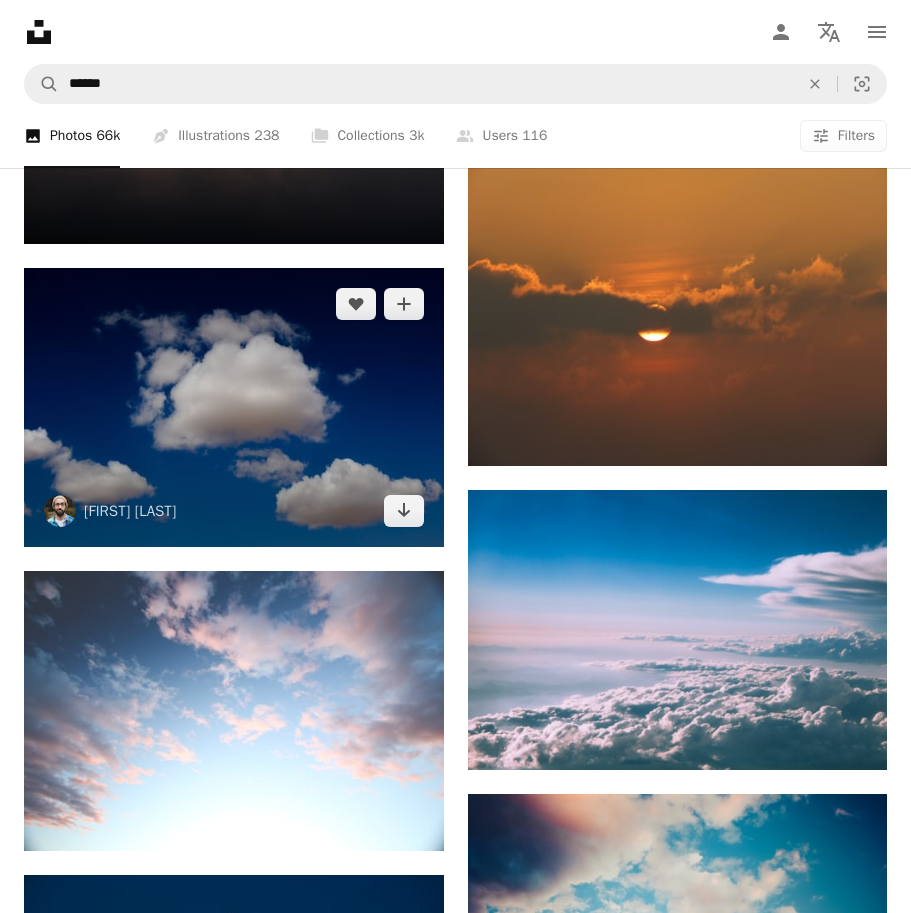 scroll, scrollTop: 23680, scrollLeft: 0, axis: vertical 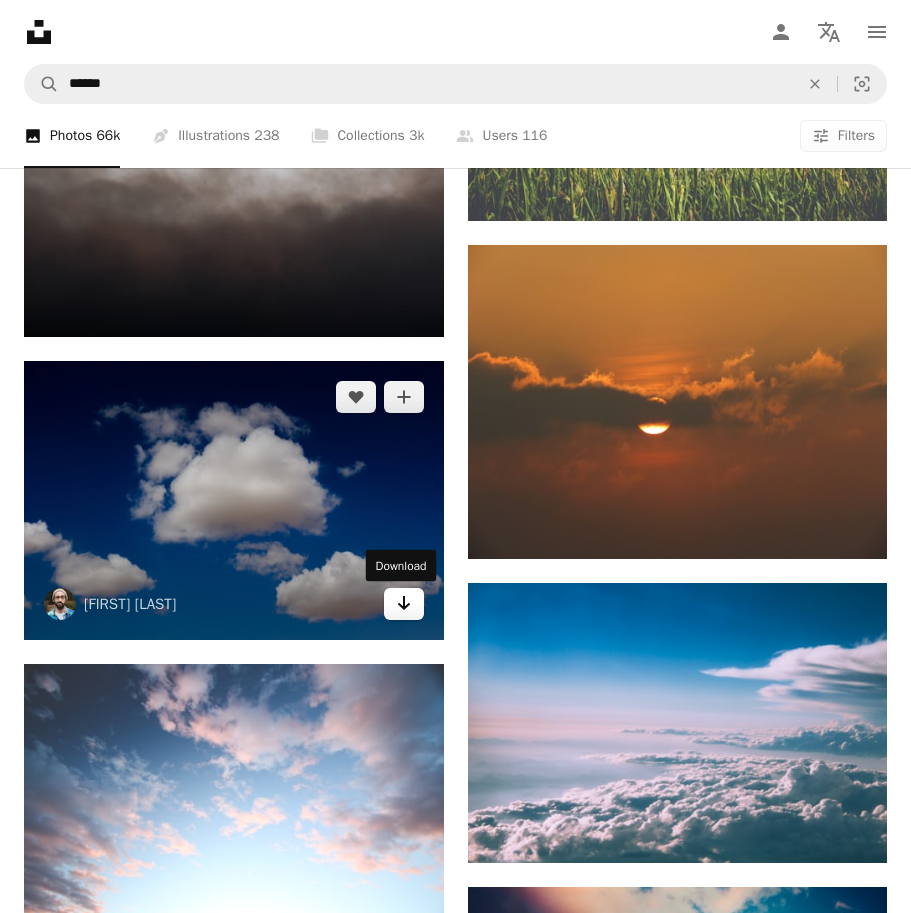 click on "Arrow pointing down" 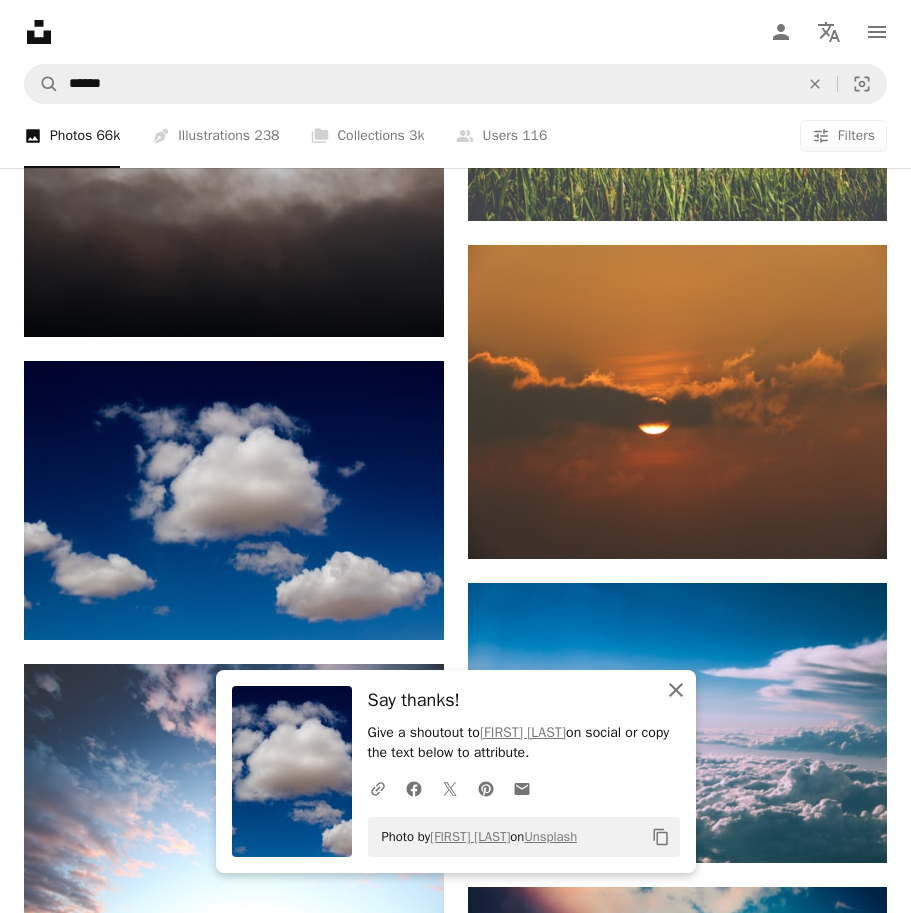 click on "An X shape" 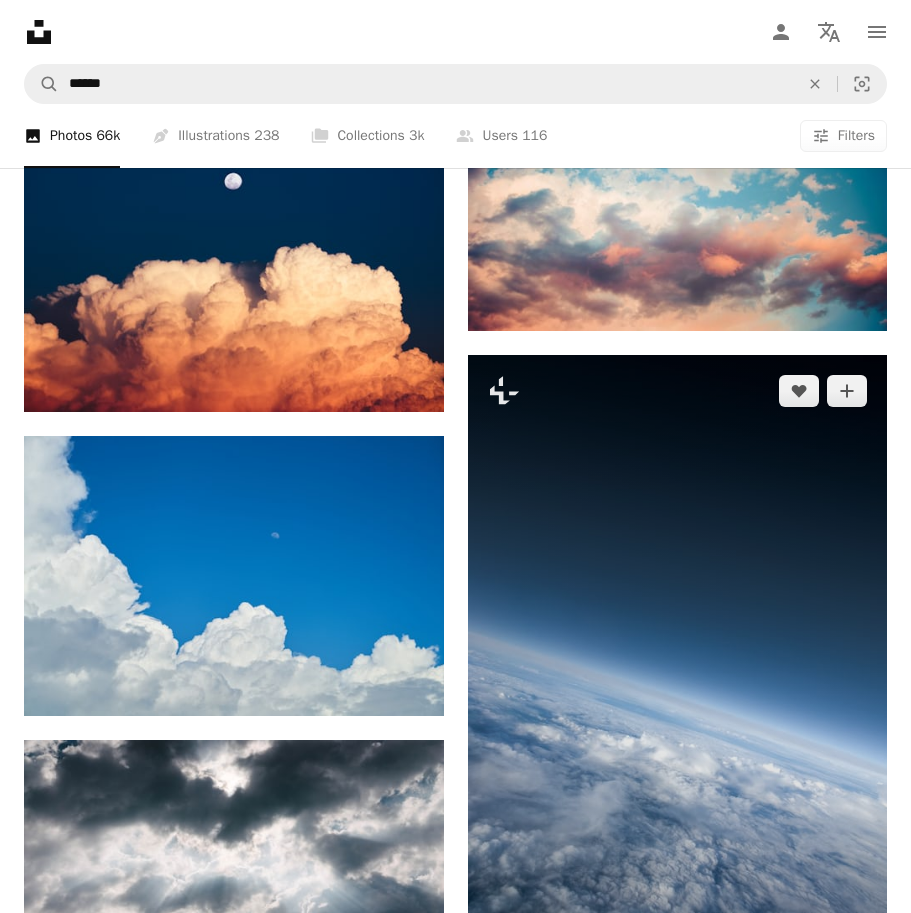 scroll, scrollTop: 24758, scrollLeft: 0, axis: vertical 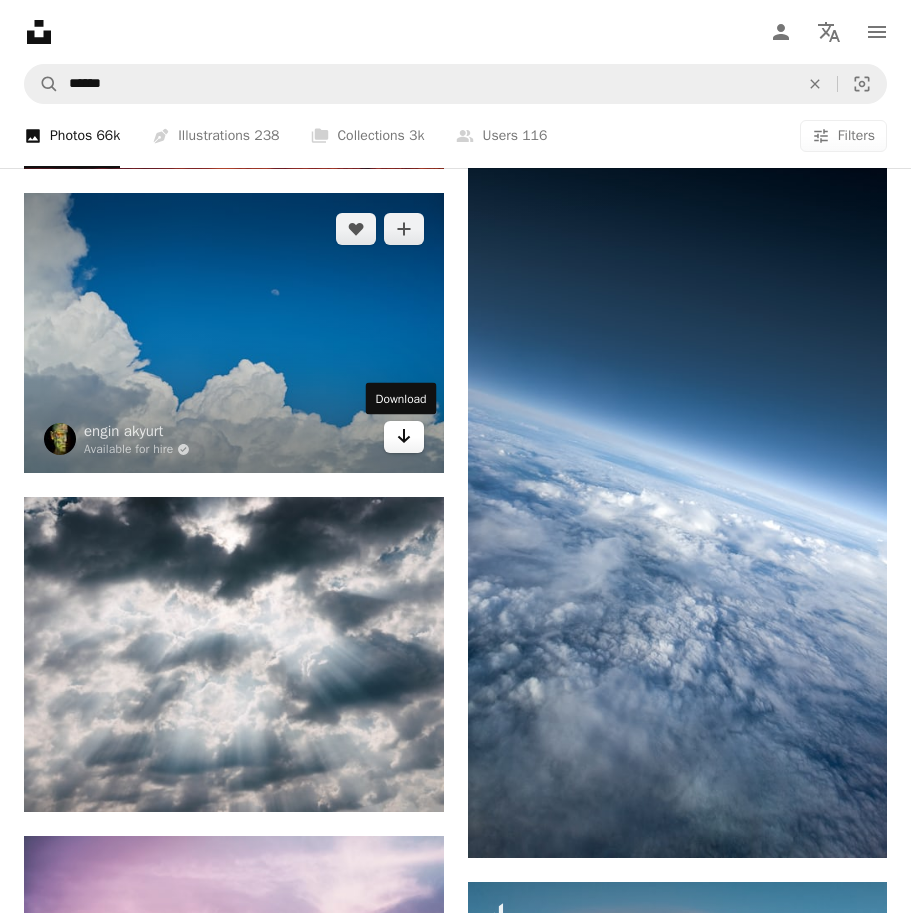 click on "Arrow pointing down" 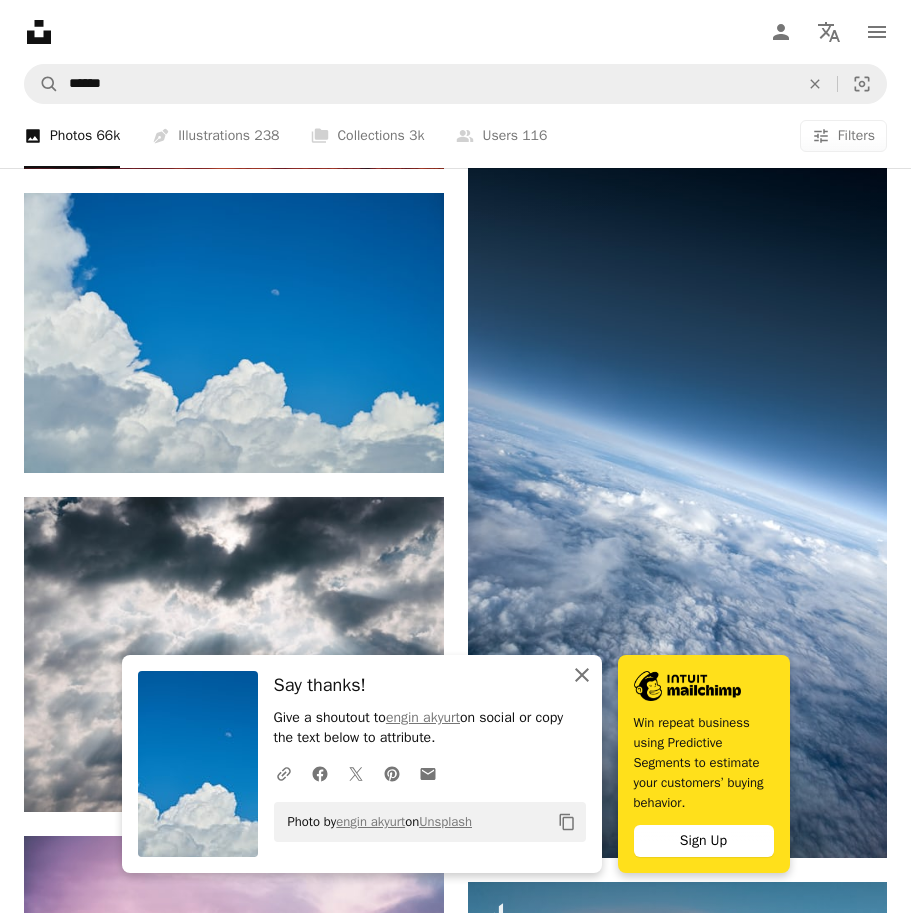 click on "An X shape" 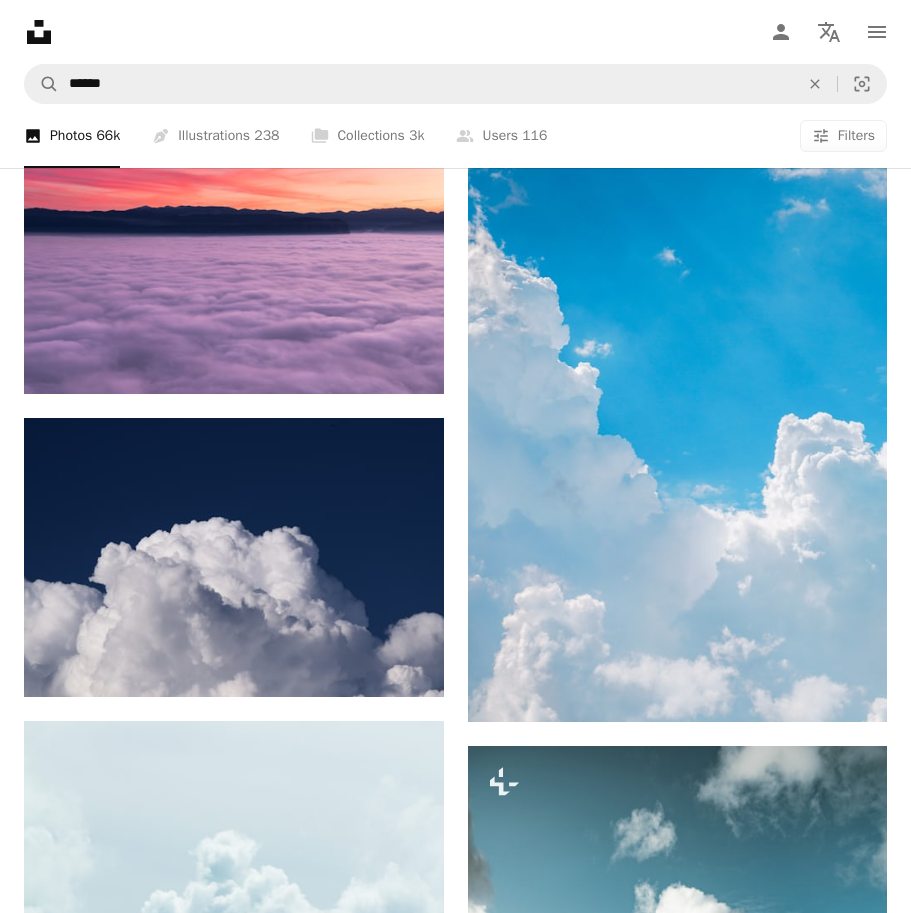 scroll, scrollTop: 28592, scrollLeft: 0, axis: vertical 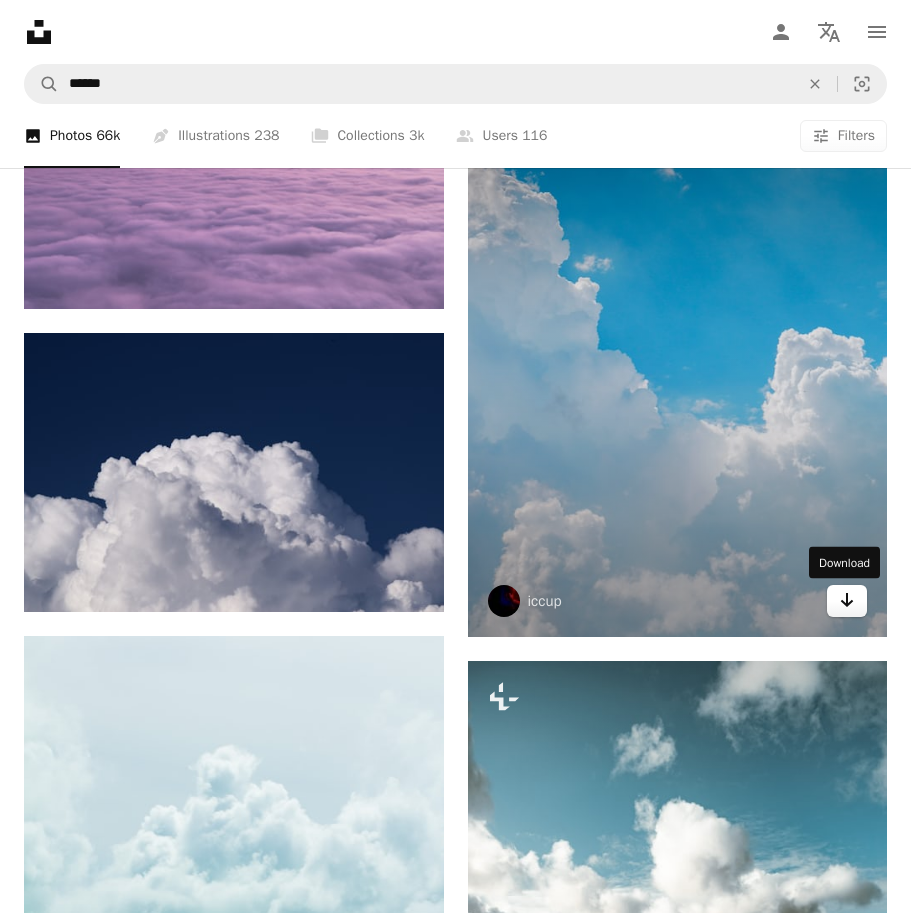 click on "Arrow pointing down" 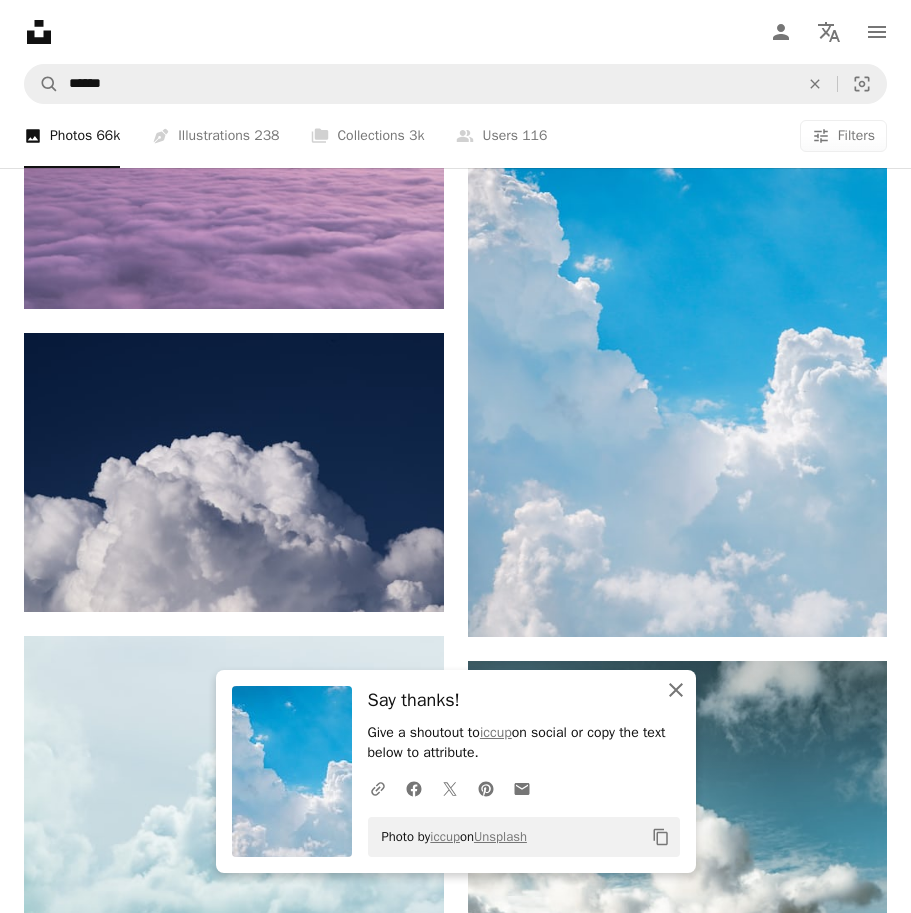 click on "An X shape" 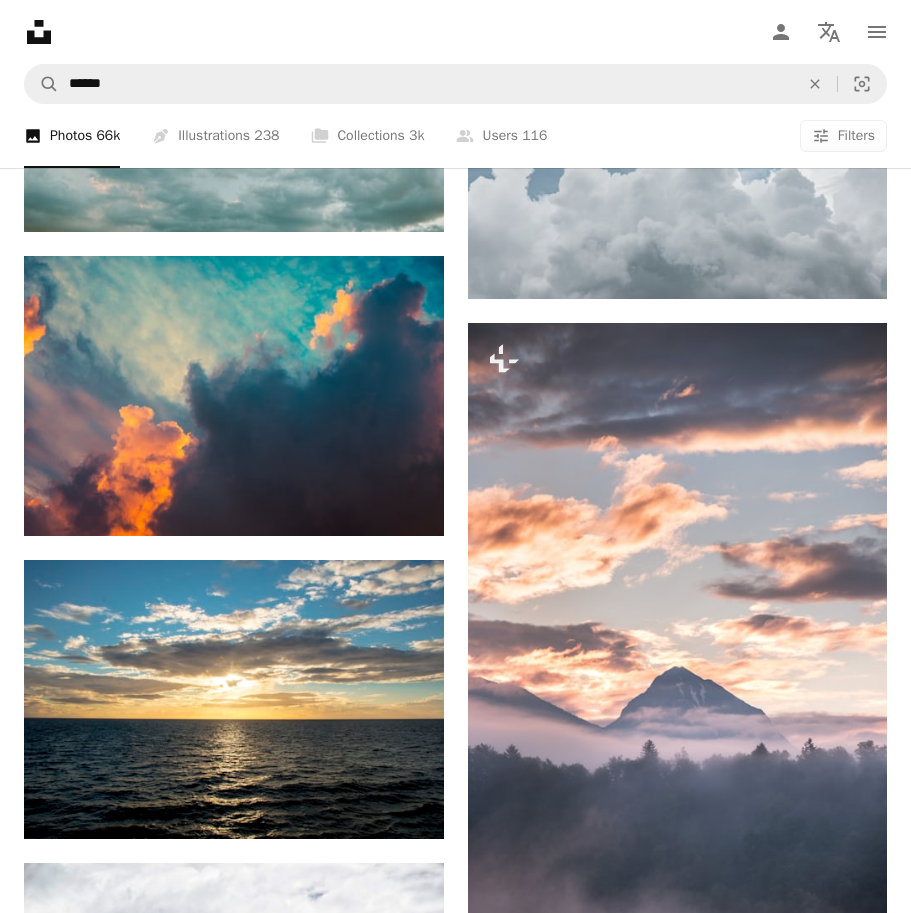 scroll, scrollTop: 73350, scrollLeft: 0, axis: vertical 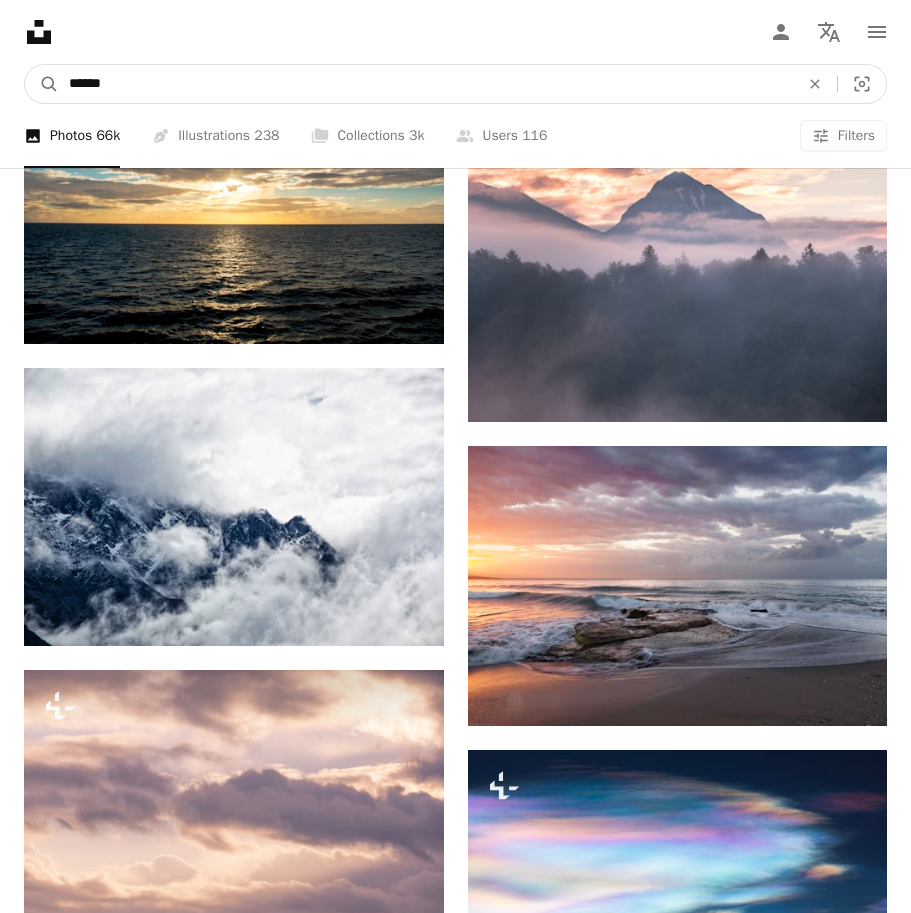 click on "******" at bounding box center [426, 84] 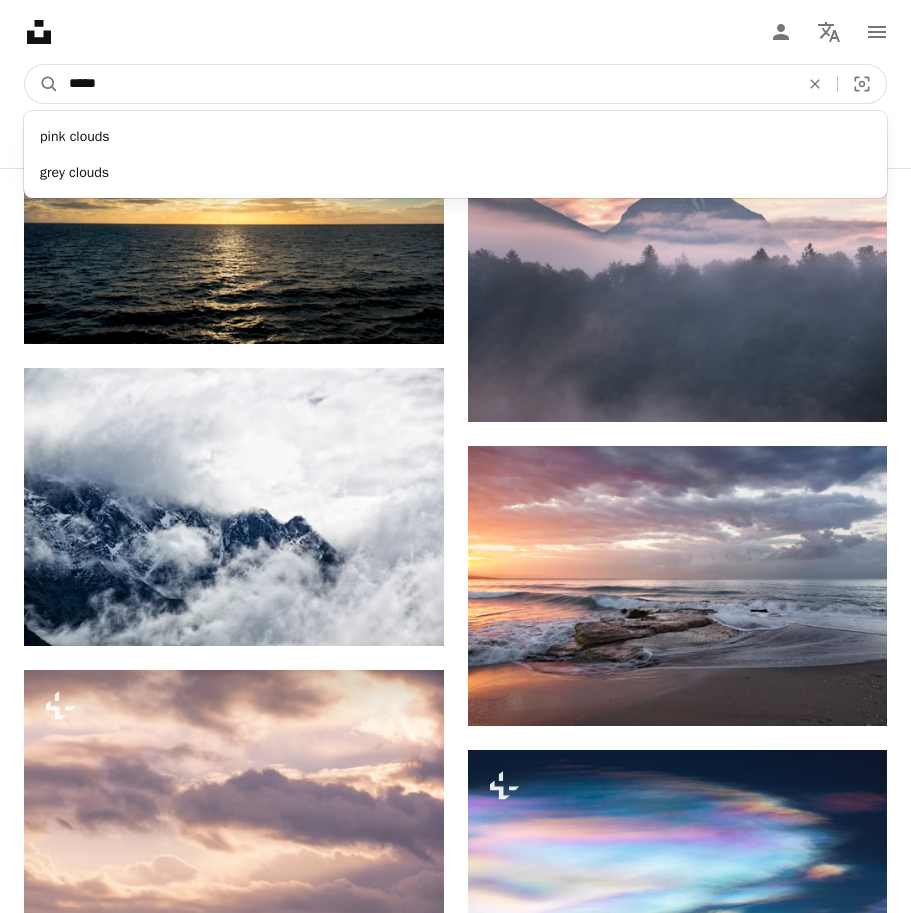 type on "*****" 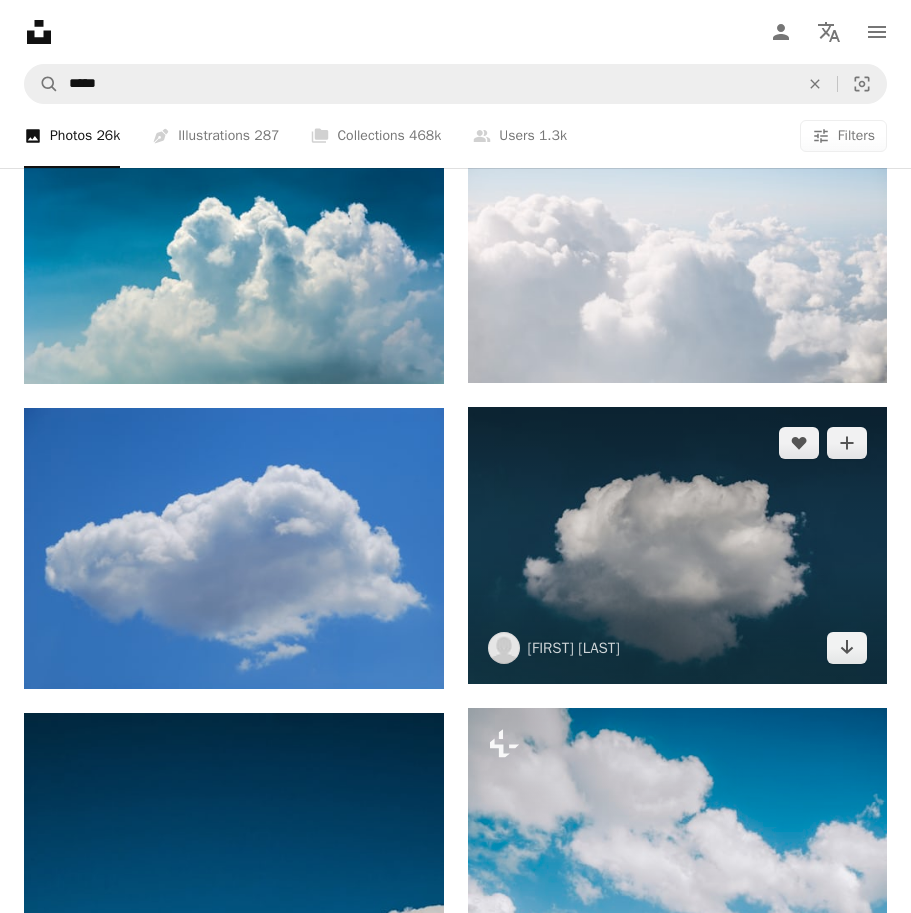 scroll, scrollTop: 1090, scrollLeft: 0, axis: vertical 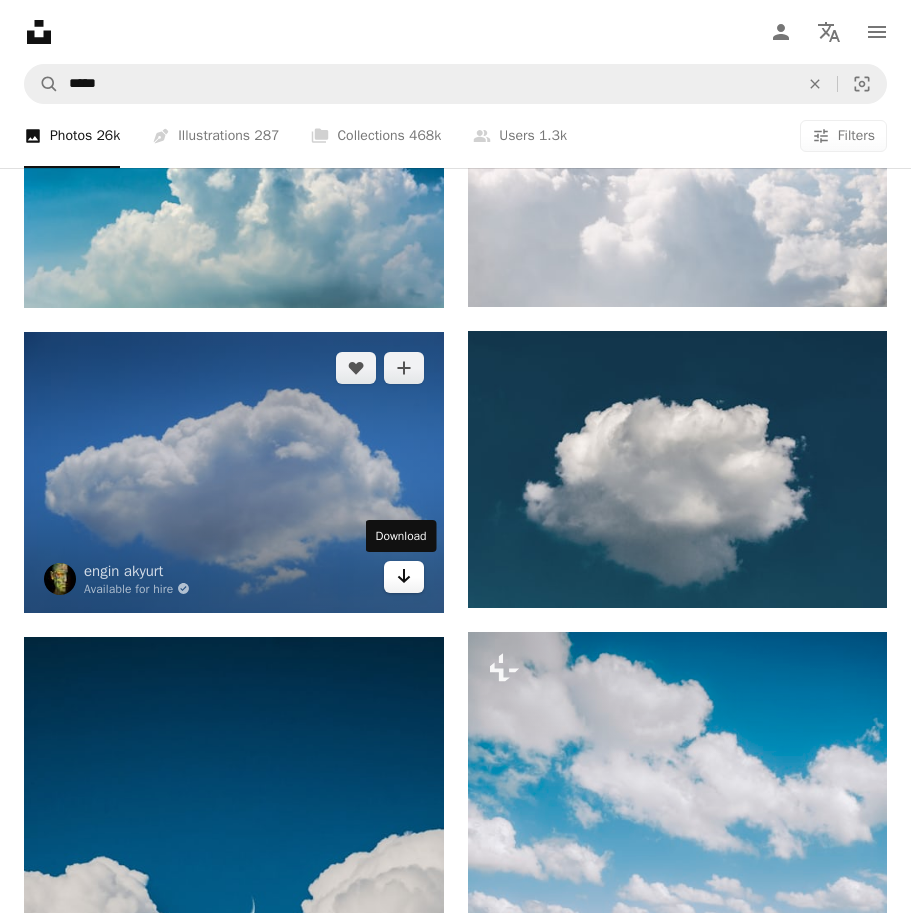click on "Arrow pointing down" 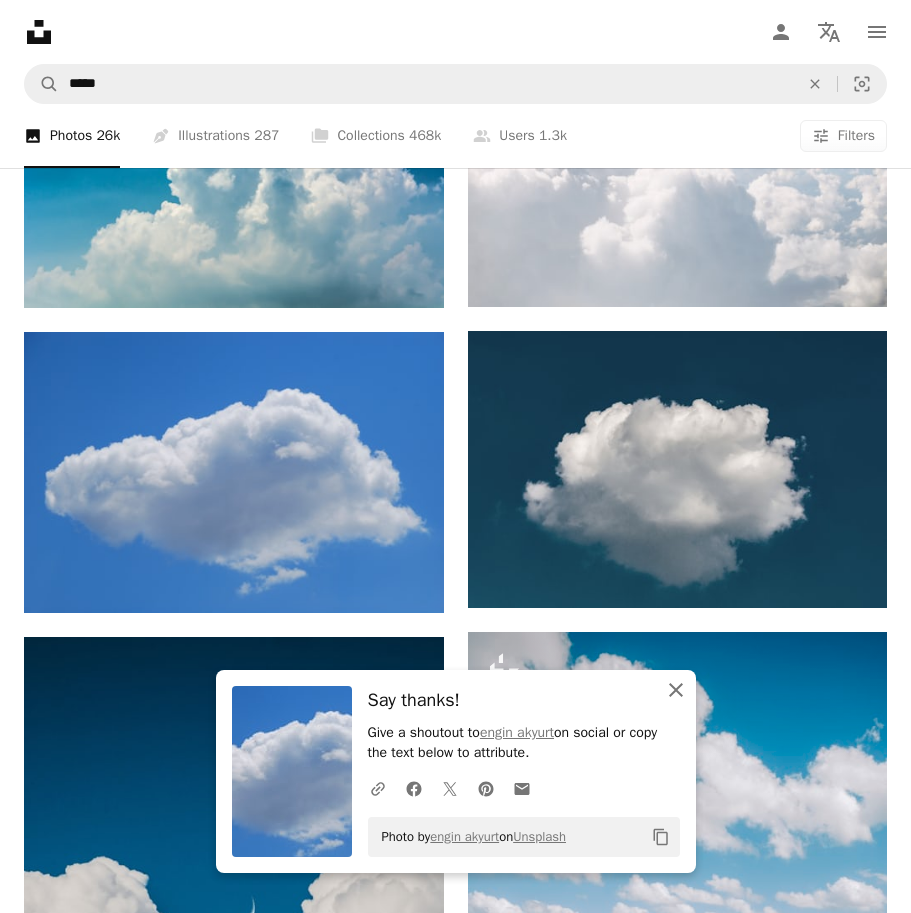 click on "An X shape" 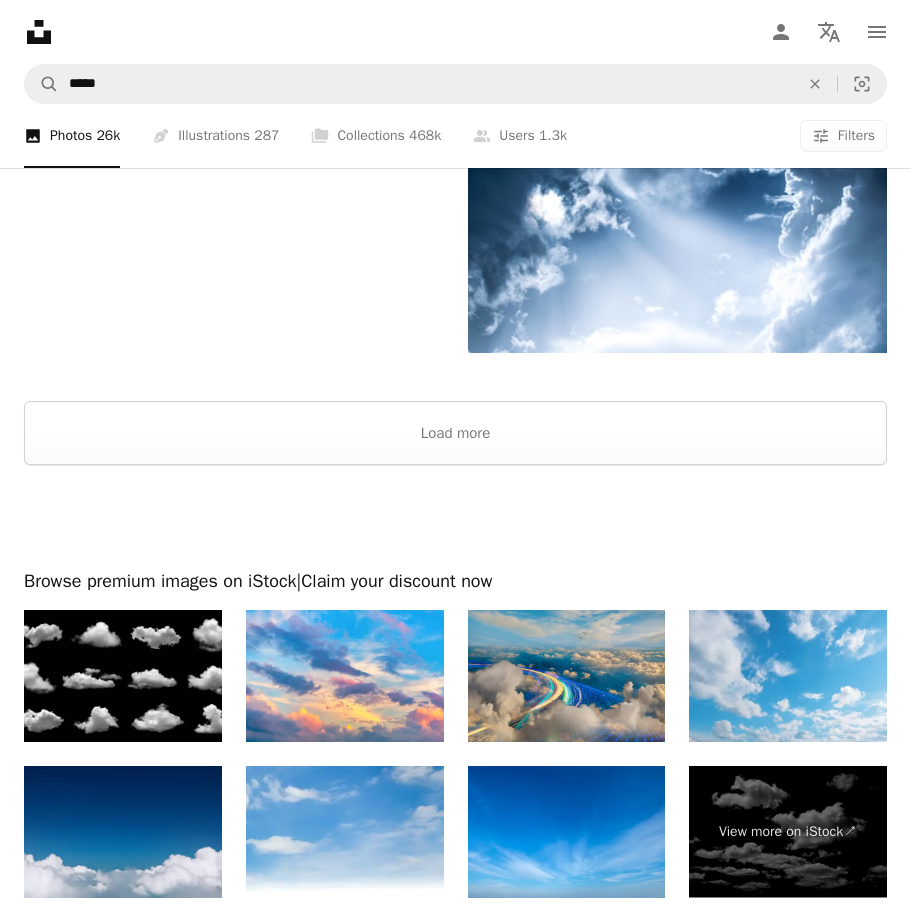 scroll, scrollTop: 5117, scrollLeft: 0, axis: vertical 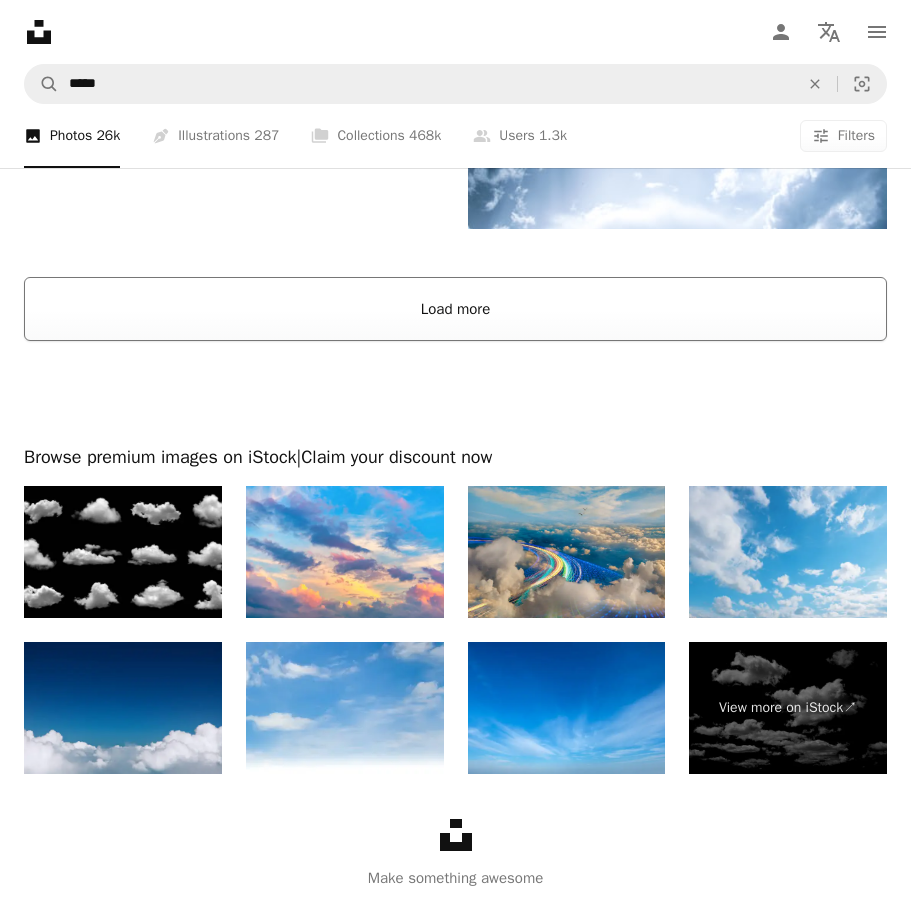 click on "Load more" at bounding box center [455, 309] 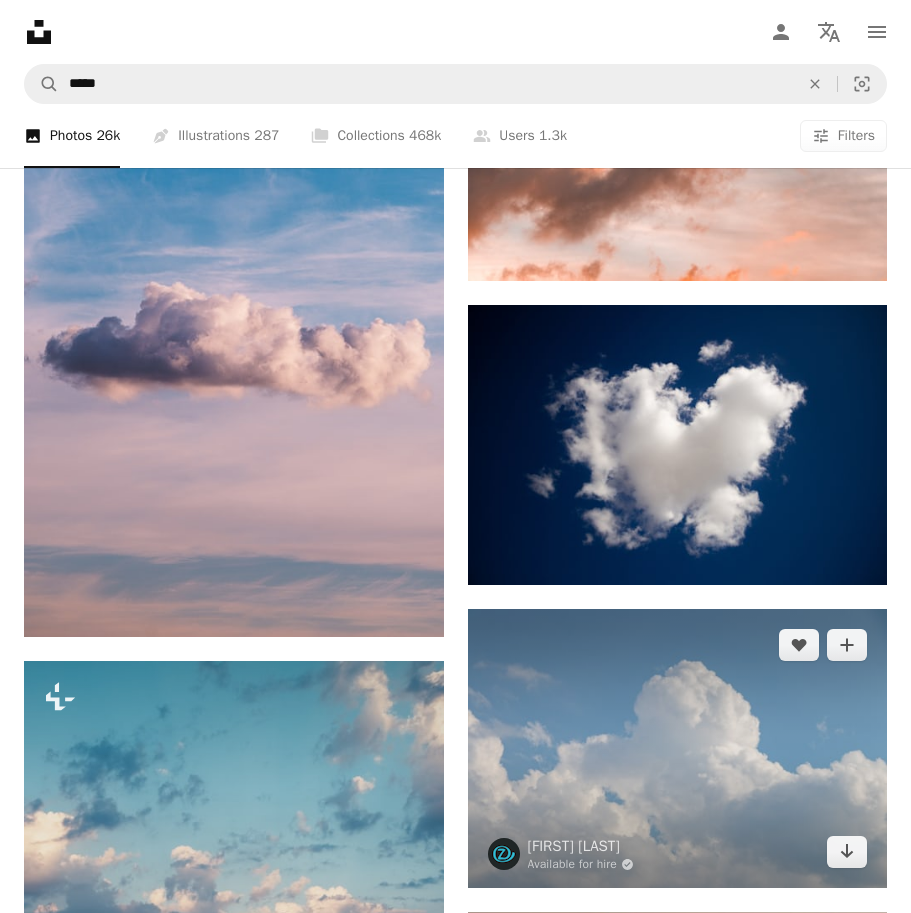 scroll, scrollTop: 10155, scrollLeft: 0, axis: vertical 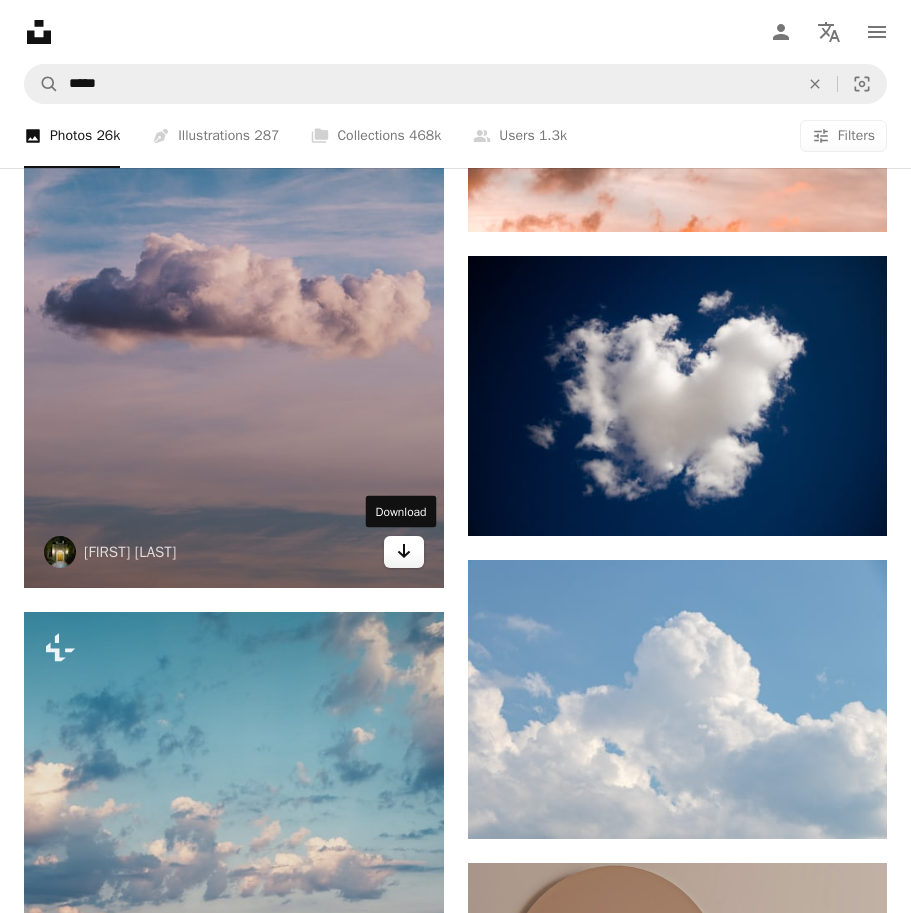 click 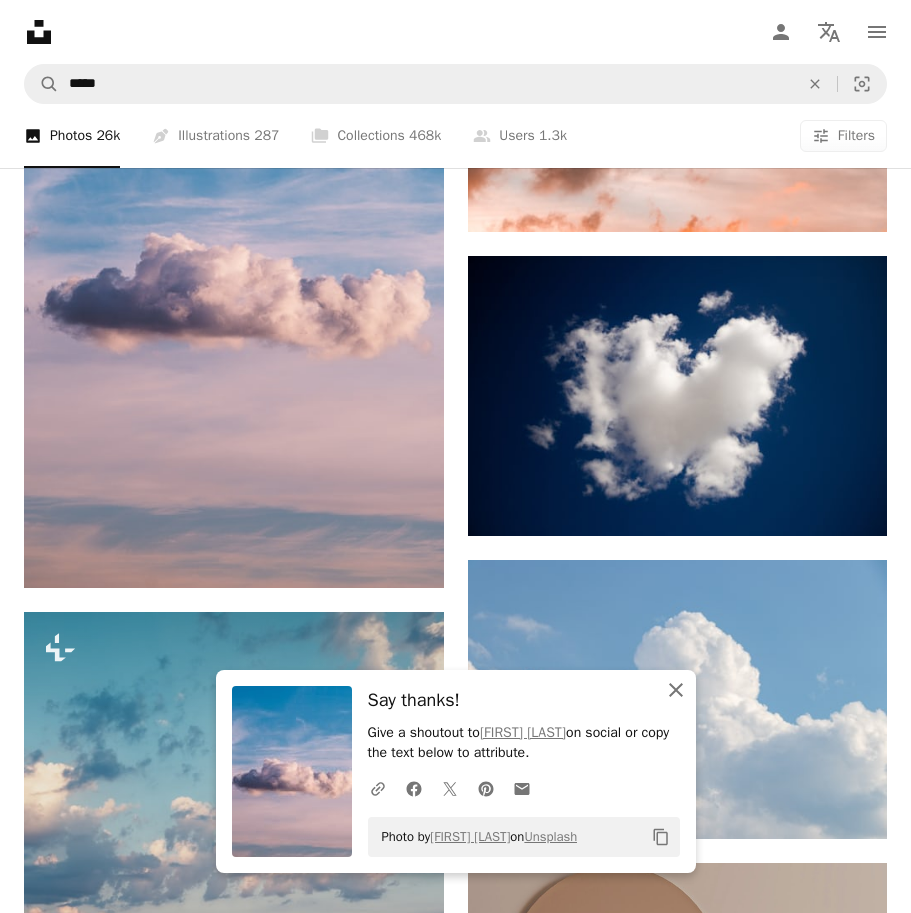 click on "An X shape" 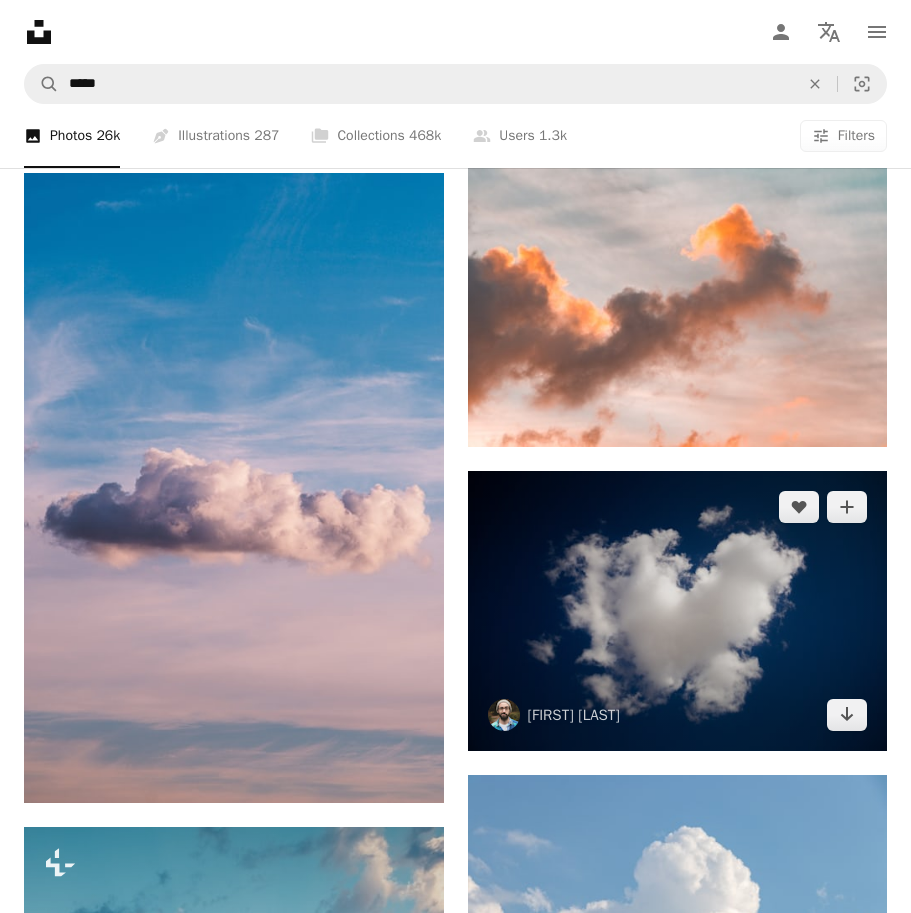 scroll, scrollTop: 9942, scrollLeft: 0, axis: vertical 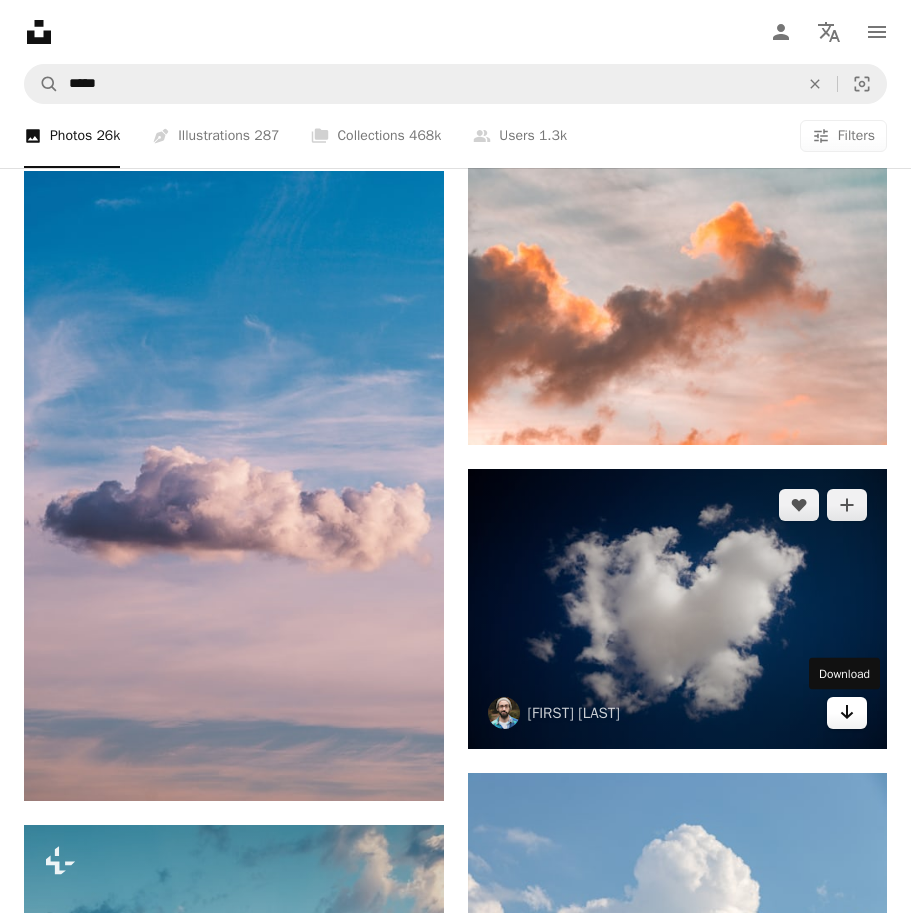 click on "Arrow pointing down" at bounding box center [847, 713] 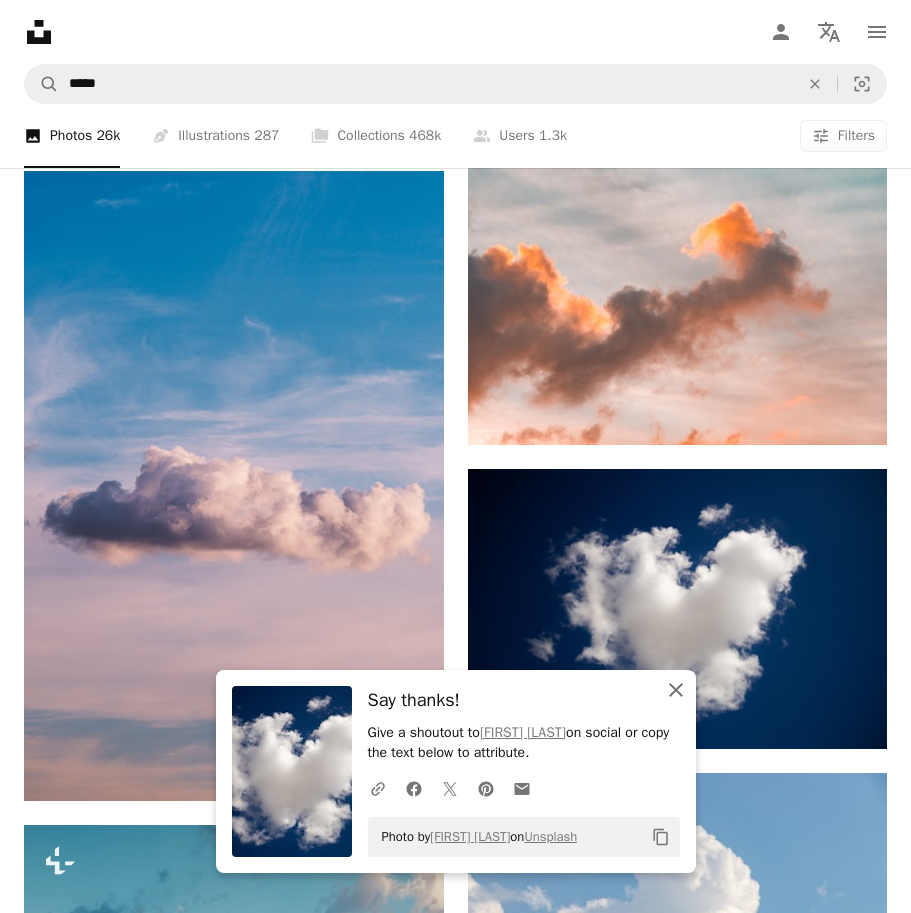 click on "An X shape" 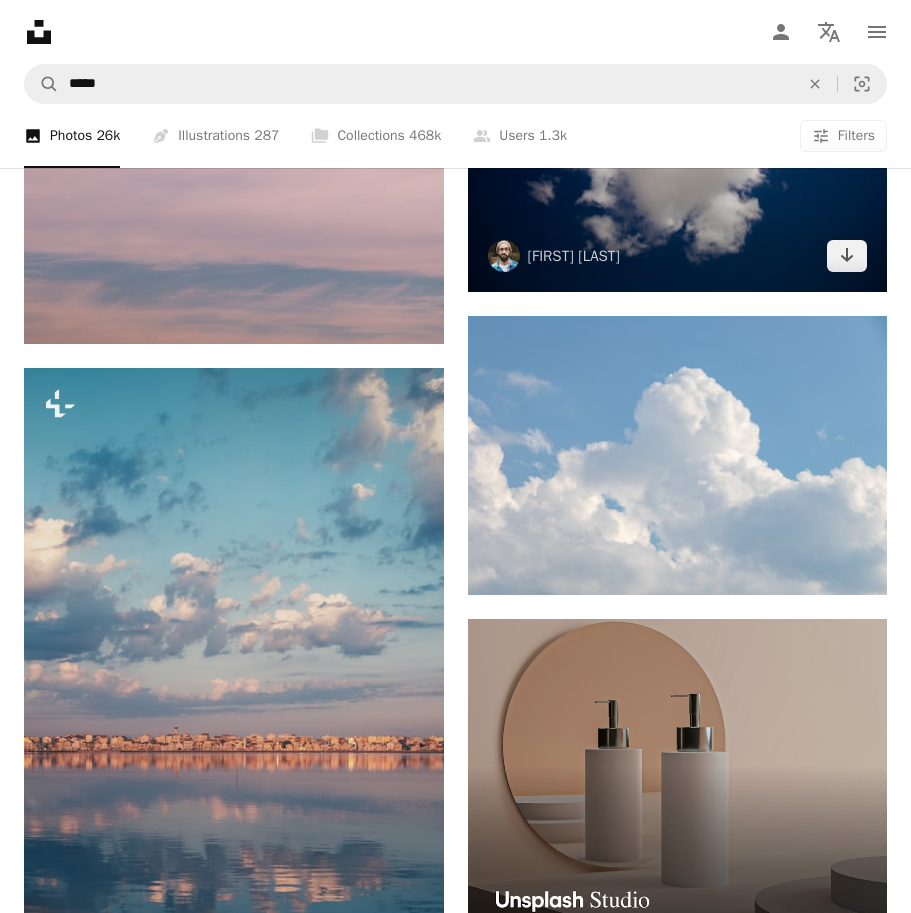 scroll, scrollTop: 10443, scrollLeft: 0, axis: vertical 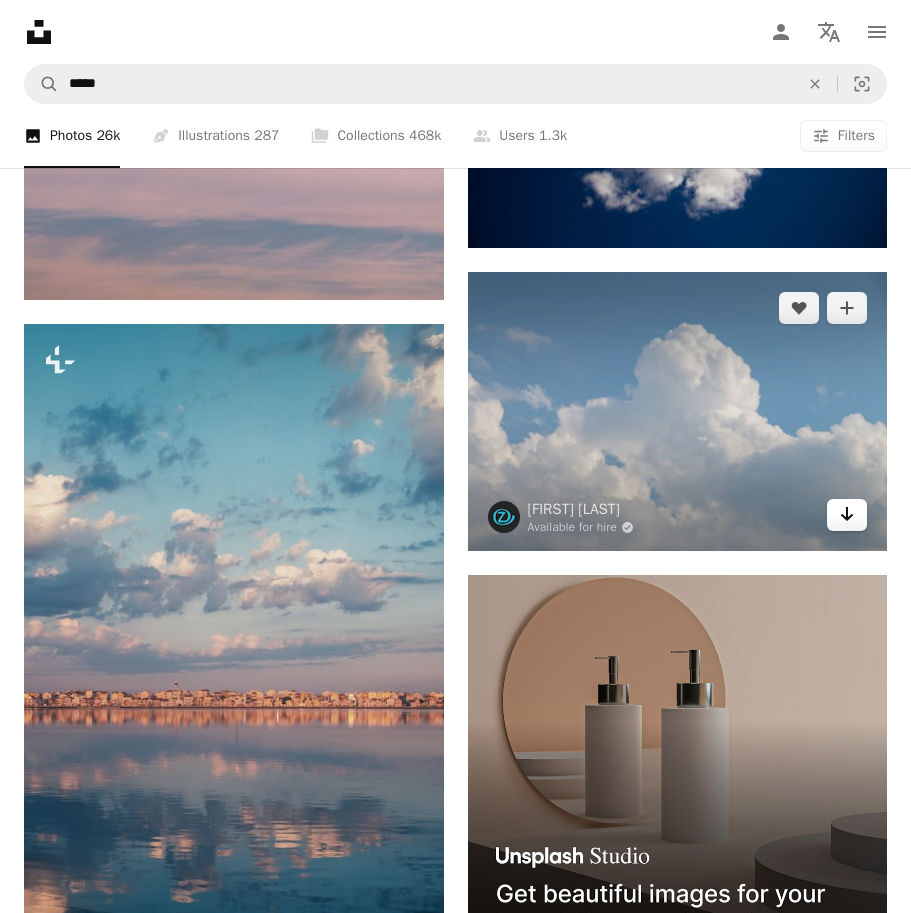 click 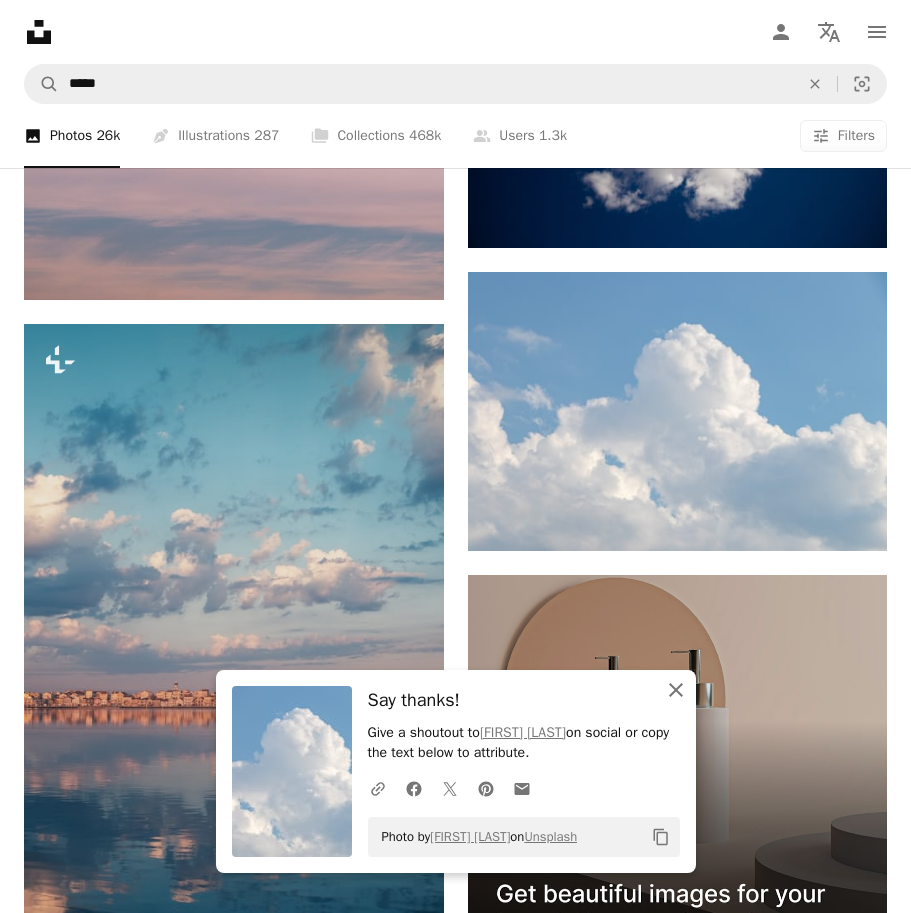click on "An X shape" 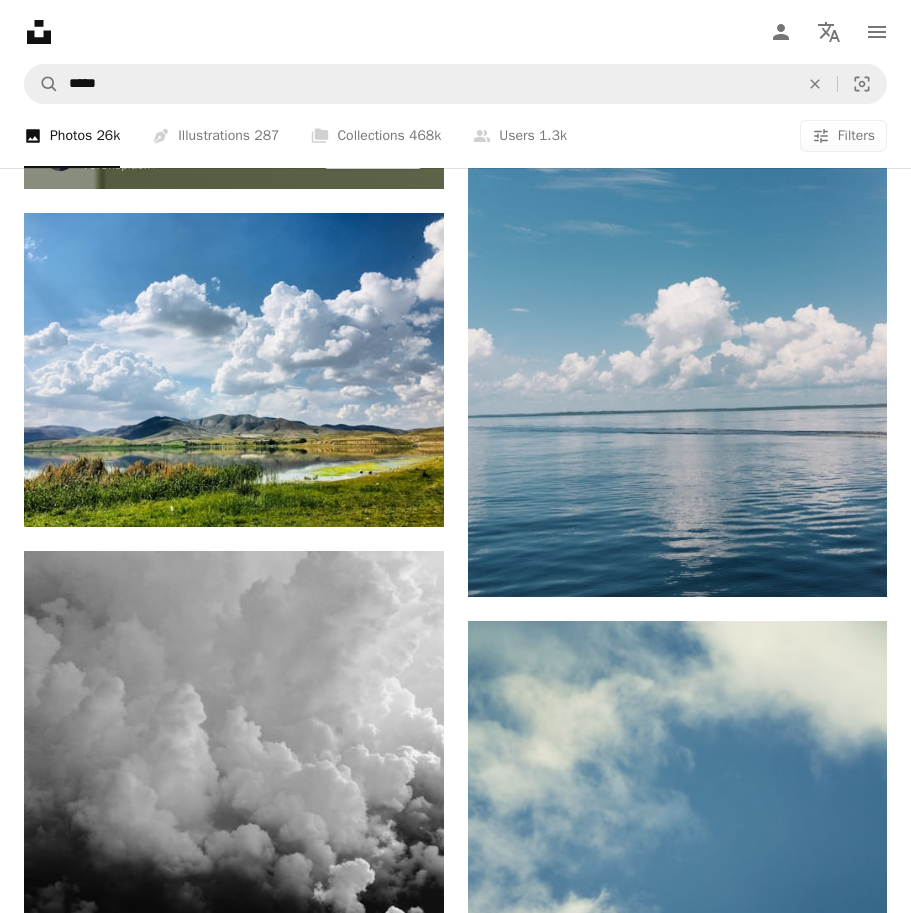 scroll, scrollTop: 18170, scrollLeft: 0, axis: vertical 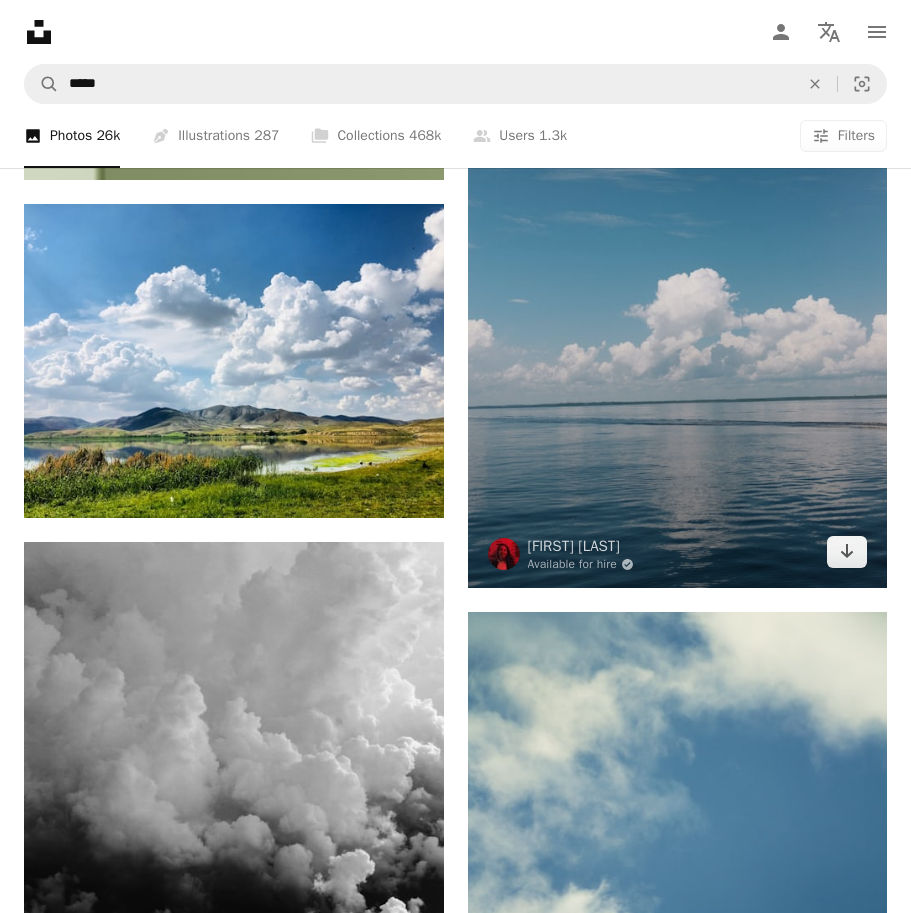 click at bounding box center [678, 274] 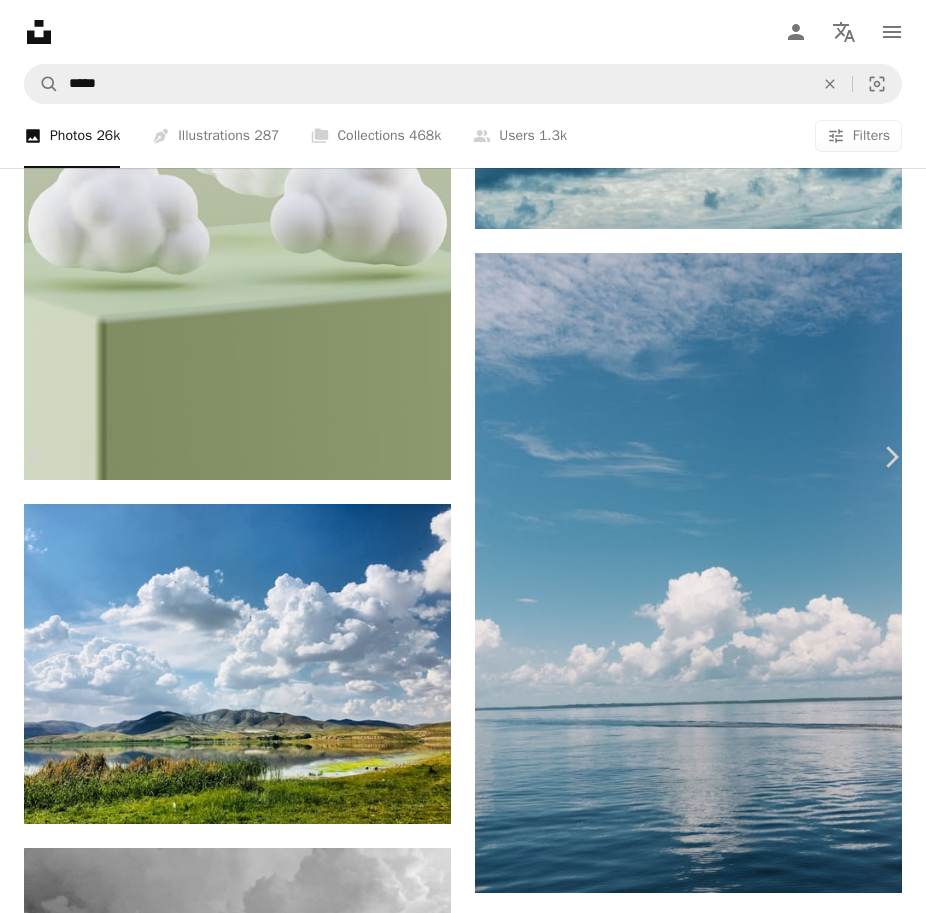 click on "Chevron down" 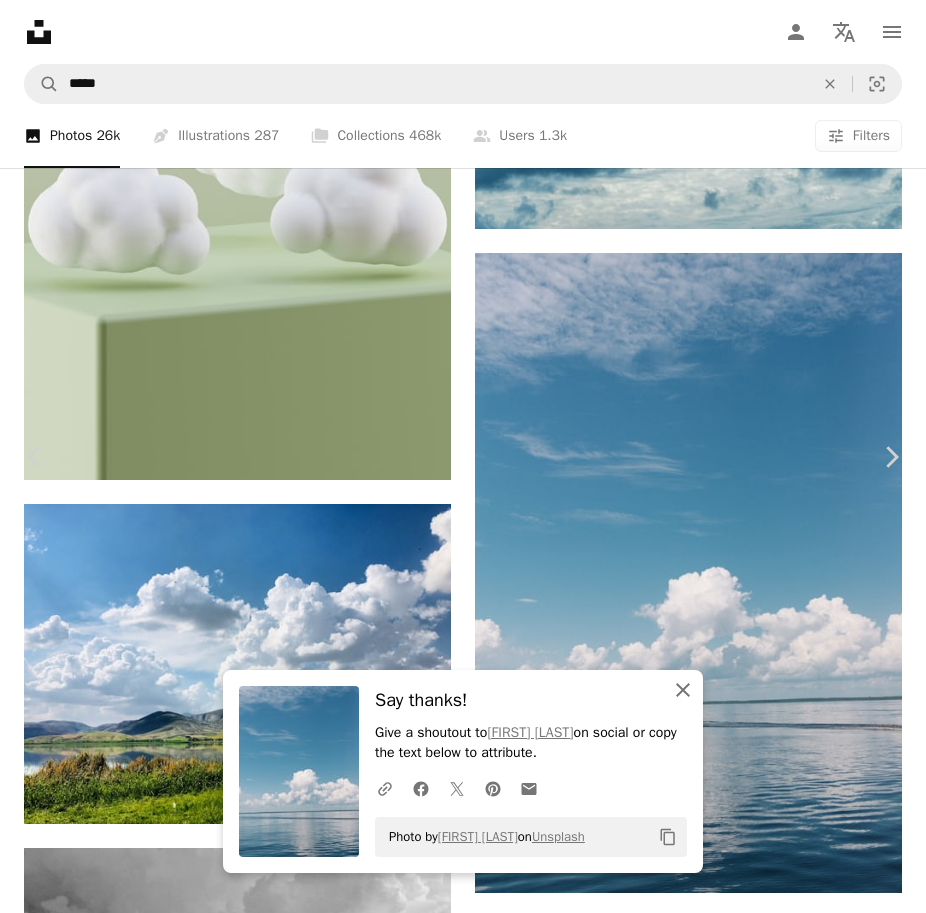 click on "An X shape" 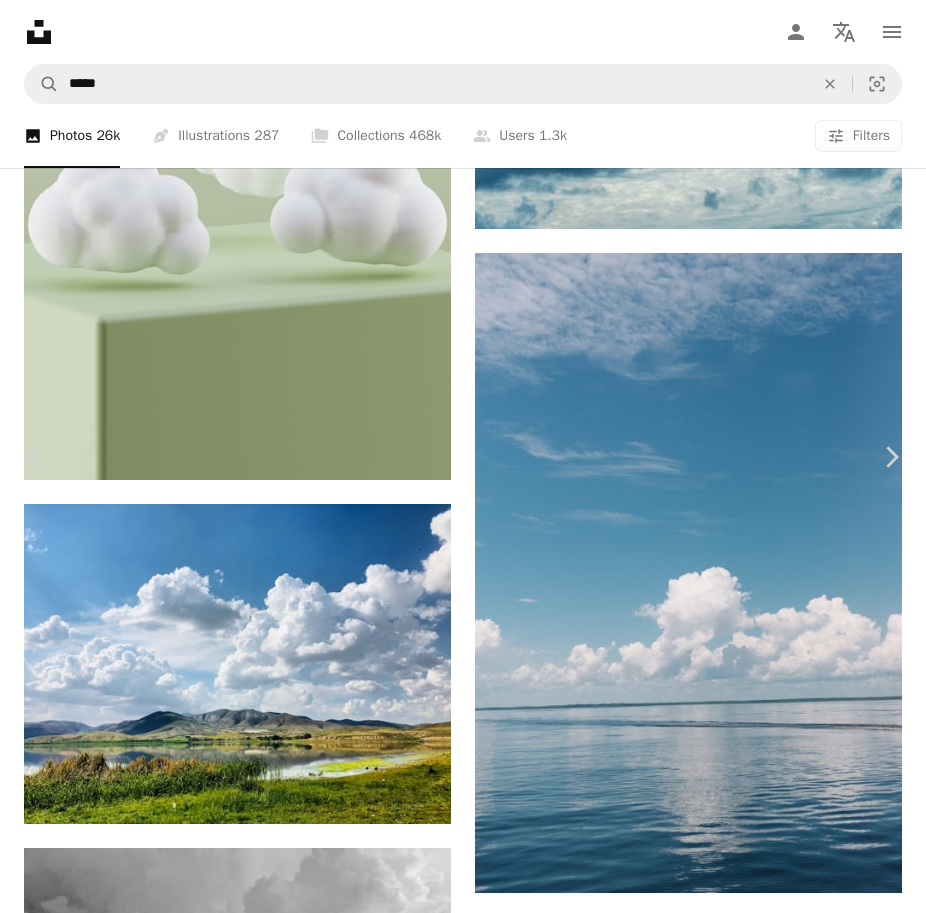 click on "An X shape" at bounding box center (20, 20) 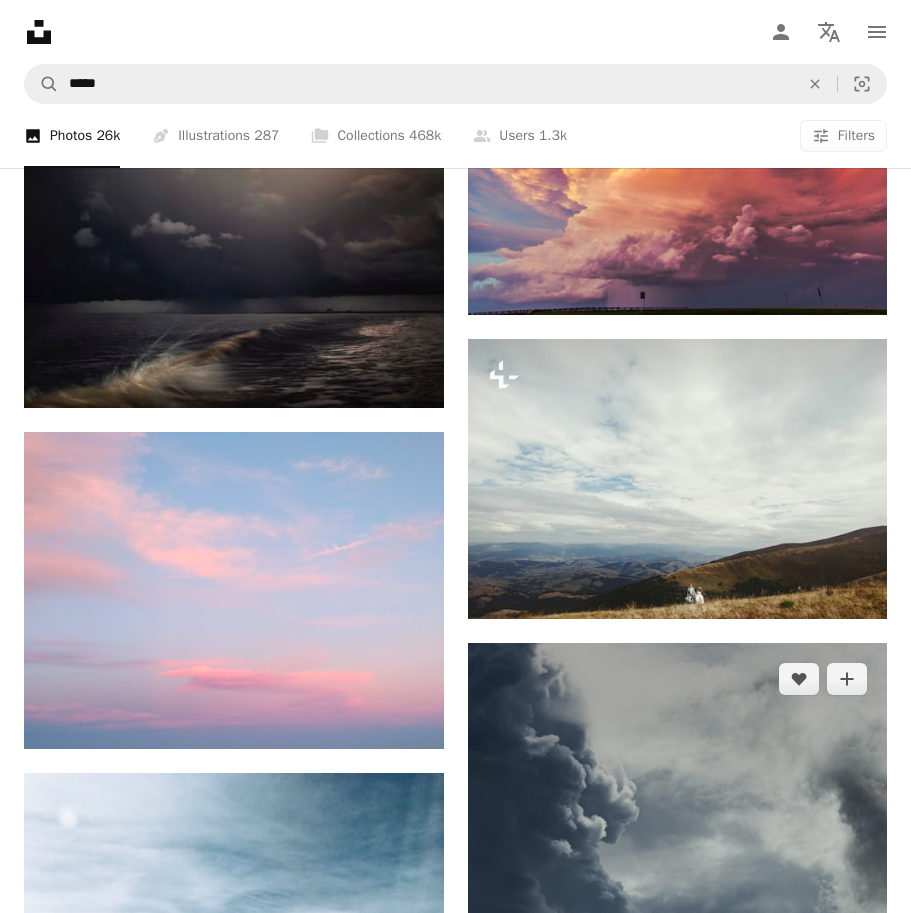 scroll, scrollTop: 27537, scrollLeft: 0, axis: vertical 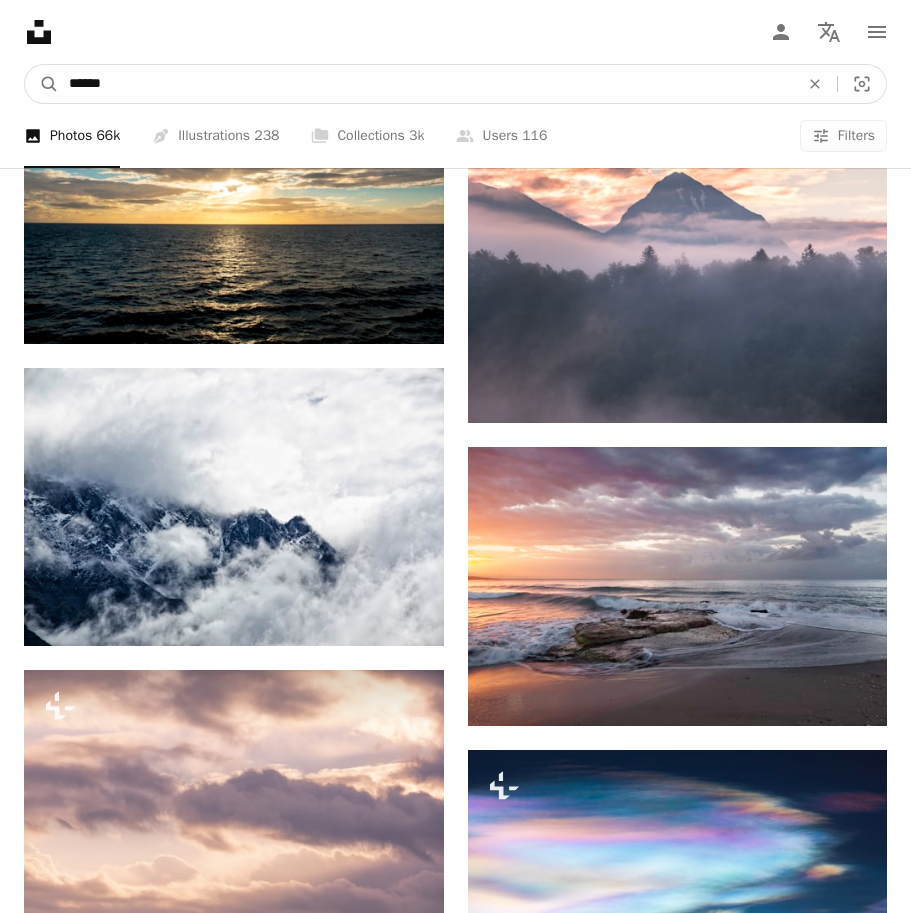click on "******" at bounding box center (426, 84) 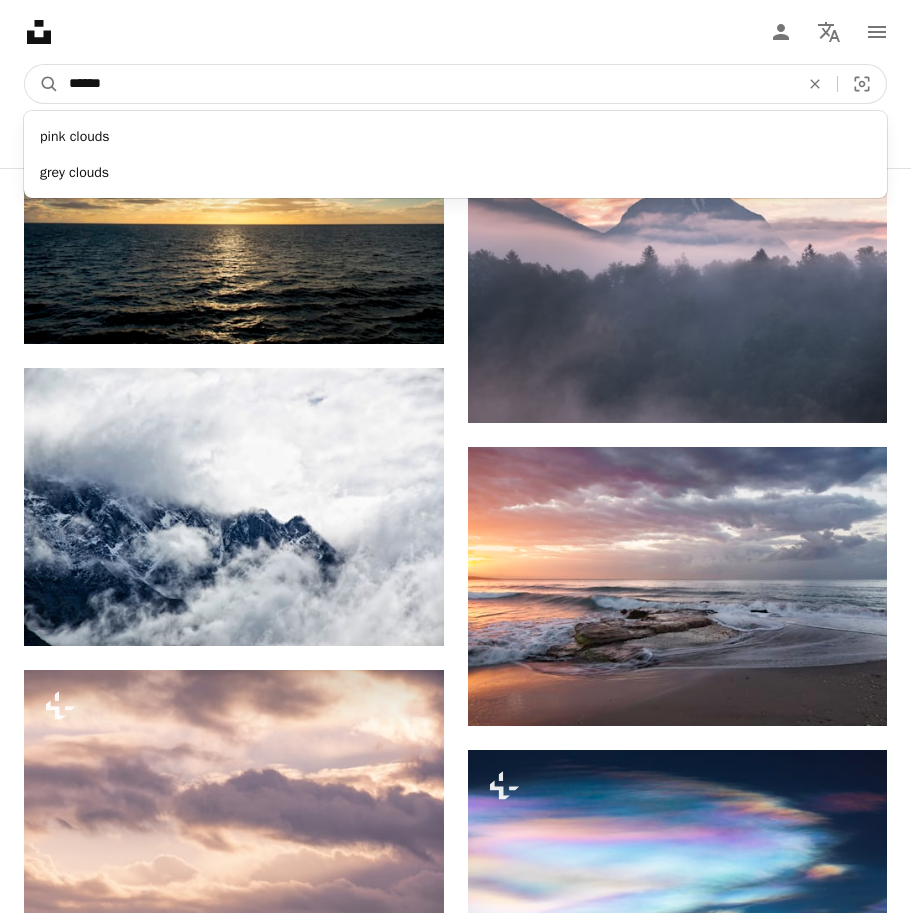 click on "******" at bounding box center (426, 84) 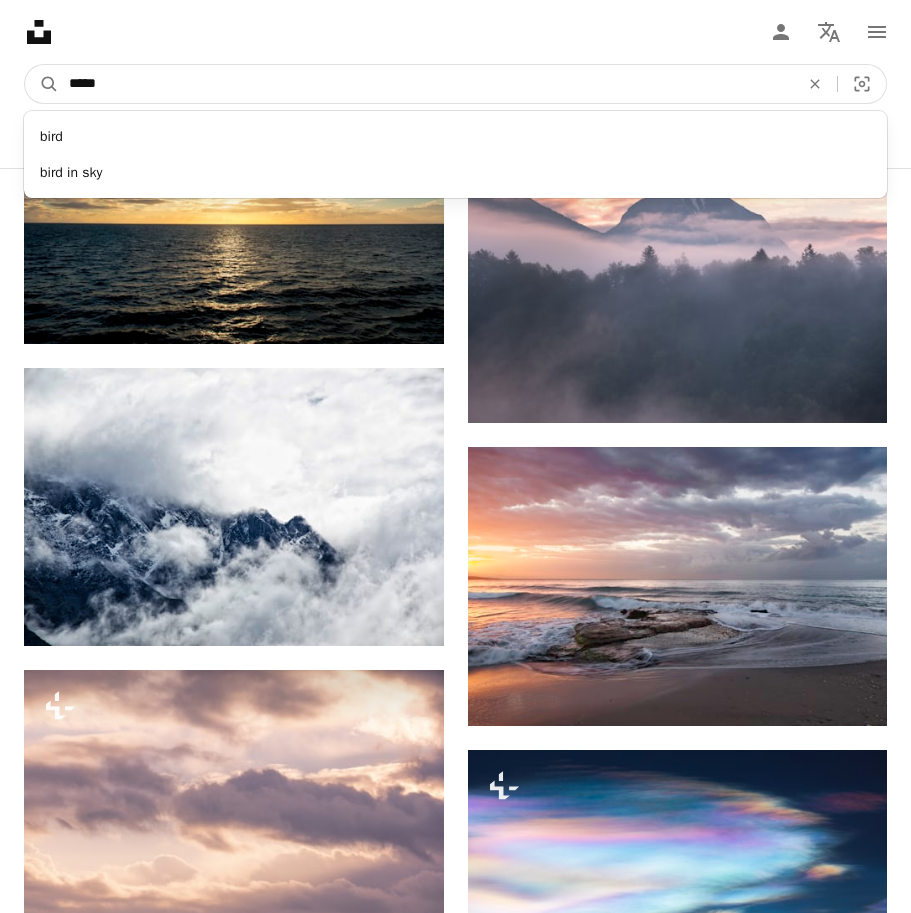 type on "*****" 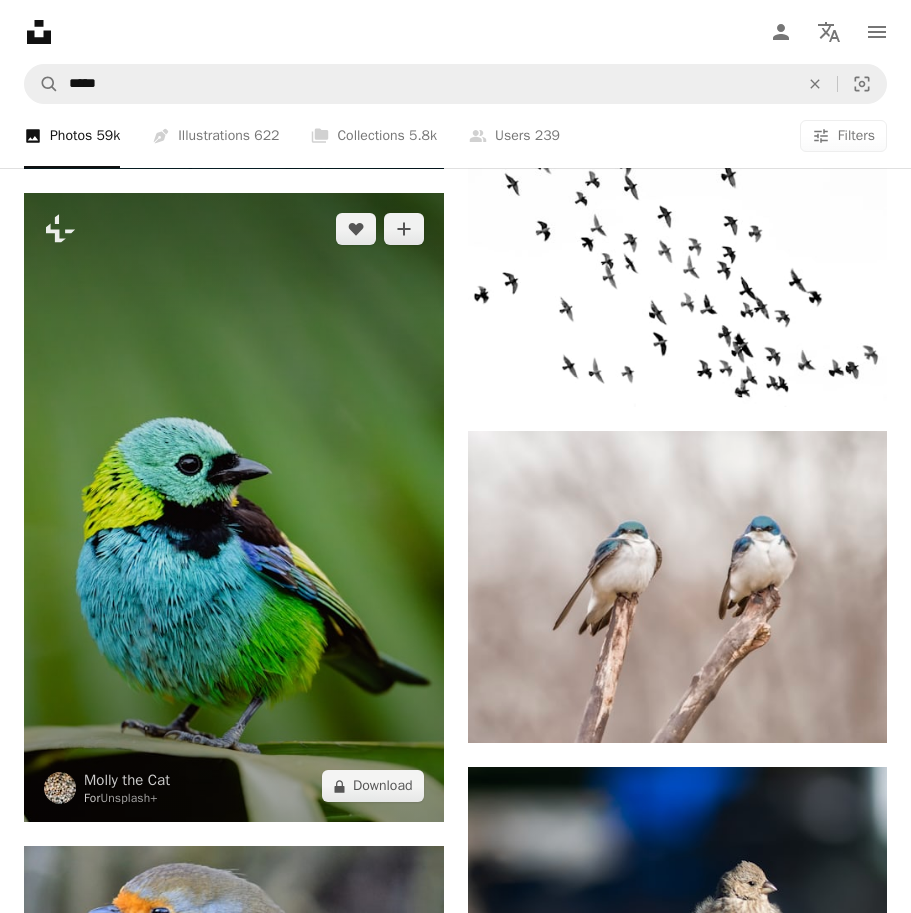 scroll, scrollTop: 1347, scrollLeft: 0, axis: vertical 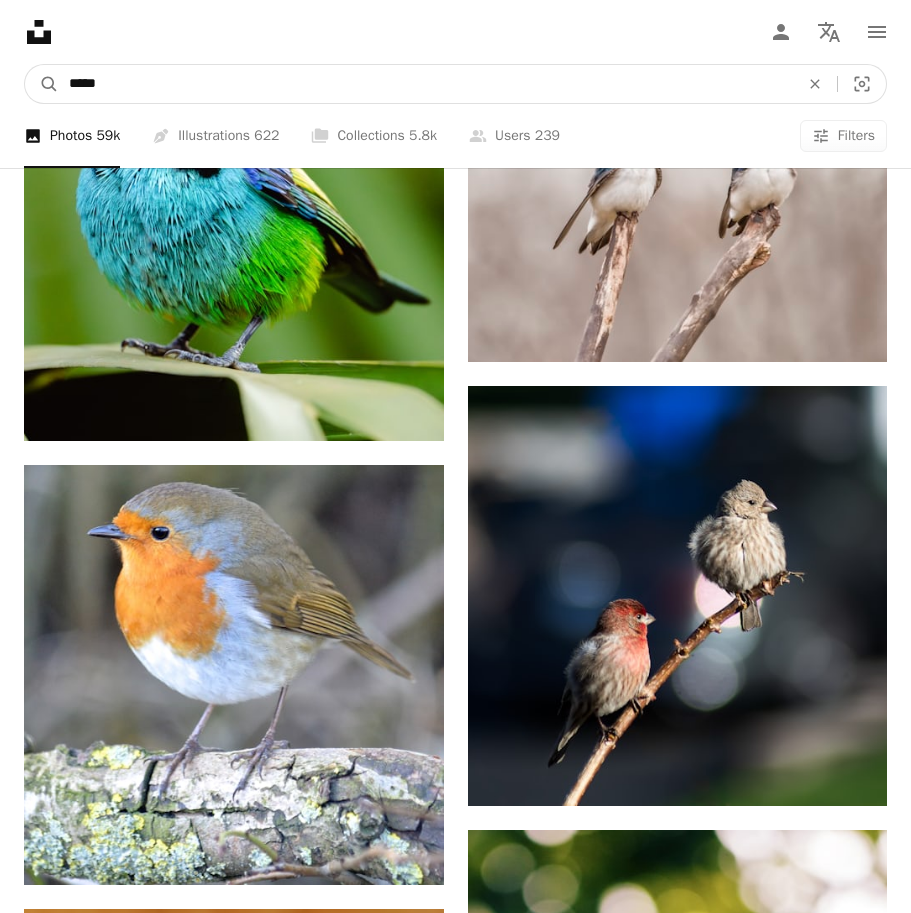 click on "*****" at bounding box center [426, 84] 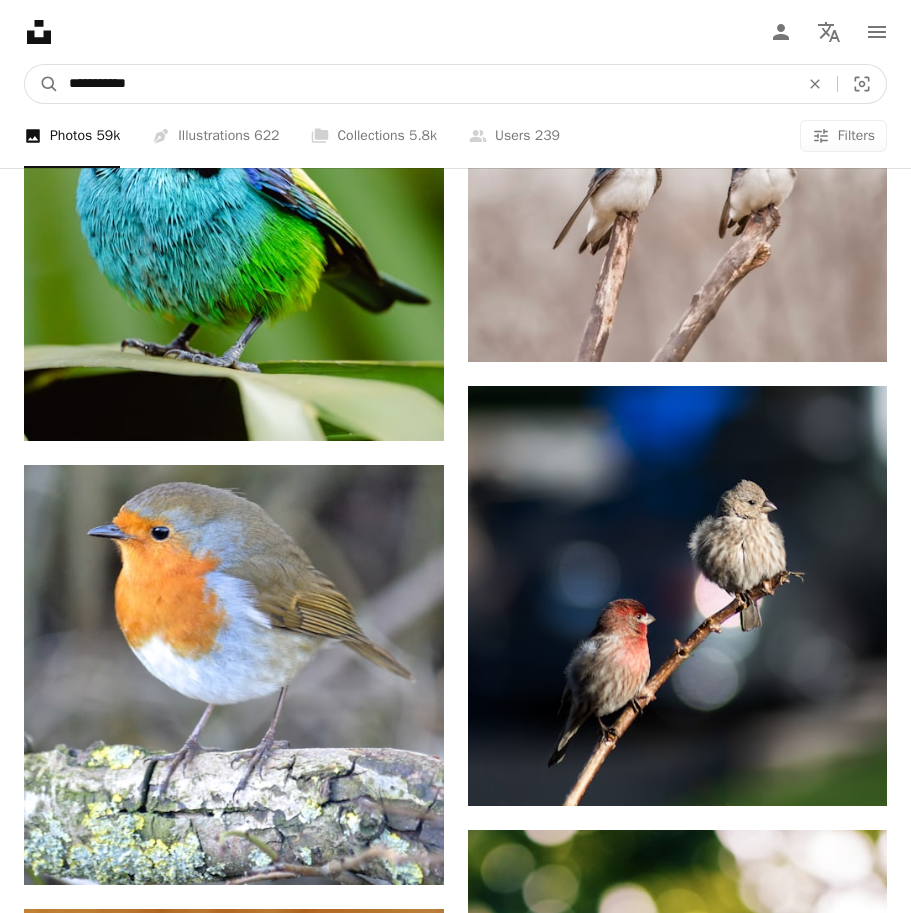 type on "**********" 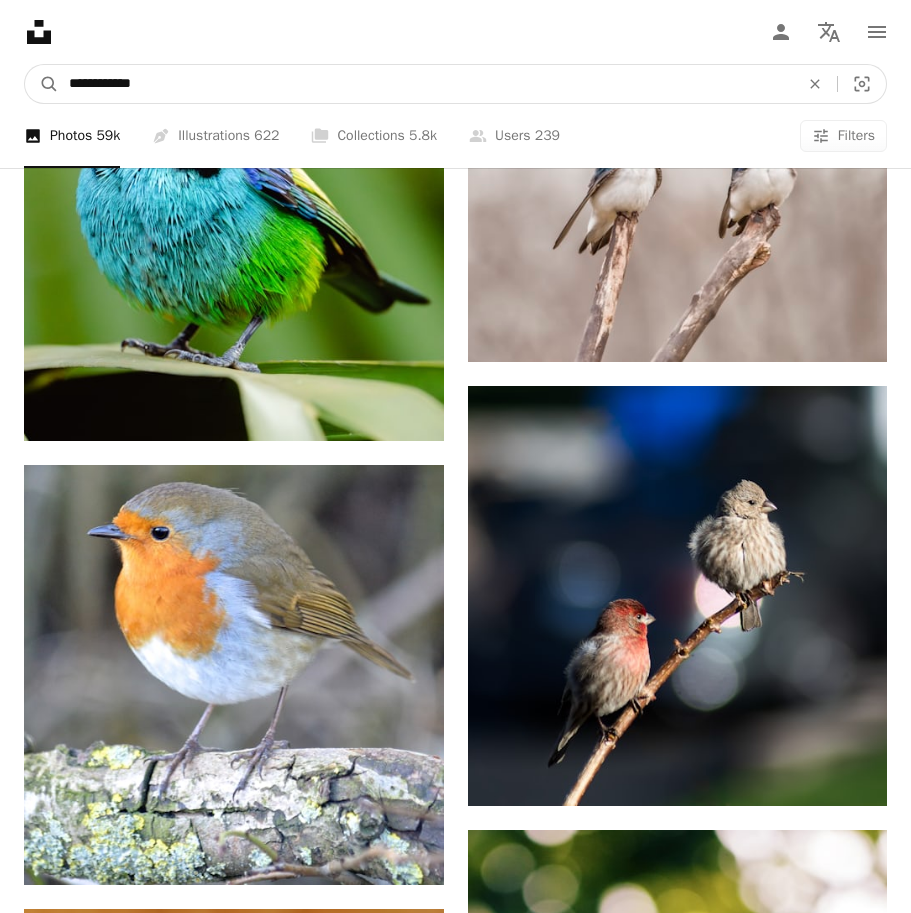 click on "A magnifying glass" at bounding box center [42, 84] 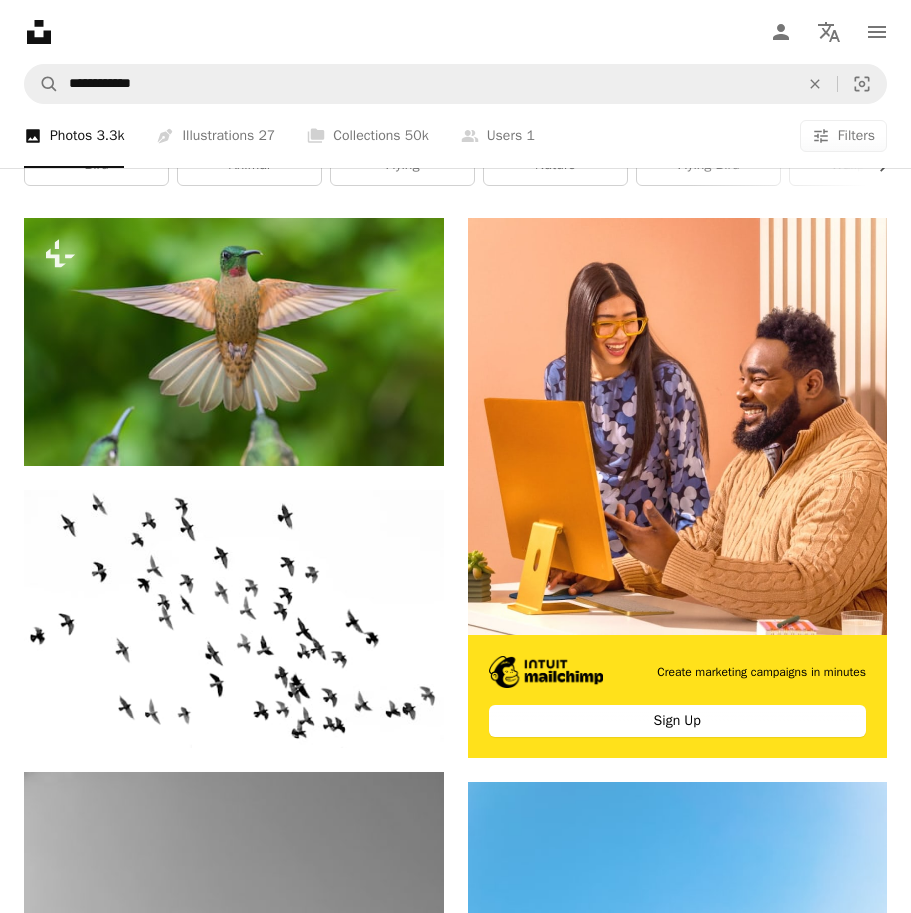 scroll, scrollTop: 330, scrollLeft: 0, axis: vertical 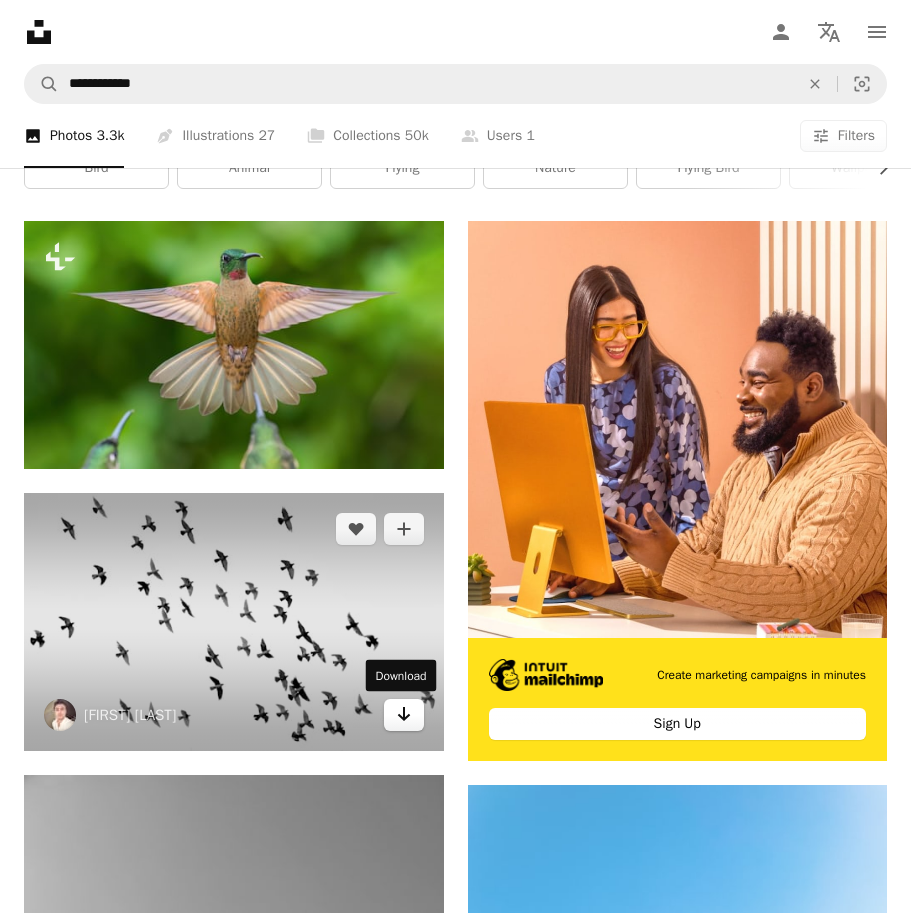 click on "Arrow pointing down" at bounding box center [404, 715] 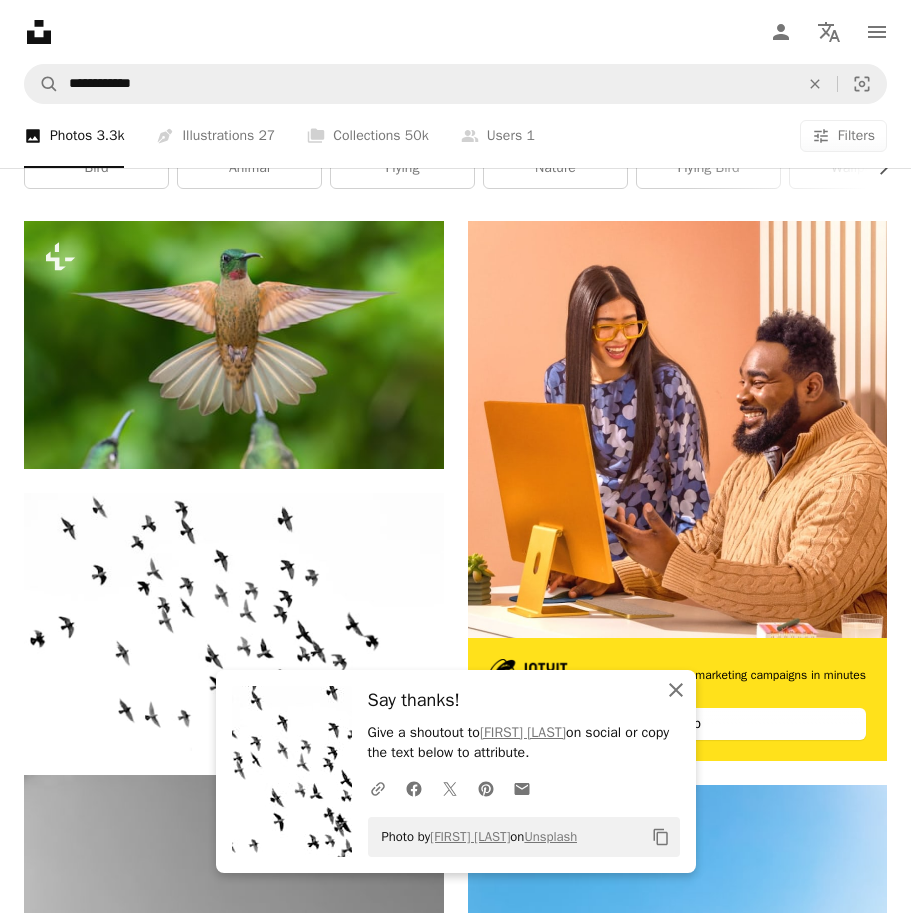 click on "An X shape" 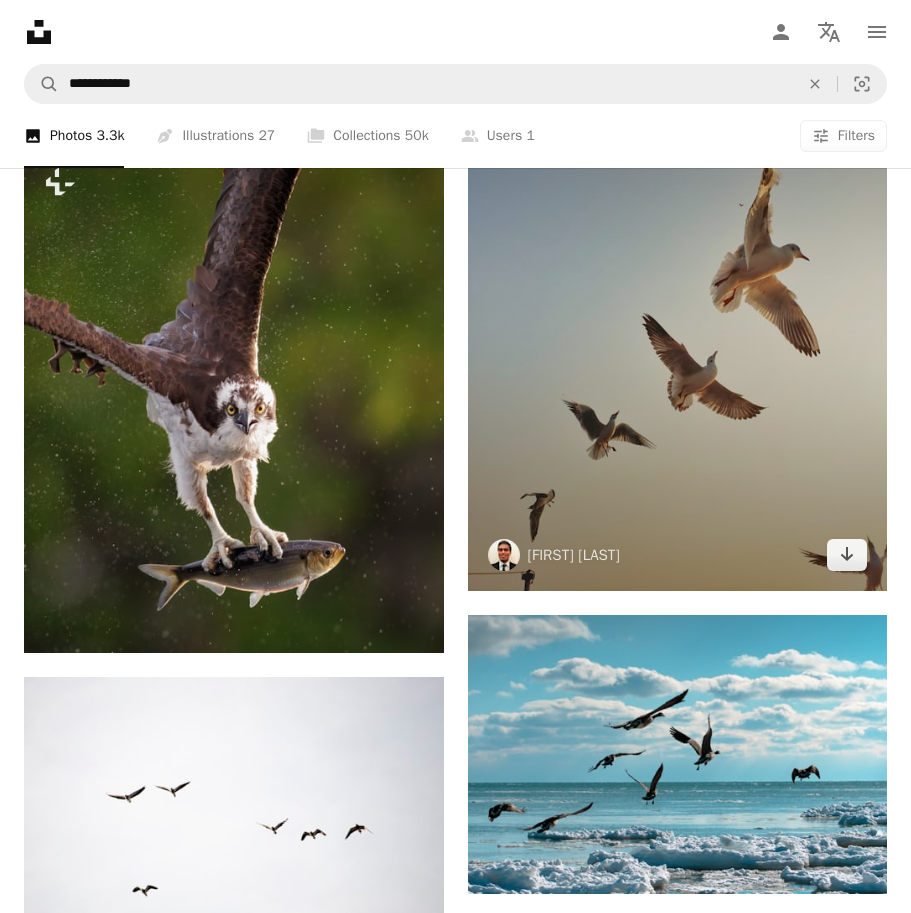 scroll, scrollTop: 3344, scrollLeft: 0, axis: vertical 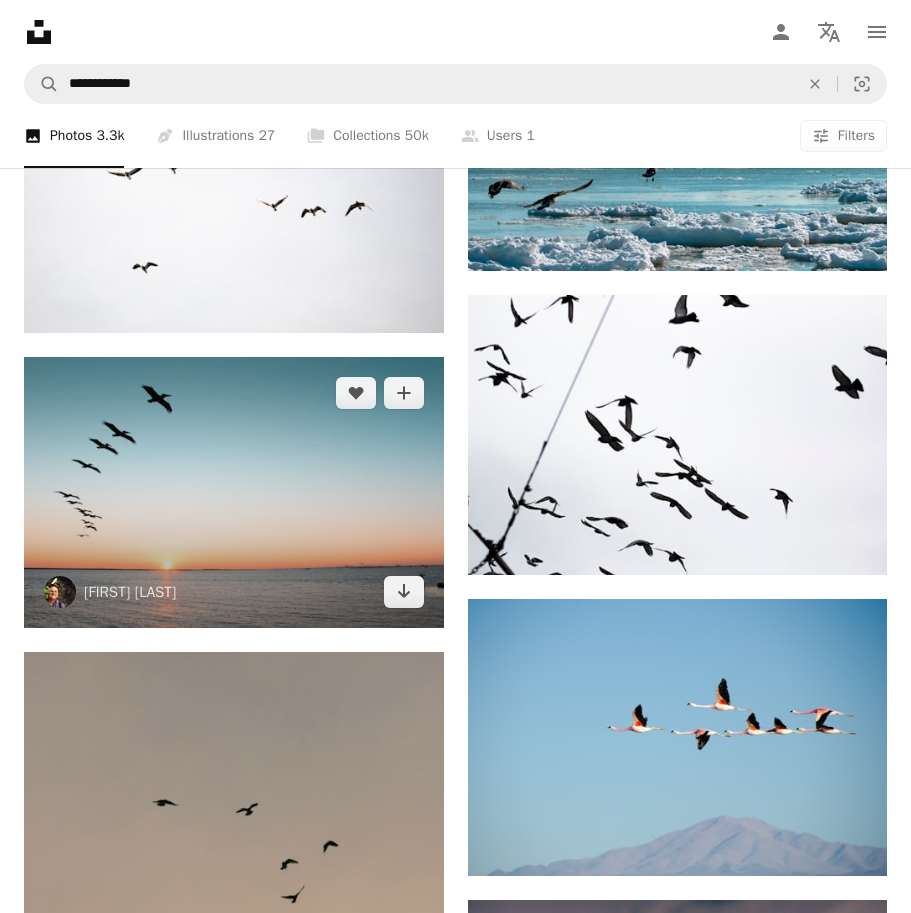 click at bounding box center (234, 492) 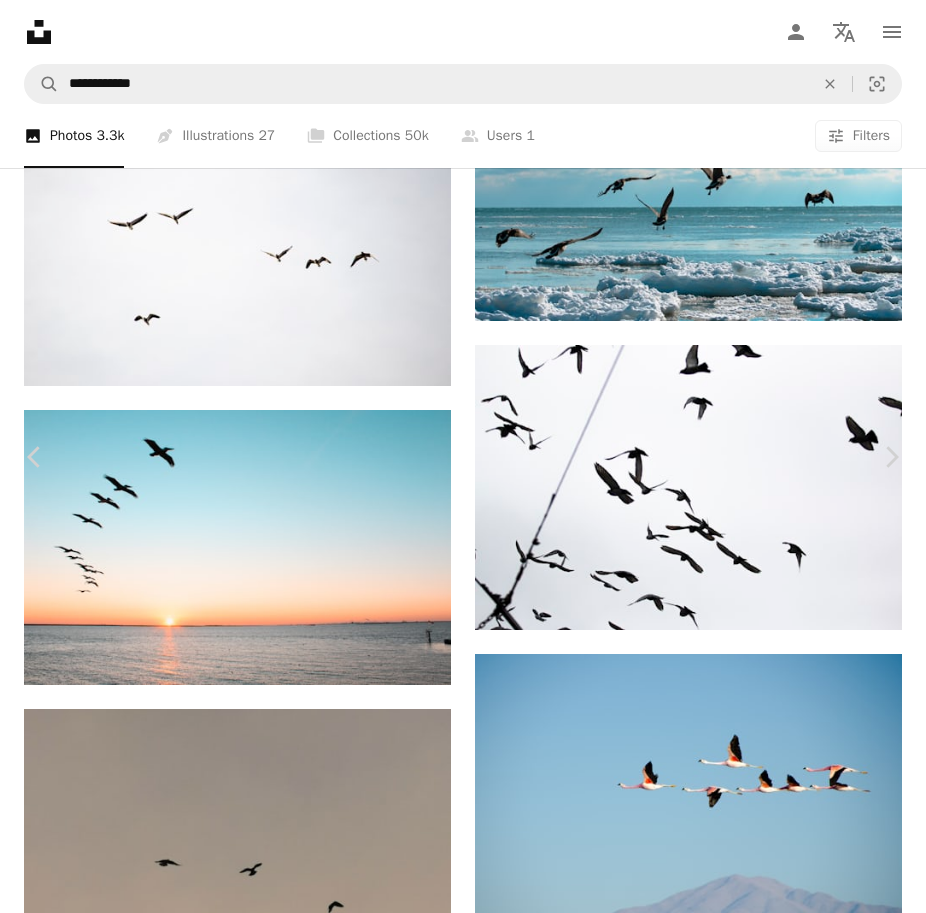 click on "Chevron down" 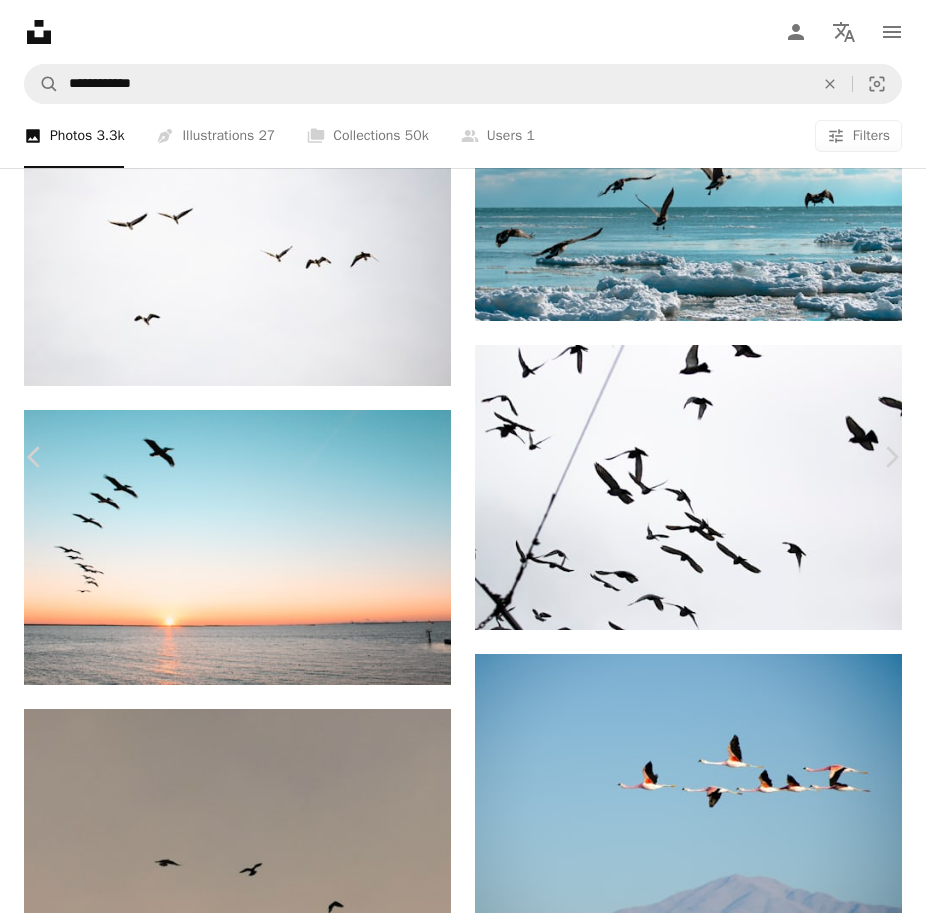 click on "( 2400 x 1545 )" at bounding box center (691, 7088) 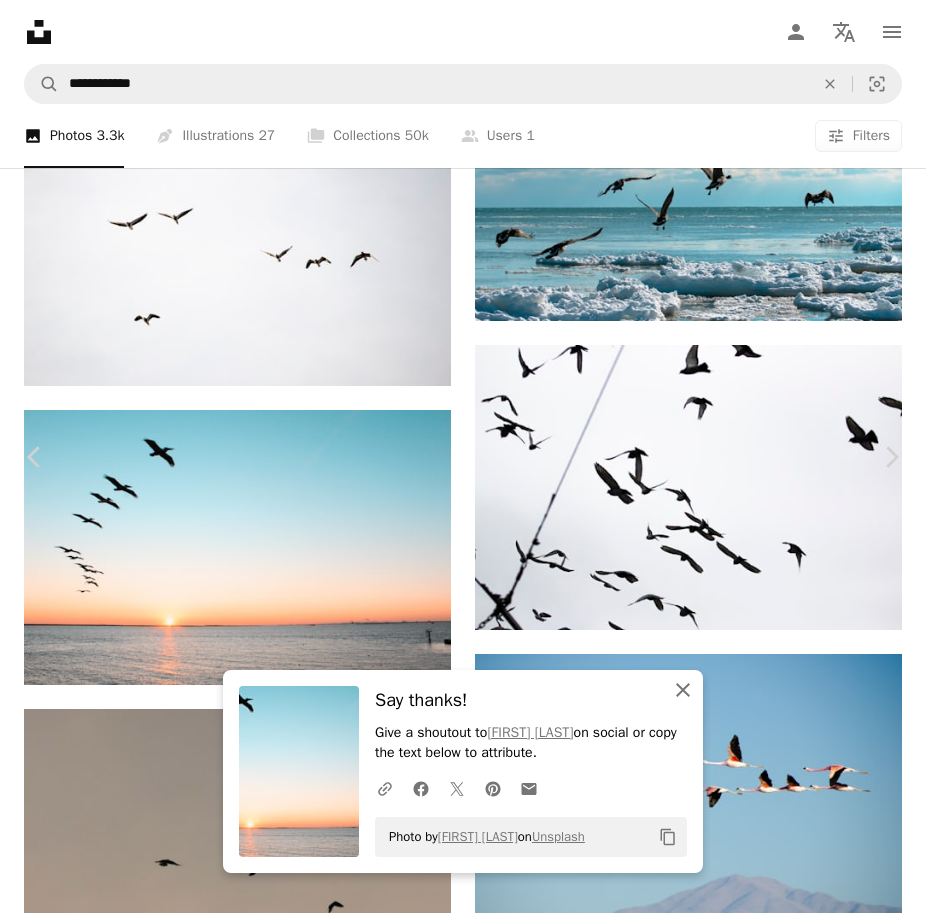 click 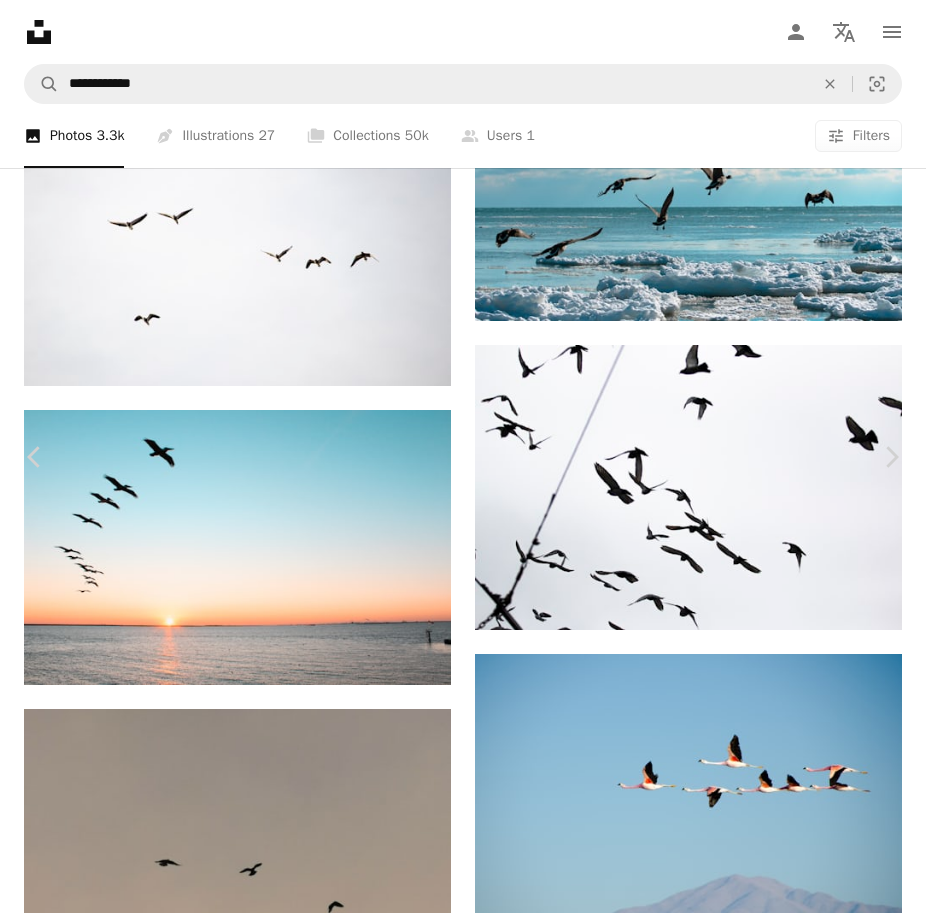 click on "An X shape" at bounding box center [20, 20] 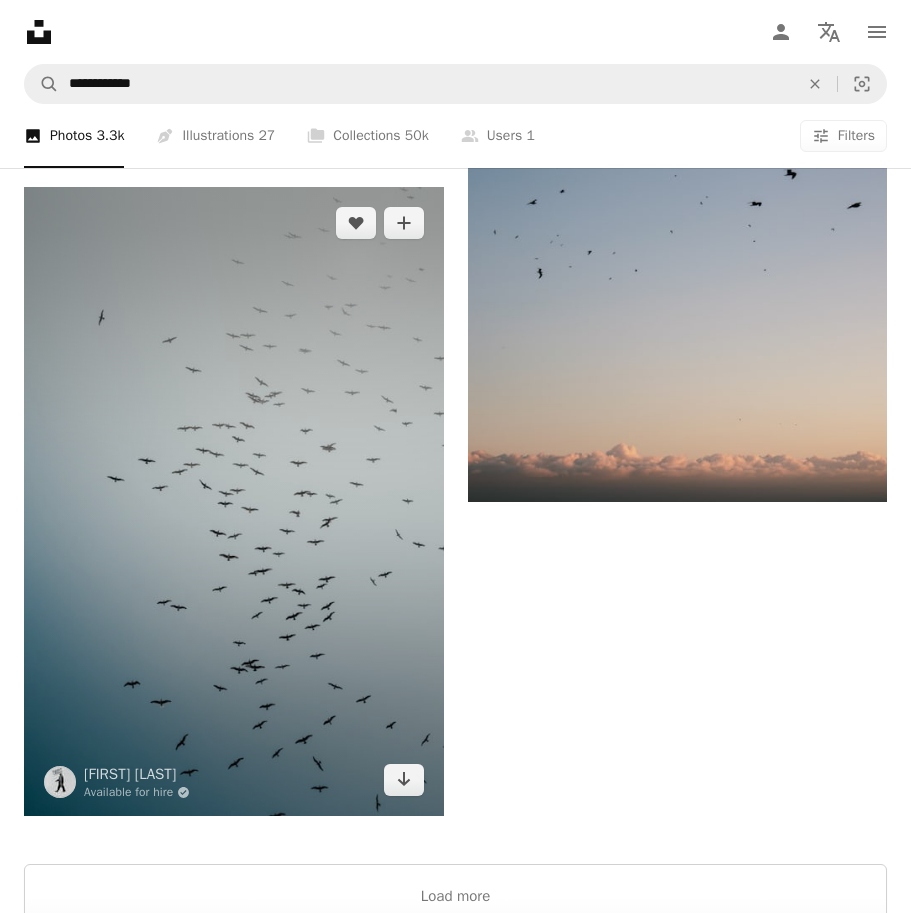 scroll, scrollTop: 9131, scrollLeft: 0, axis: vertical 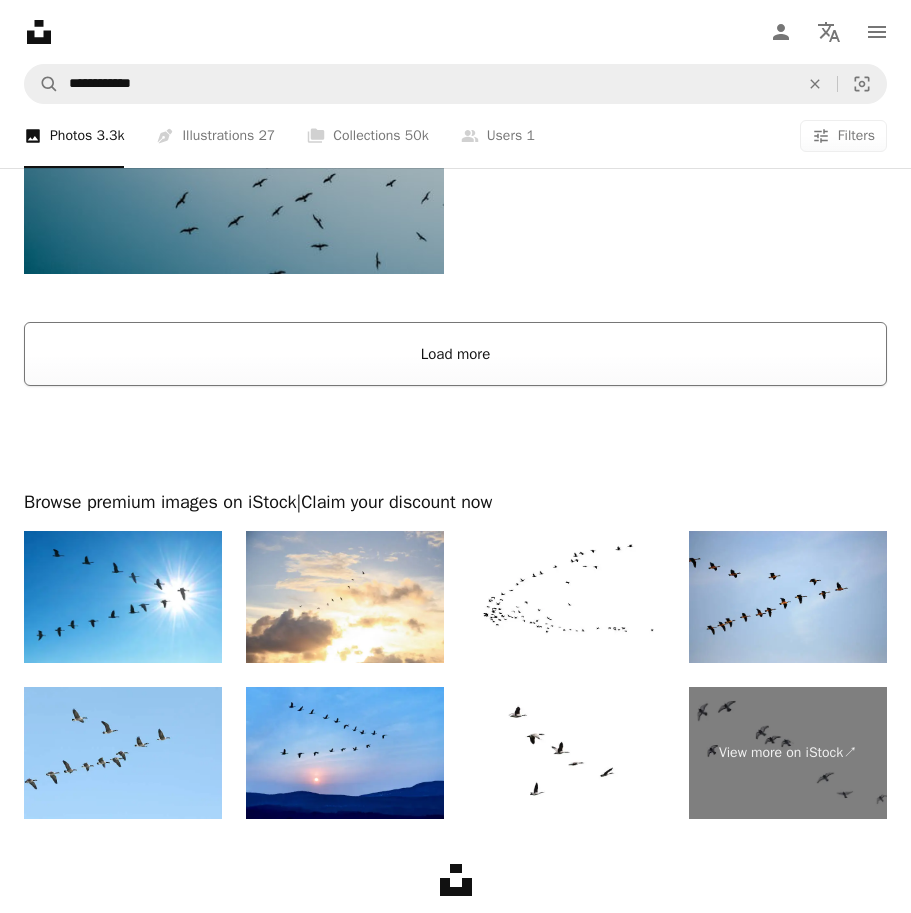 click on "Load more" at bounding box center [455, 354] 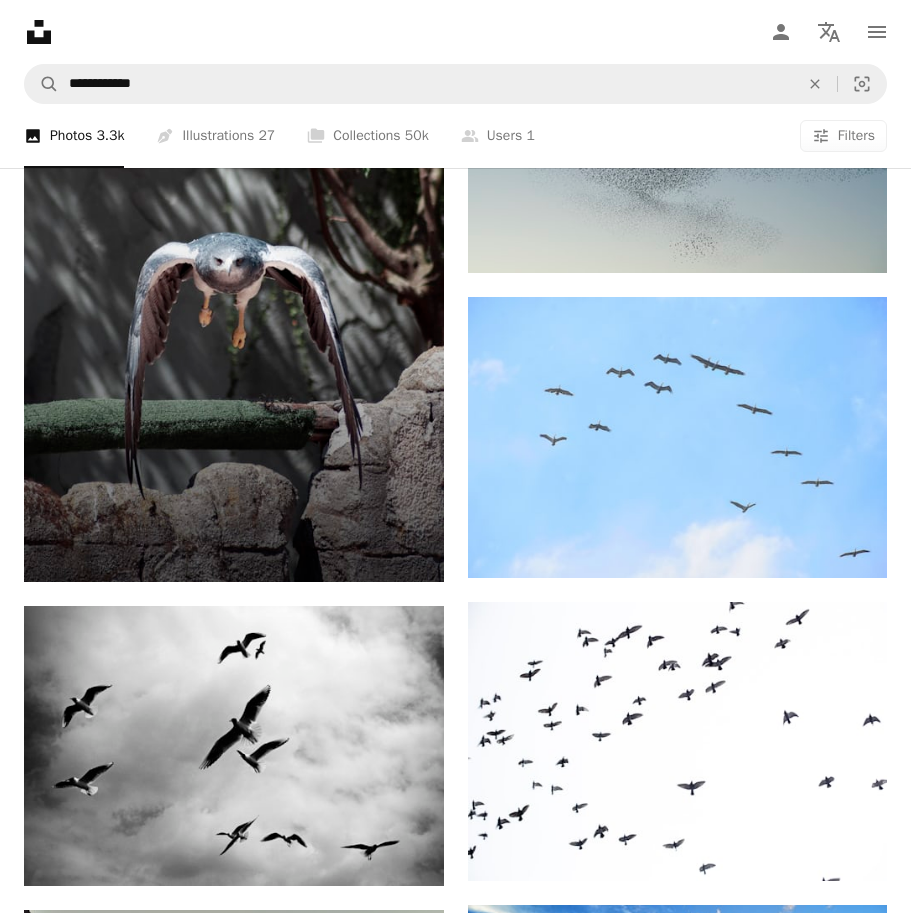 scroll, scrollTop: 22456, scrollLeft: 0, axis: vertical 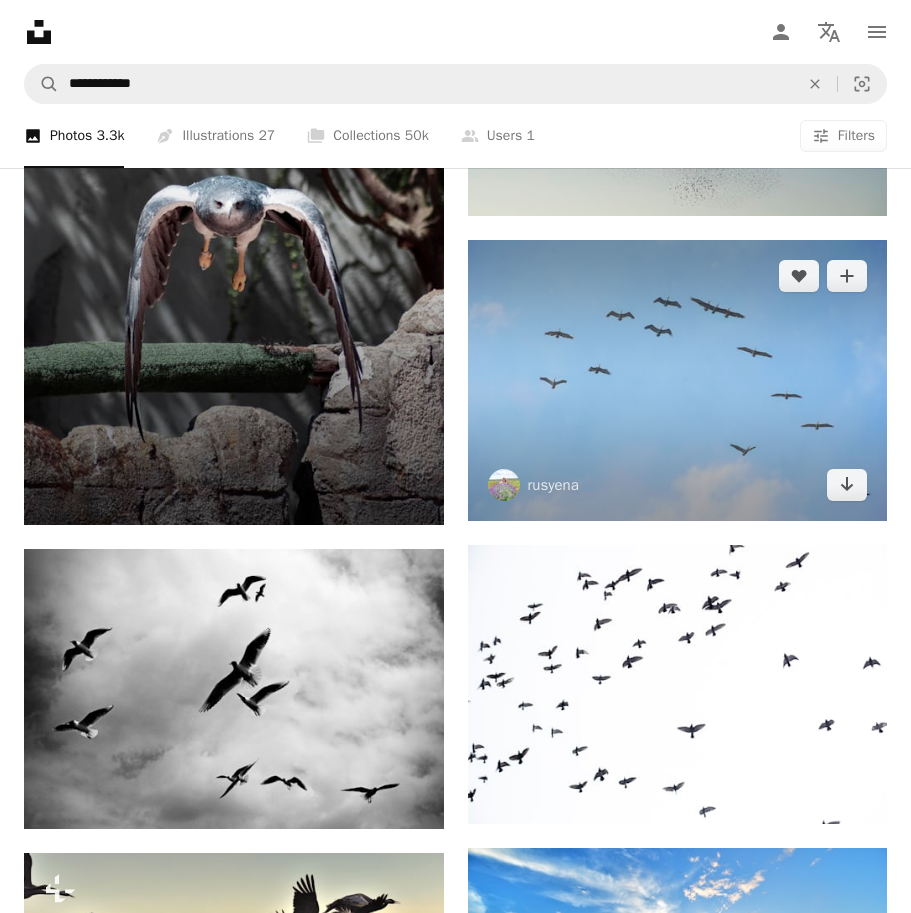 click at bounding box center (678, 380) 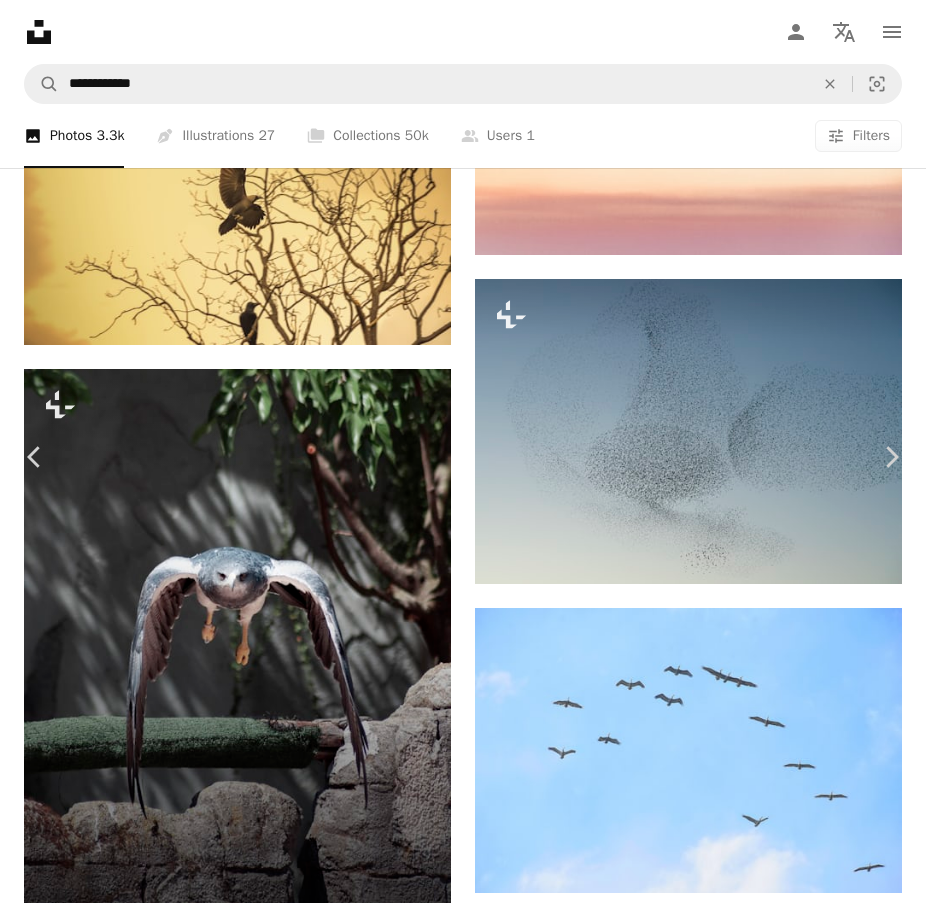 click 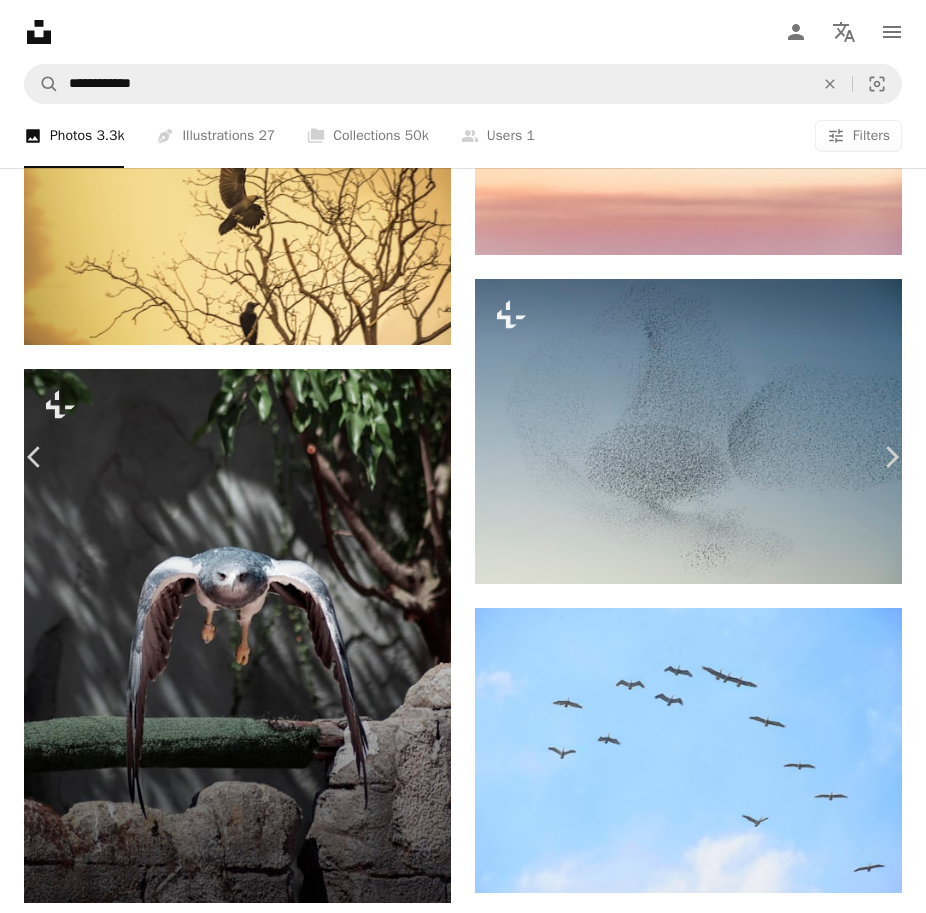 click on "( 2992 x 2000 )" at bounding box center [731, 5046] 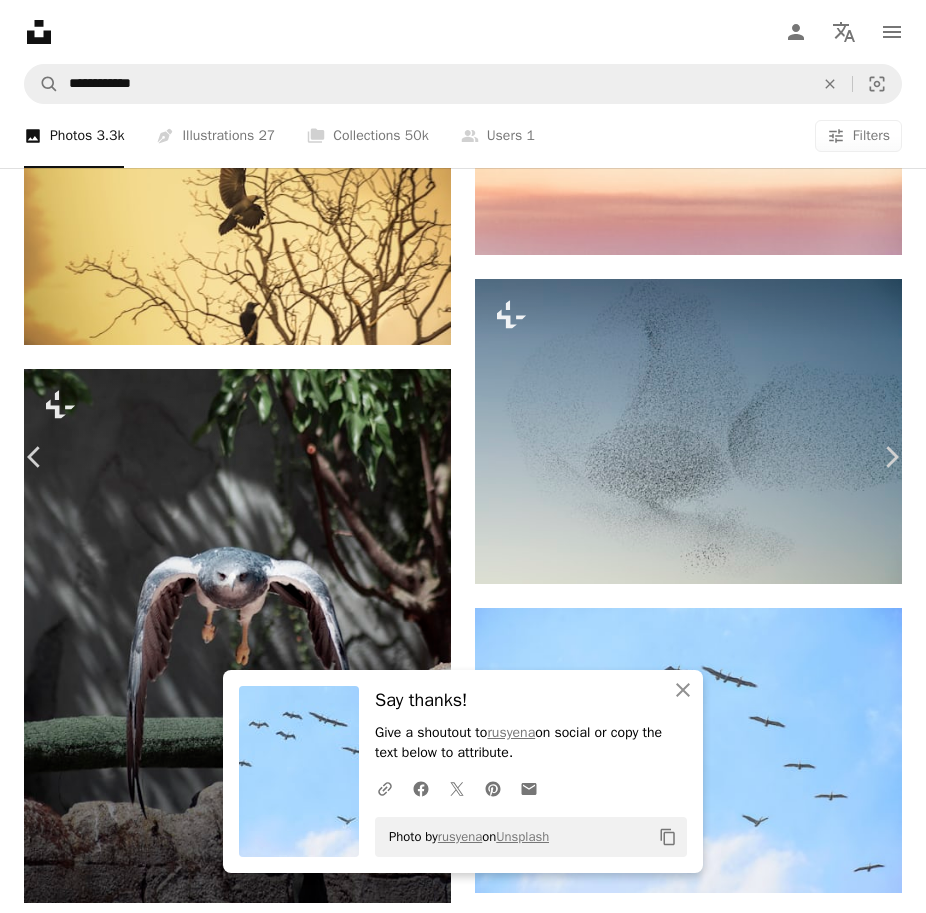click on "An X shape" at bounding box center [20, 20] 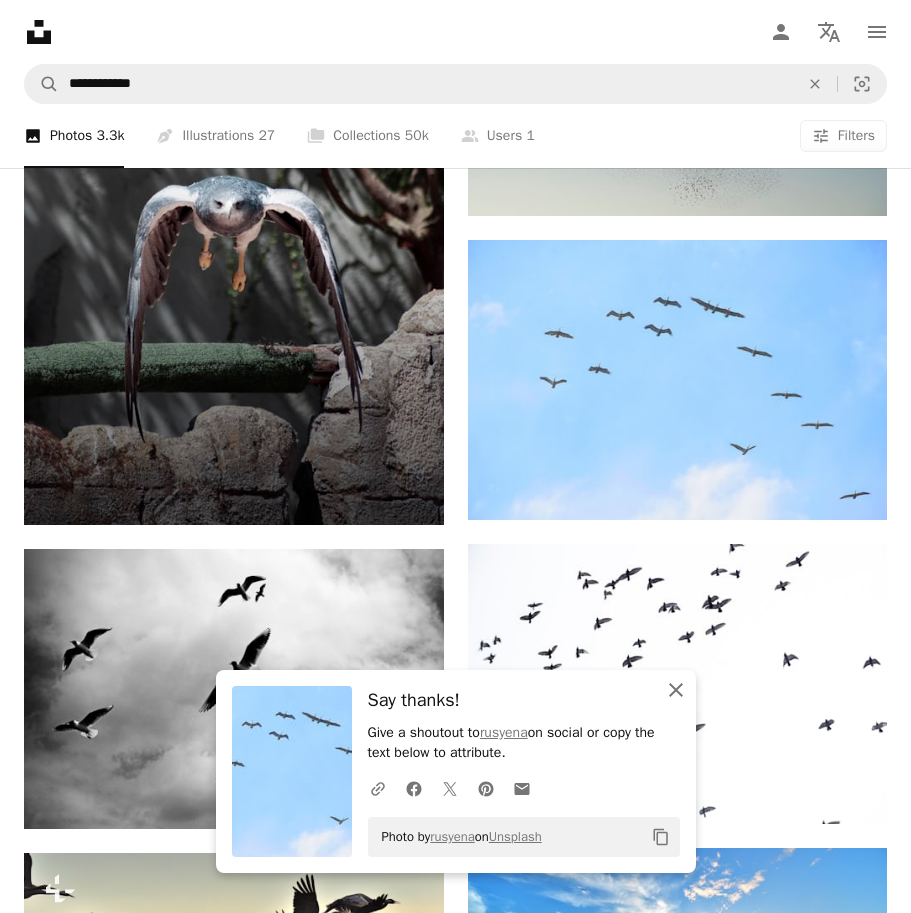 click on "An X shape" 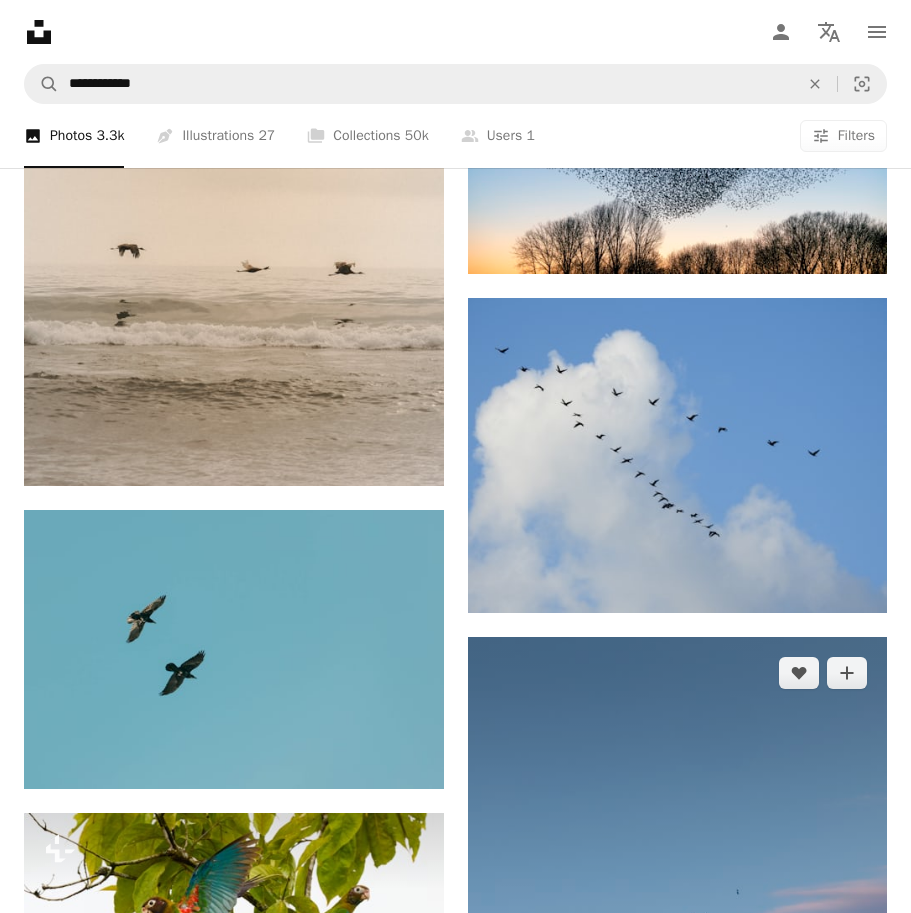 scroll, scrollTop: 29100, scrollLeft: 0, axis: vertical 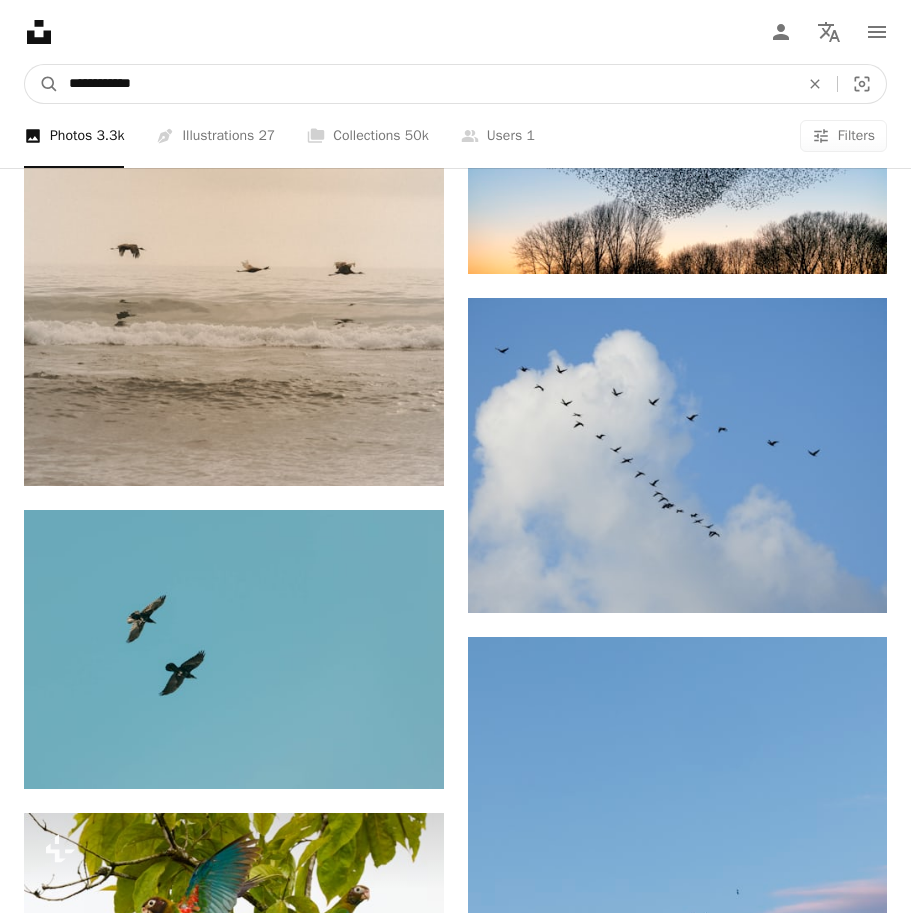 click on "**********" at bounding box center [426, 84] 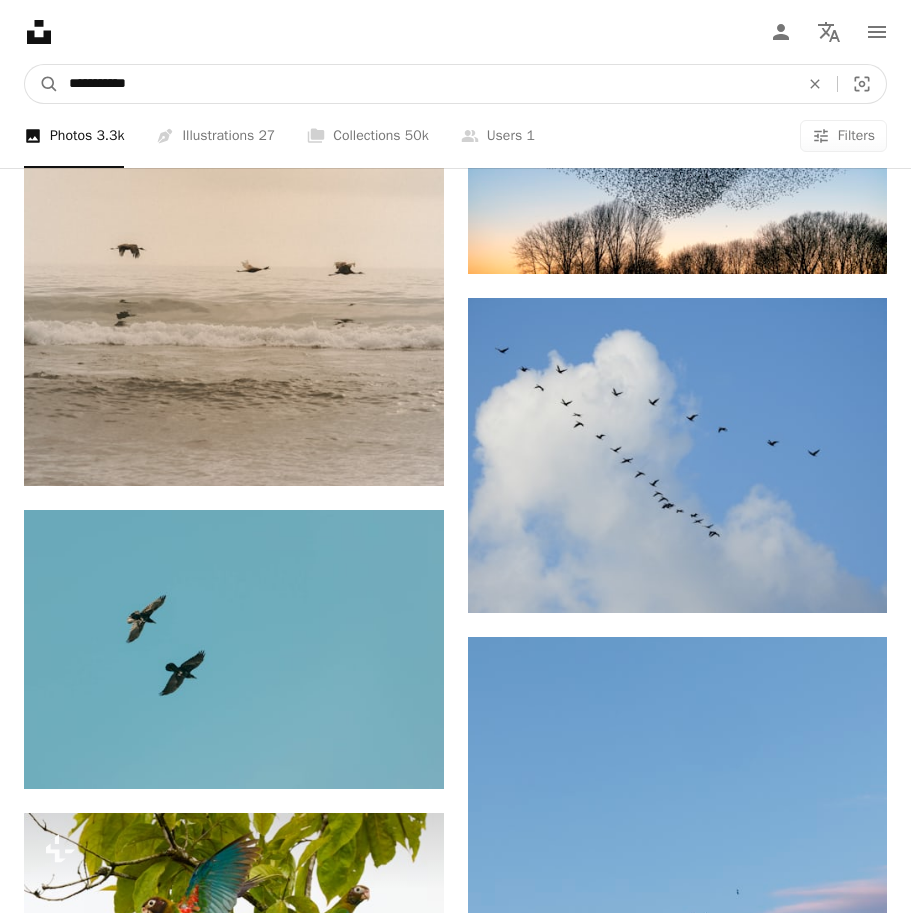 type on "**********" 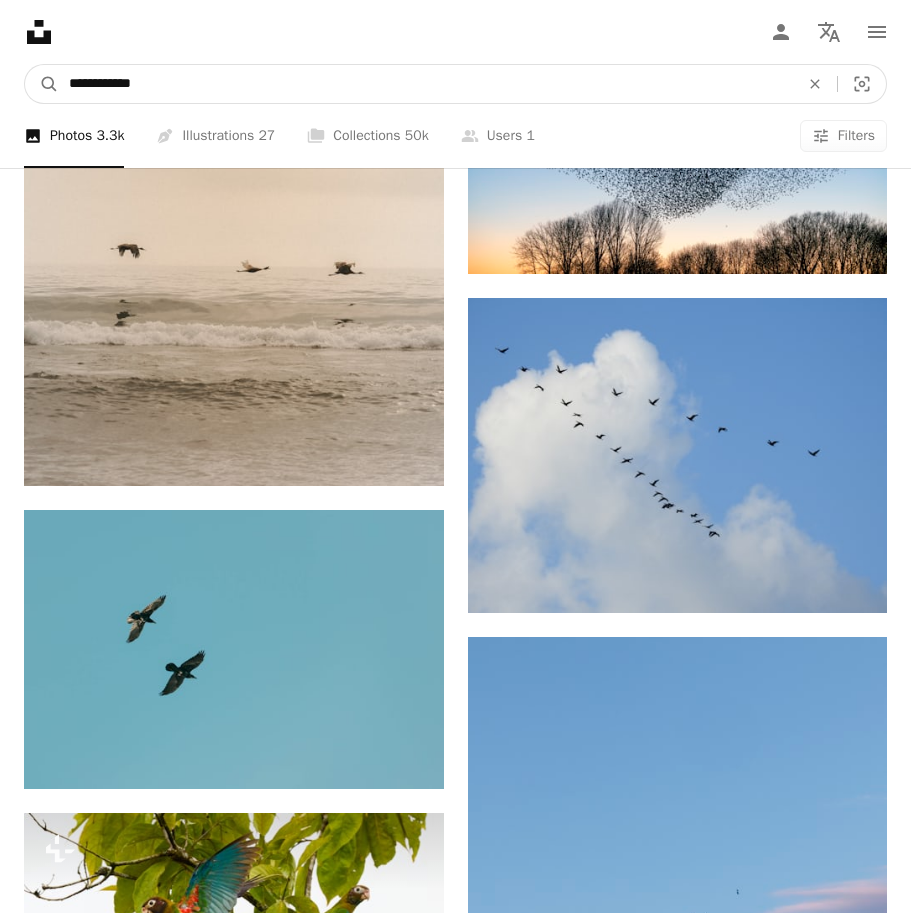click on "A magnifying glass" at bounding box center (42, 84) 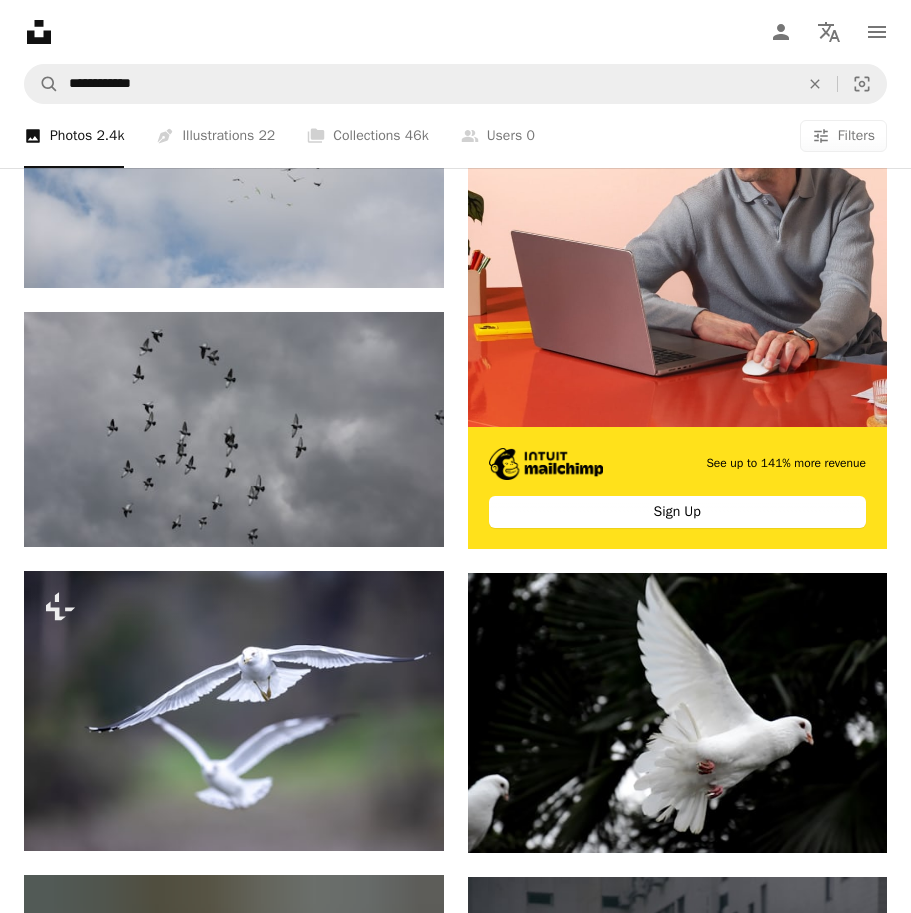 scroll, scrollTop: 542, scrollLeft: 0, axis: vertical 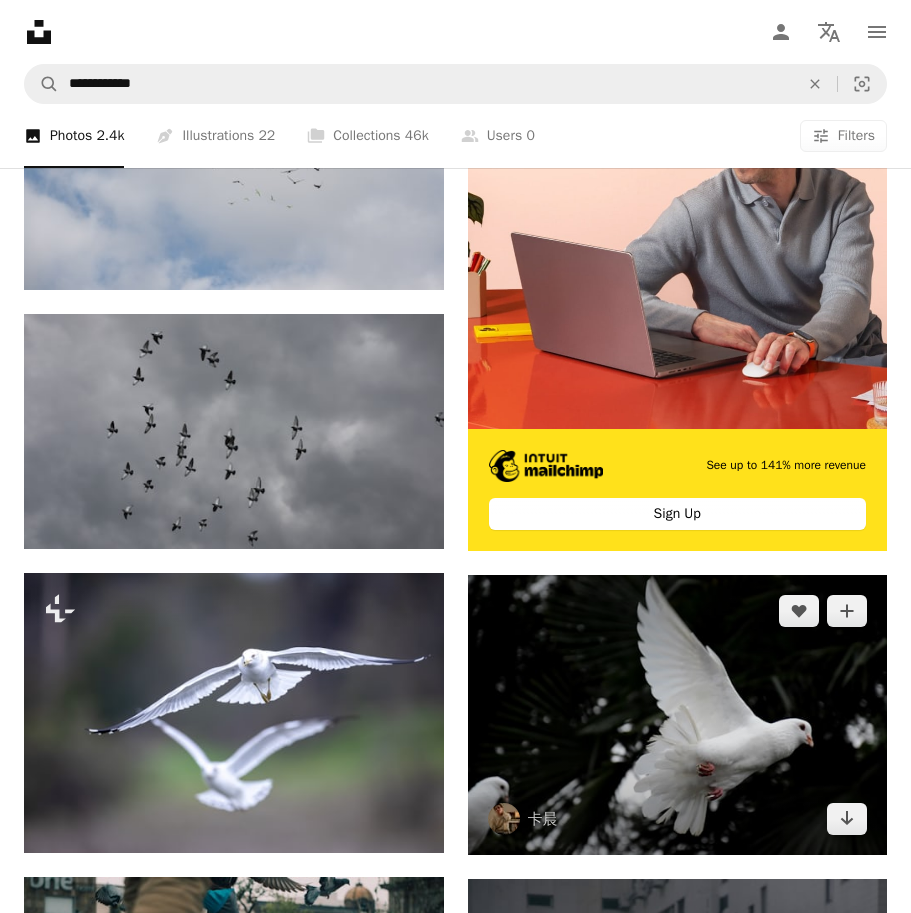 click at bounding box center [678, 714] 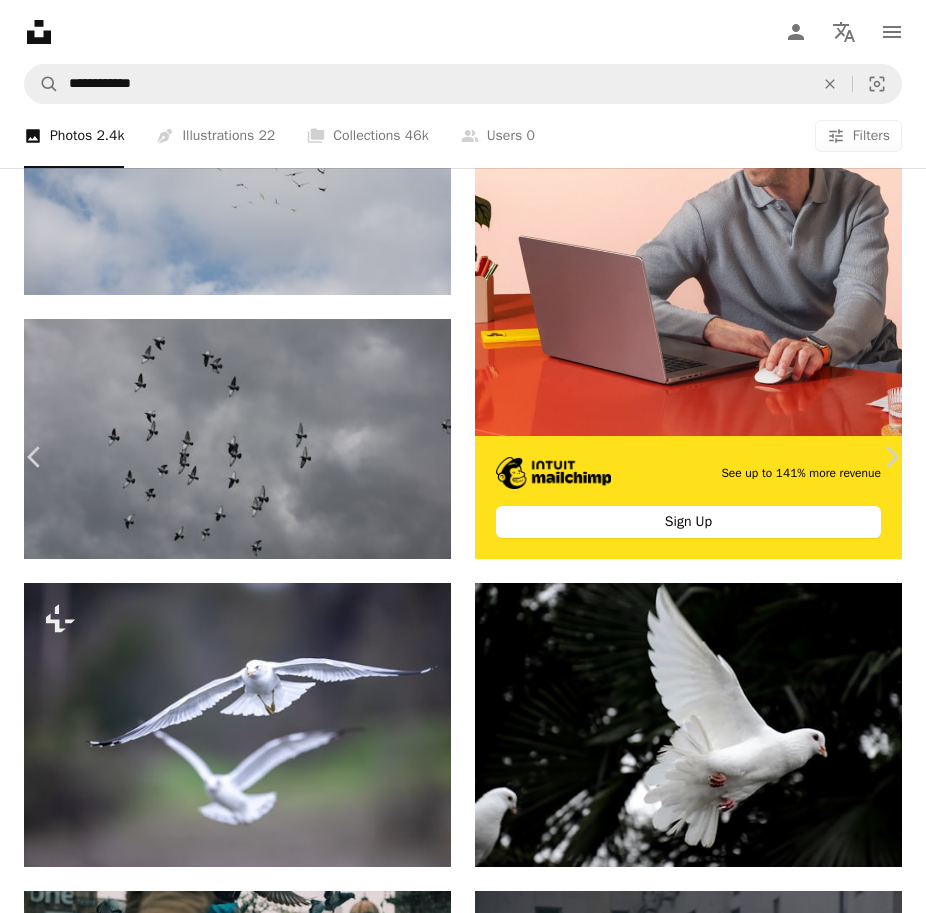 click on "Chevron down" 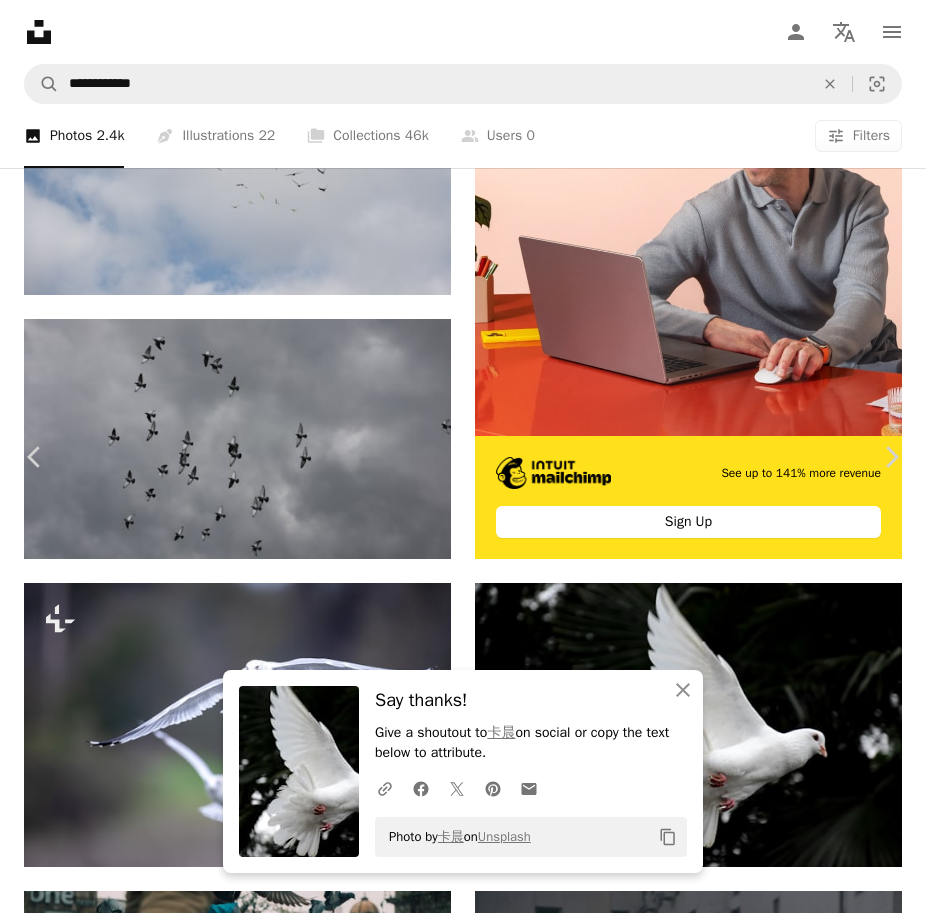 click on "An X shape" at bounding box center [20, 20] 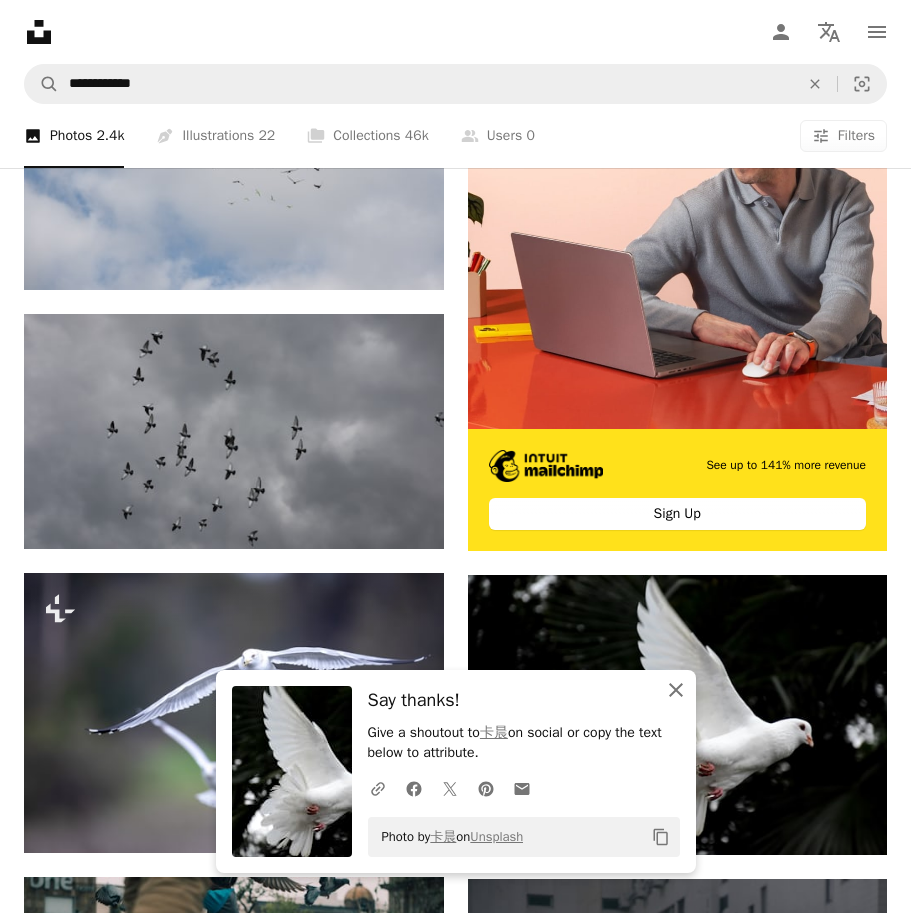 click on "An X shape" 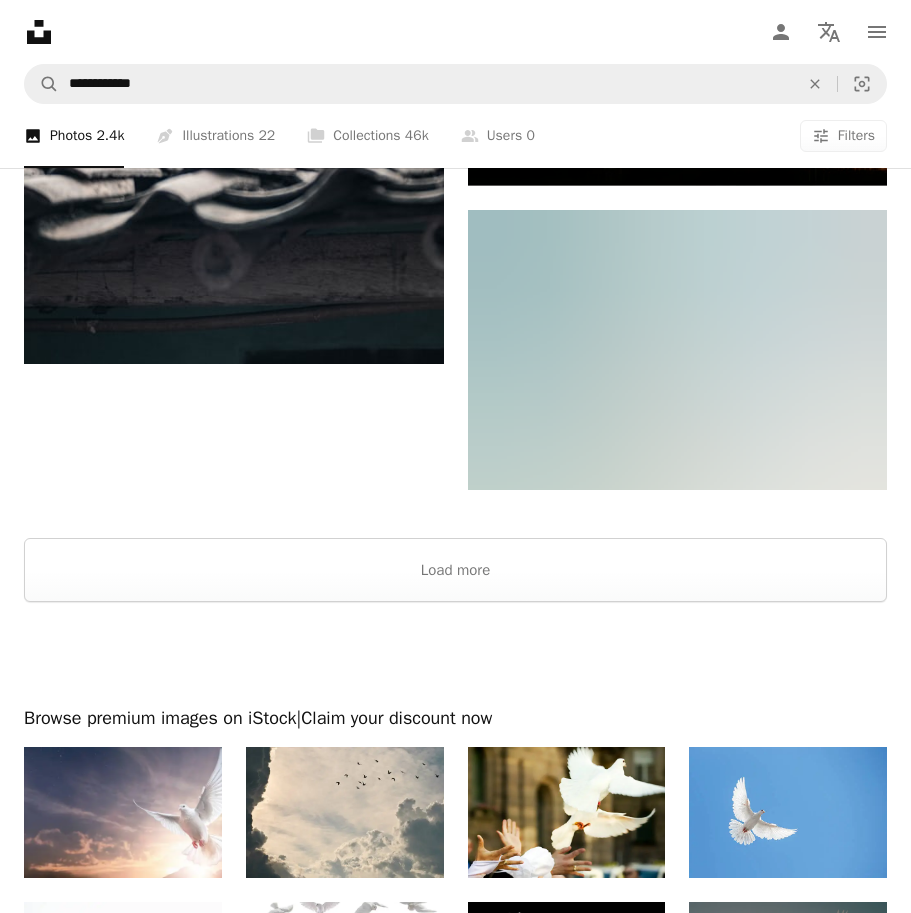 scroll, scrollTop: 4384, scrollLeft: 0, axis: vertical 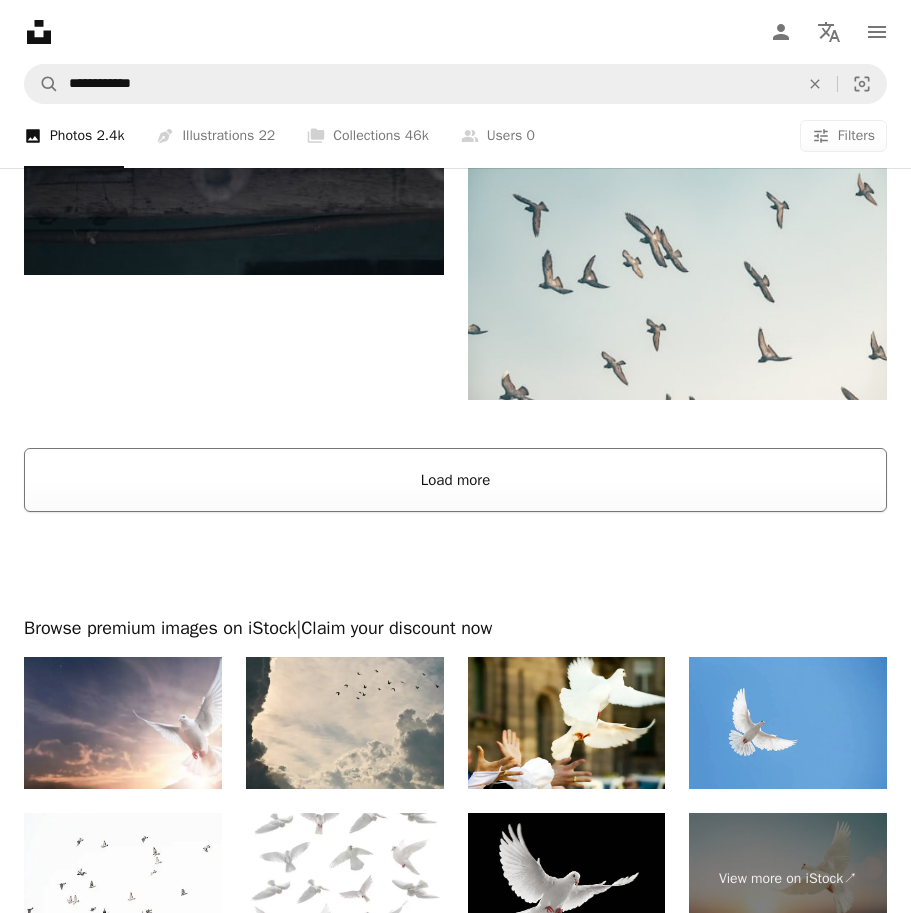 click on "Load more" at bounding box center (455, 480) 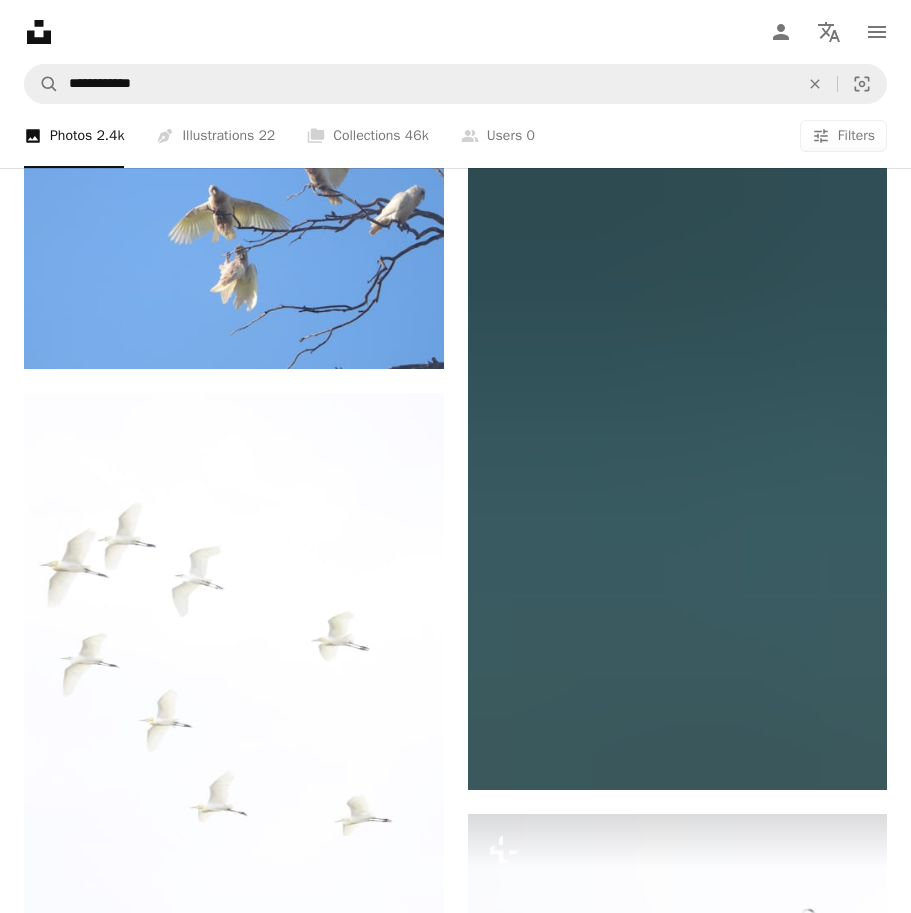 scroll, scrollTop: 11720, scrollLeft: 0, axis: vertical 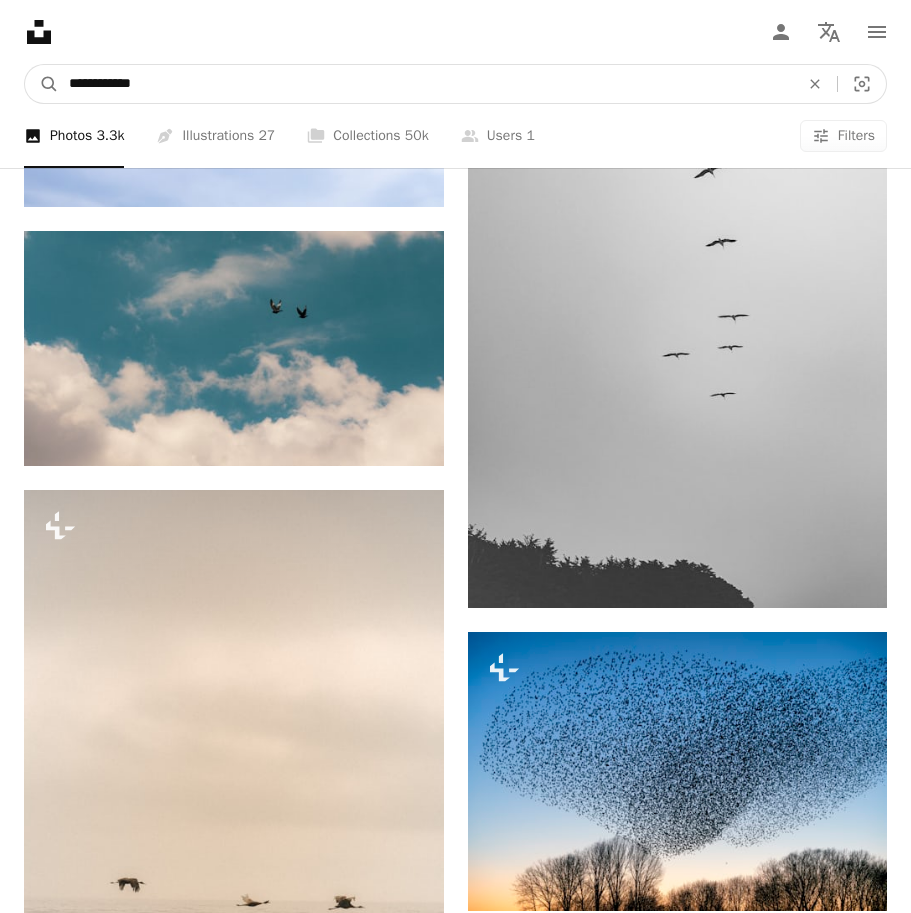 drag, startPoint x: 149, startPoint y: 87, endPoint x: 100, endPoint y: 88, distance: 49.010204 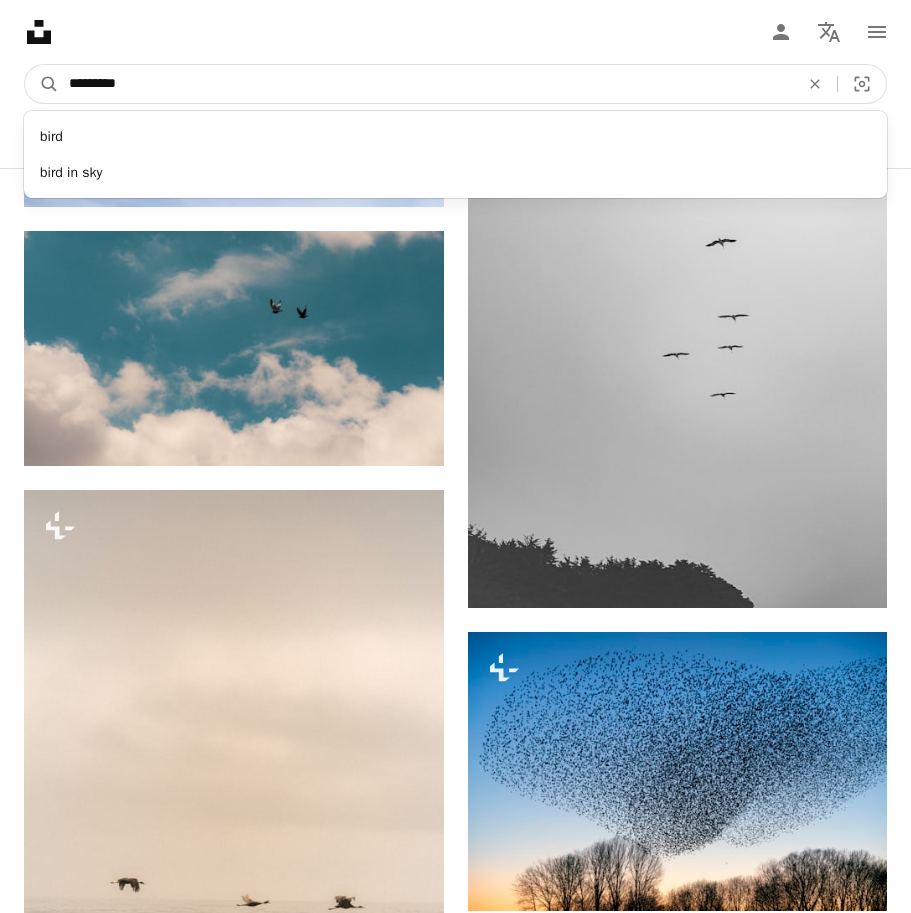 type on "**********" 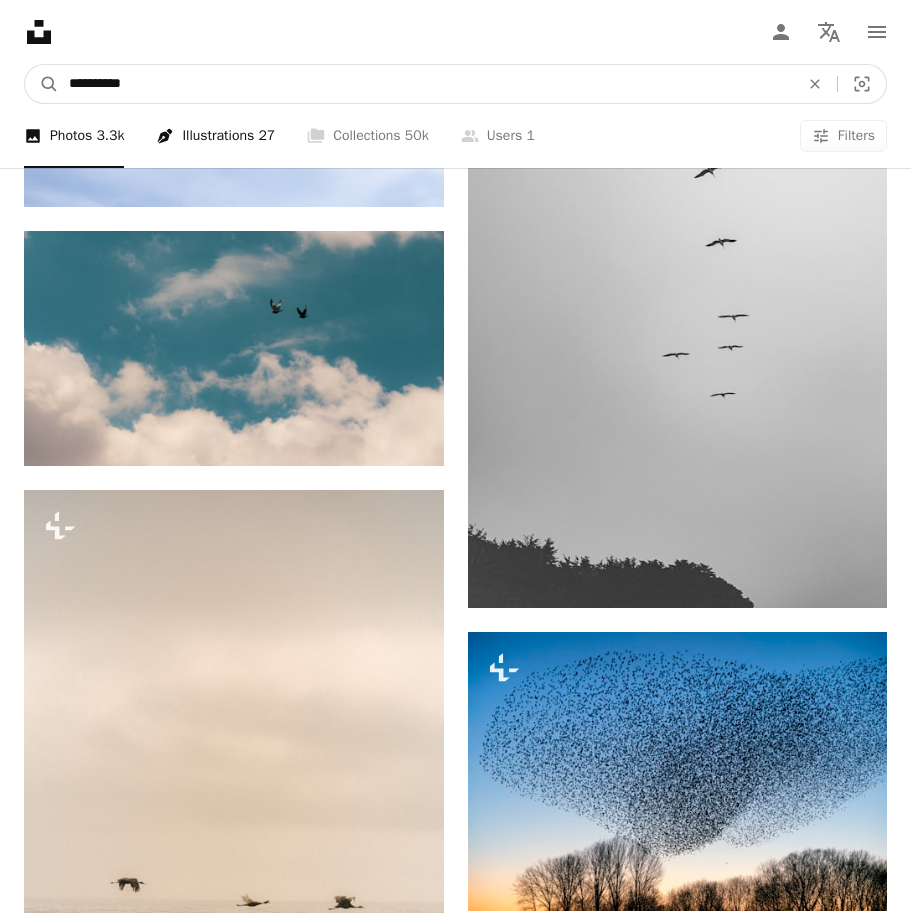 click on "A magnifying glass" at bounding box center [42, 84] 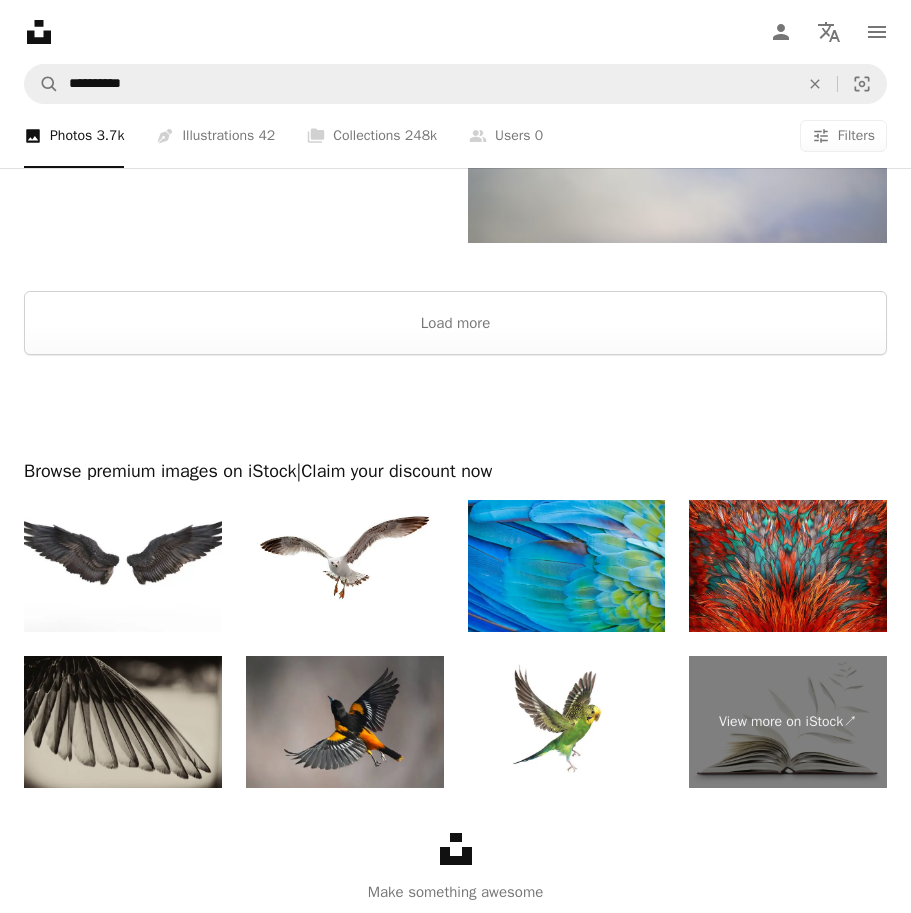 scroll, scrollTop: 4745, scrollLeft: 0, axis: vertical 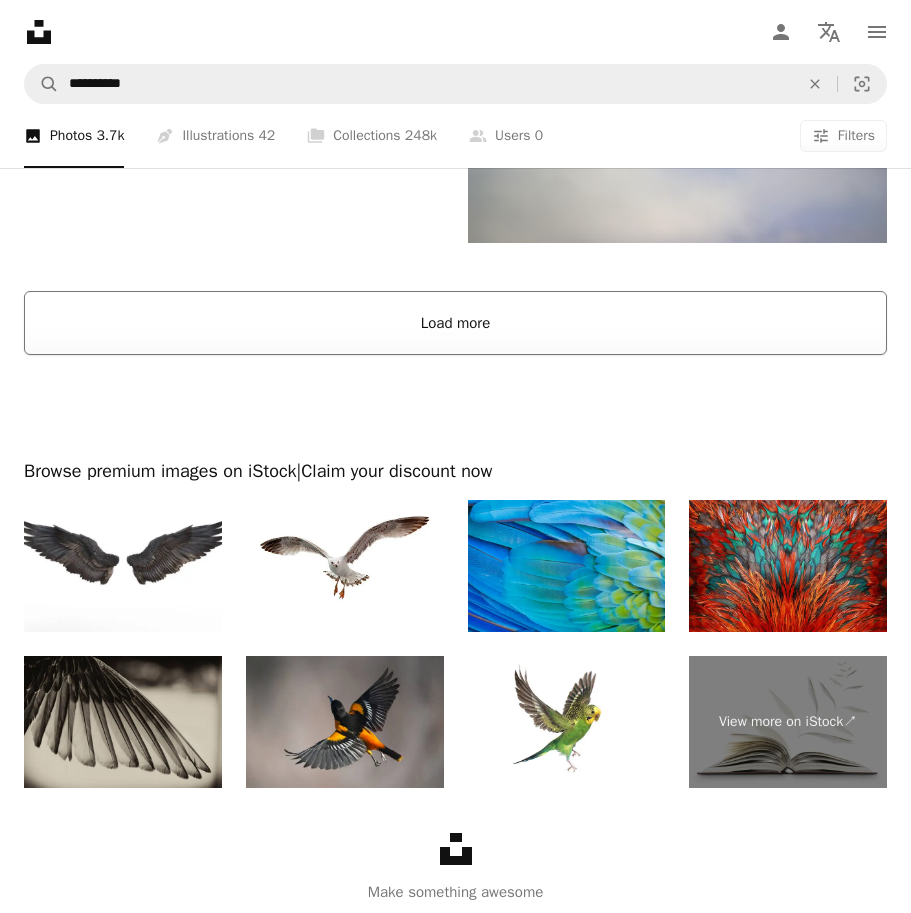 click on "Load more" at bounding box center [455, 323] 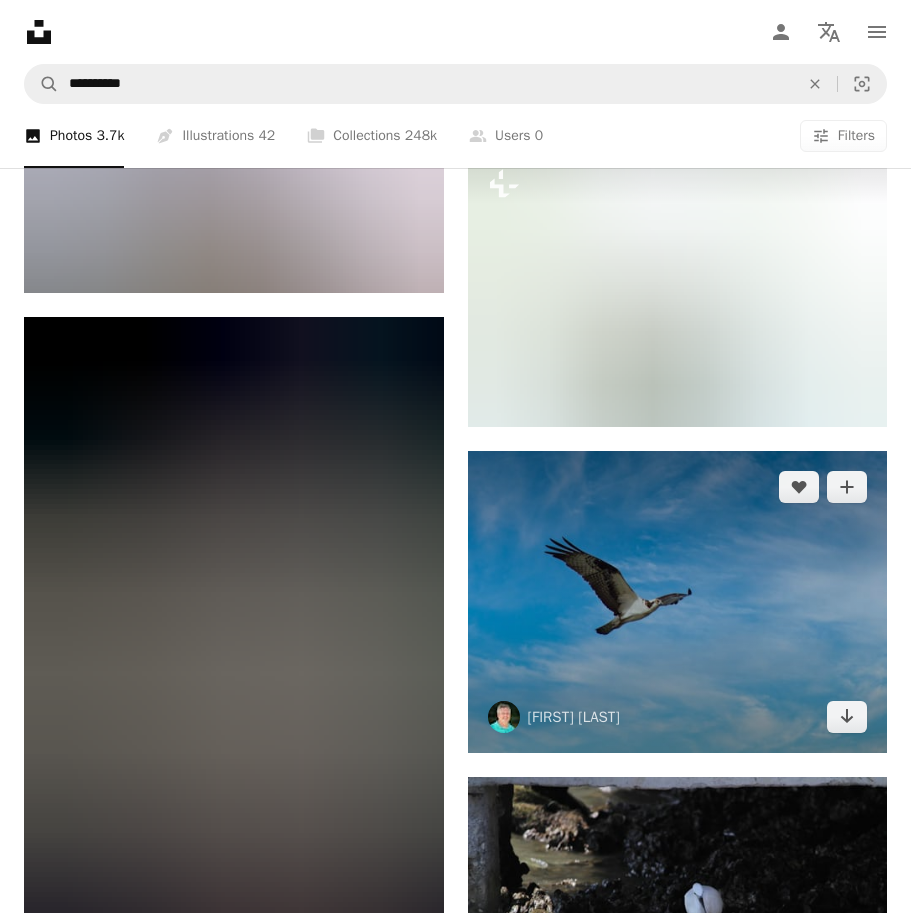 scroll, scrollTop: 9136, scrollLeft: 0, axis: vertical 